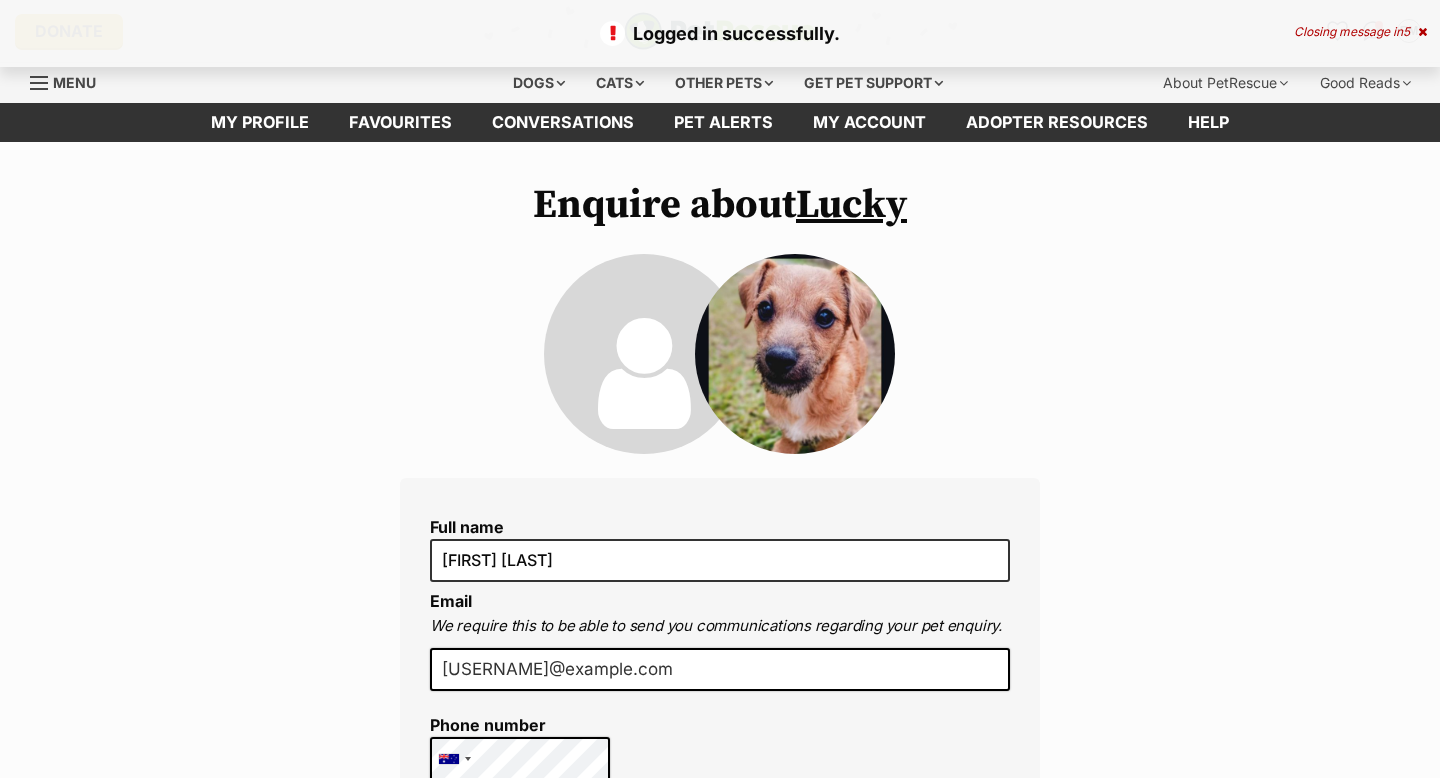 scroll, scrollTop: 0, scrollLeft: 0, axis: both 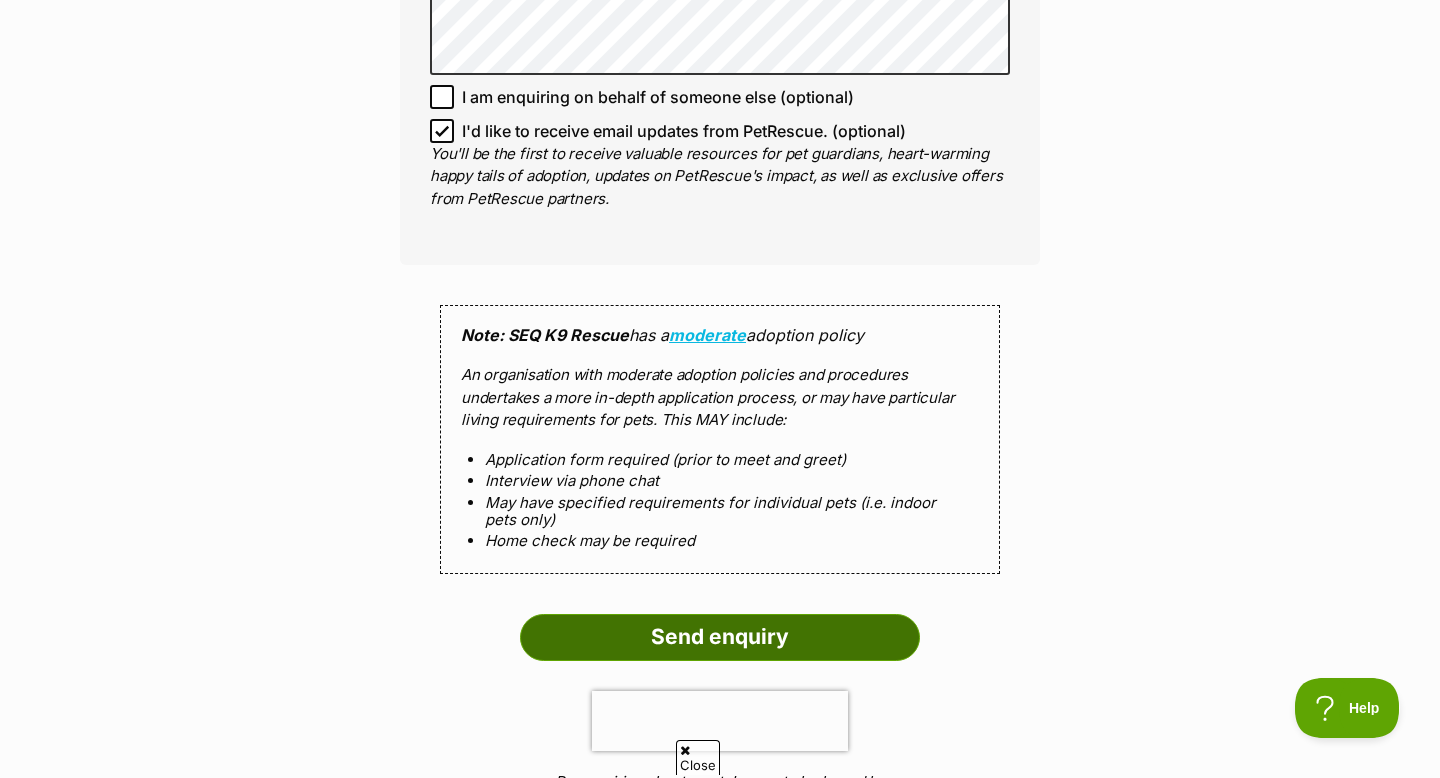 click on "Send enquiry" at bounding box center [720, 637] 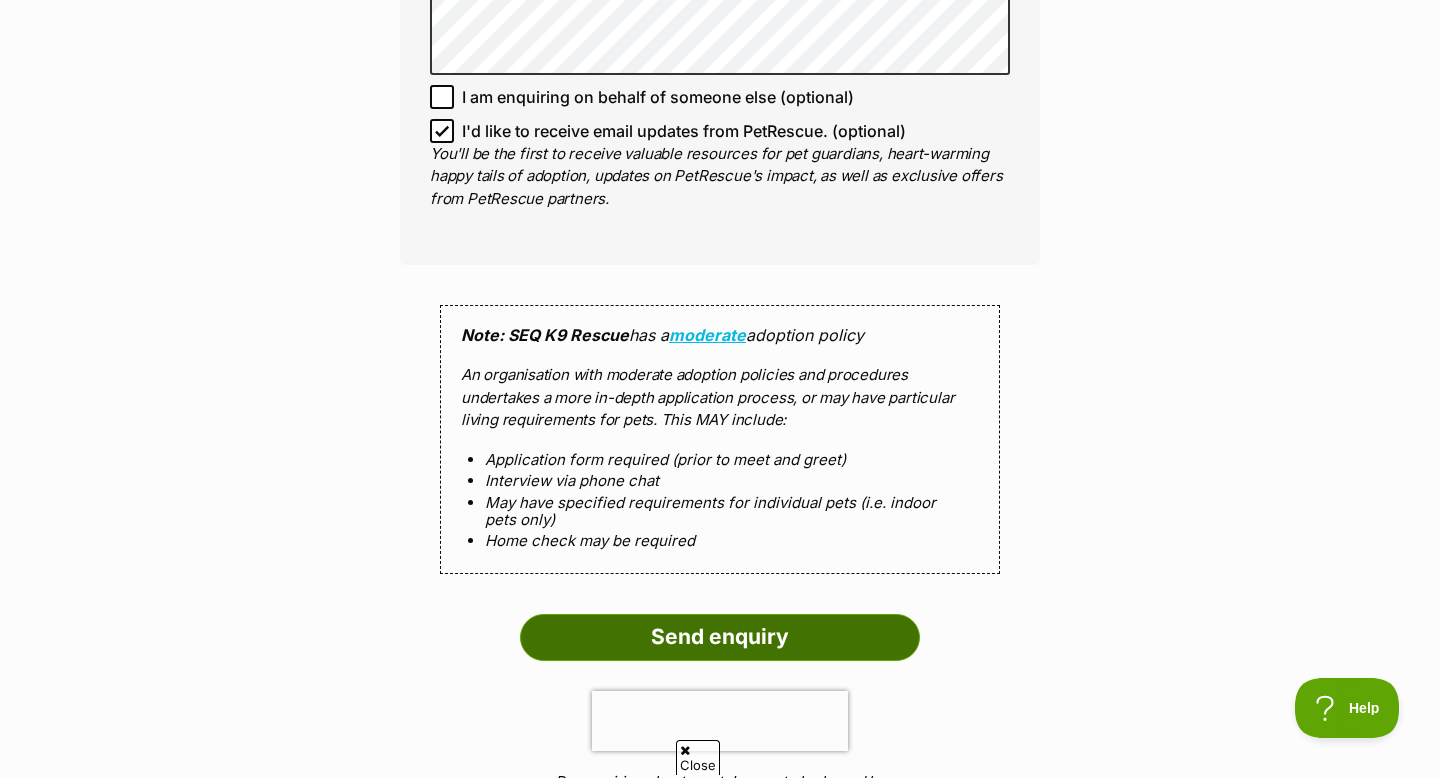 click on "Send enquiry" at bounding box center (720, 637) 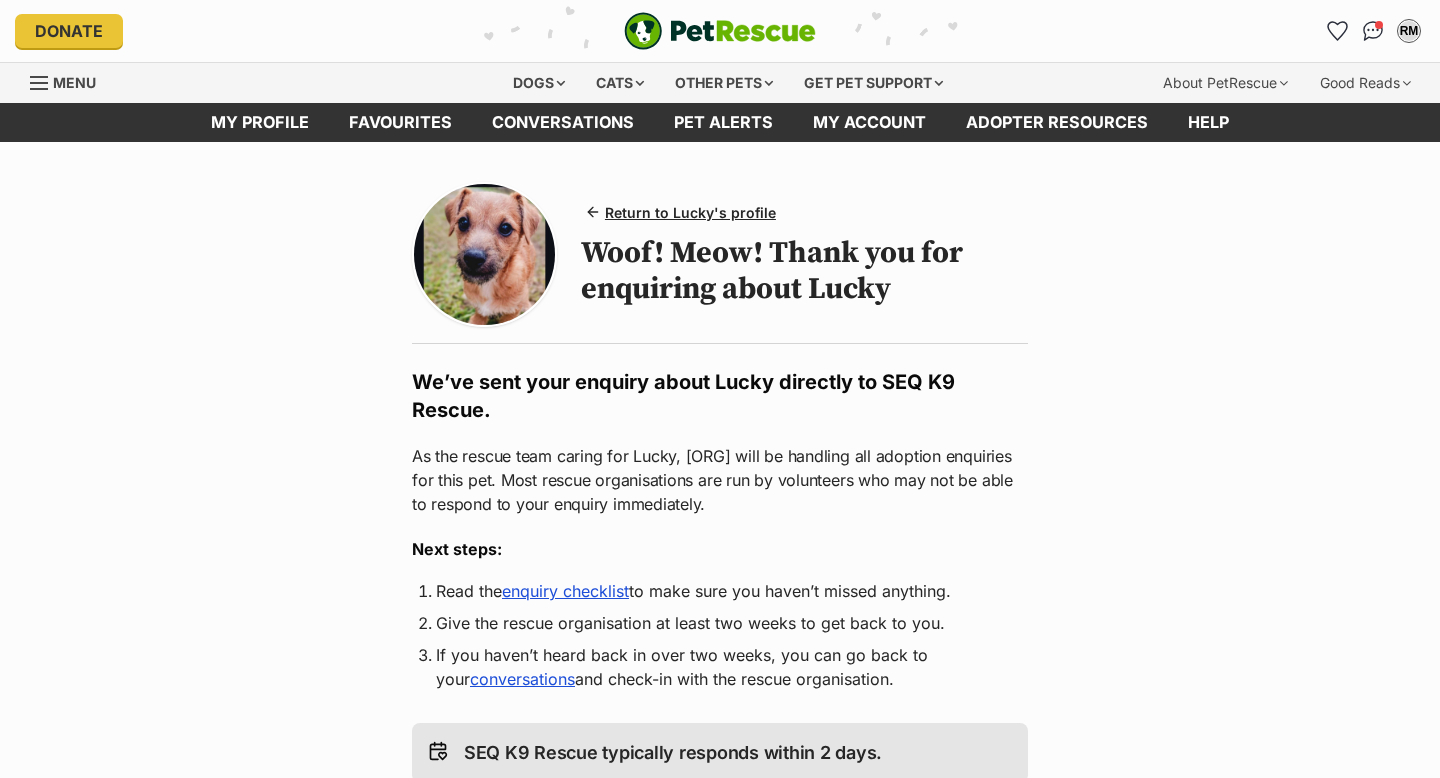 scroll, scrollTop: 0, scrollLeft: 0, axis: both 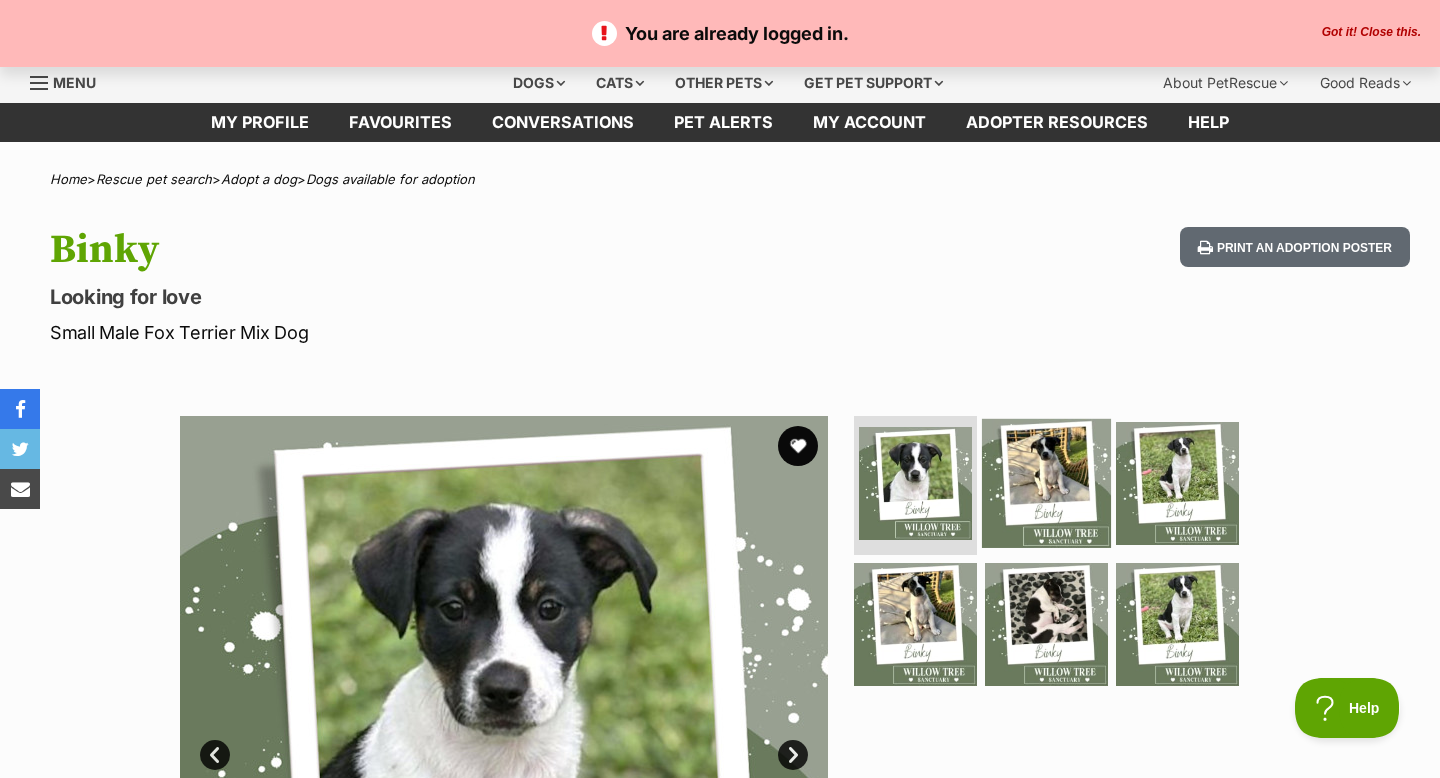 click at bounding box center (1046, 482) 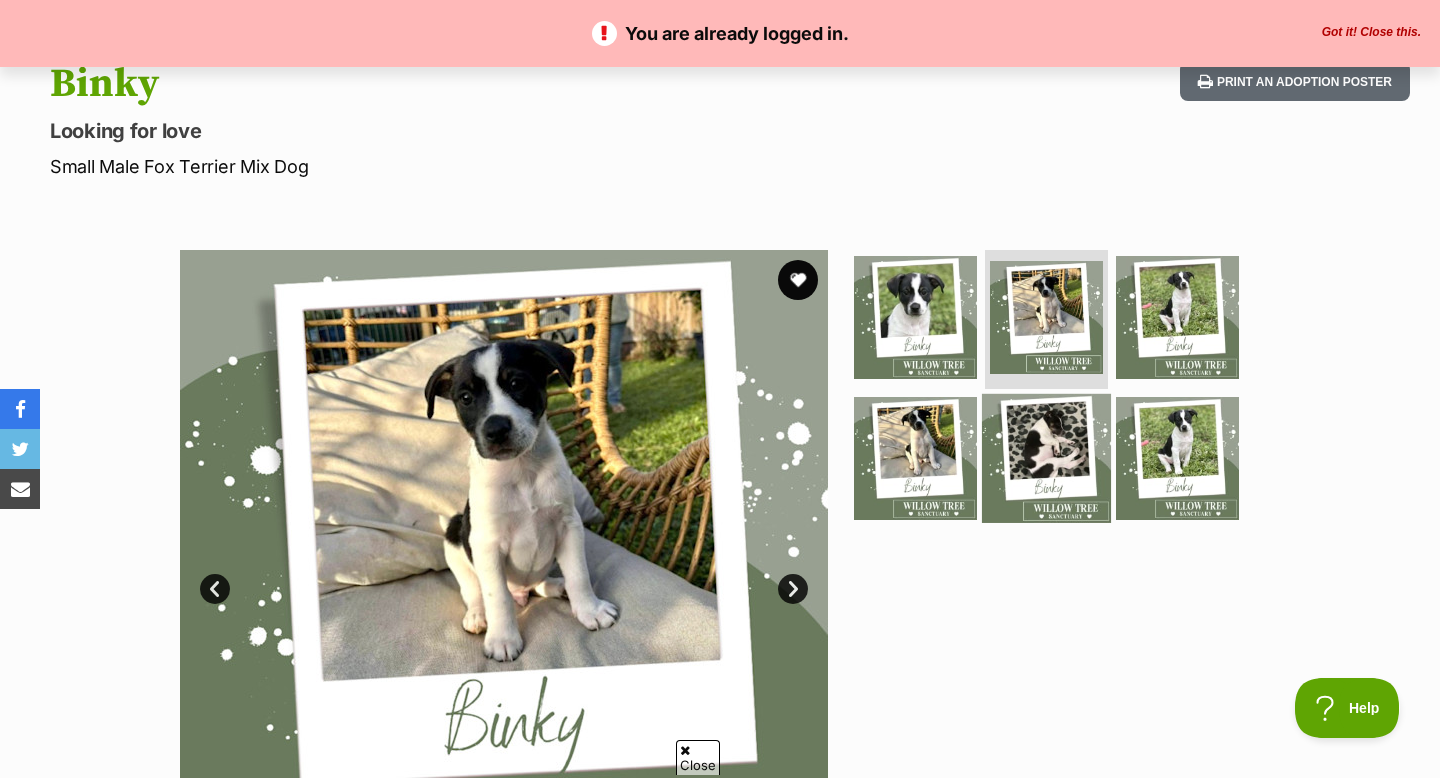 scroll, scrollTop: 0, scrollLeft: 0, axis: both 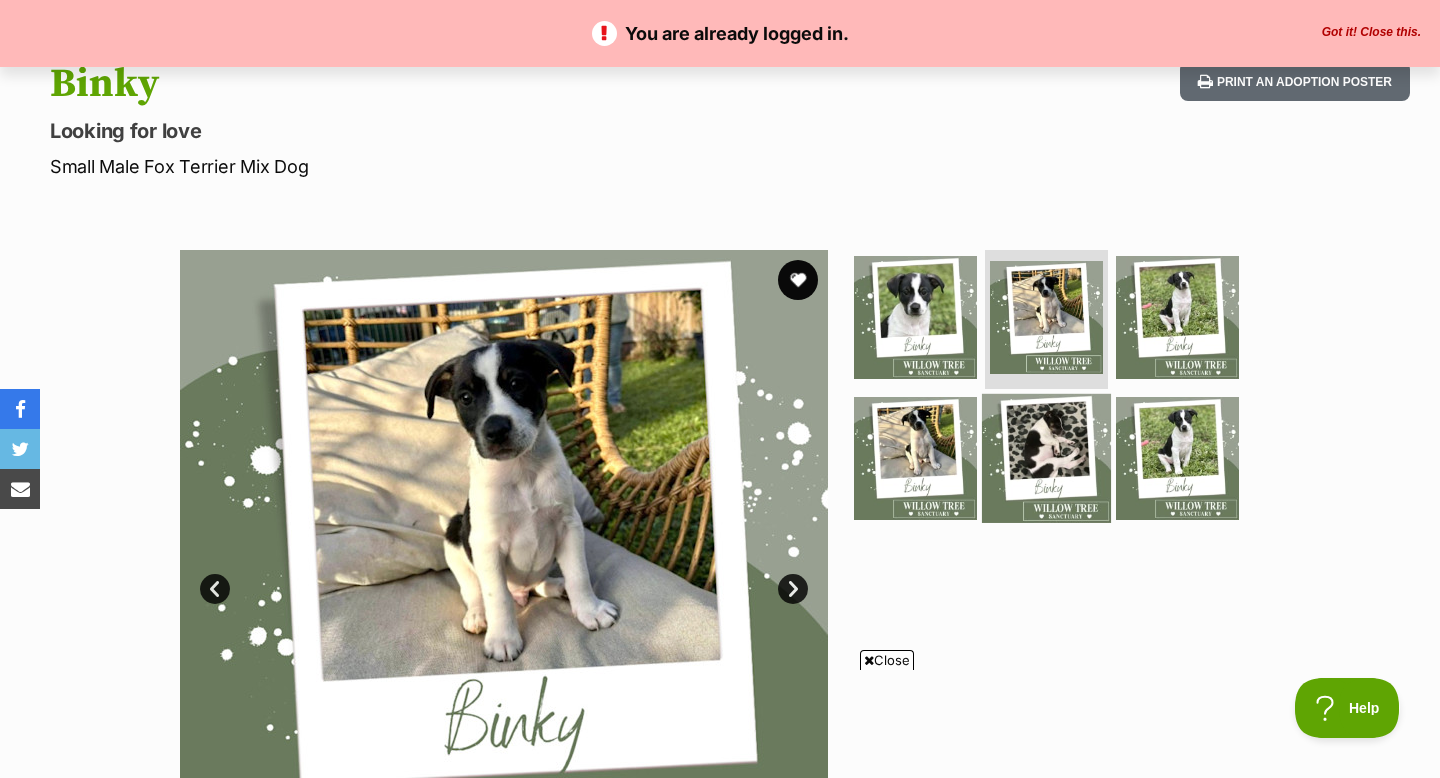 click at bounding box center (1046, 458) 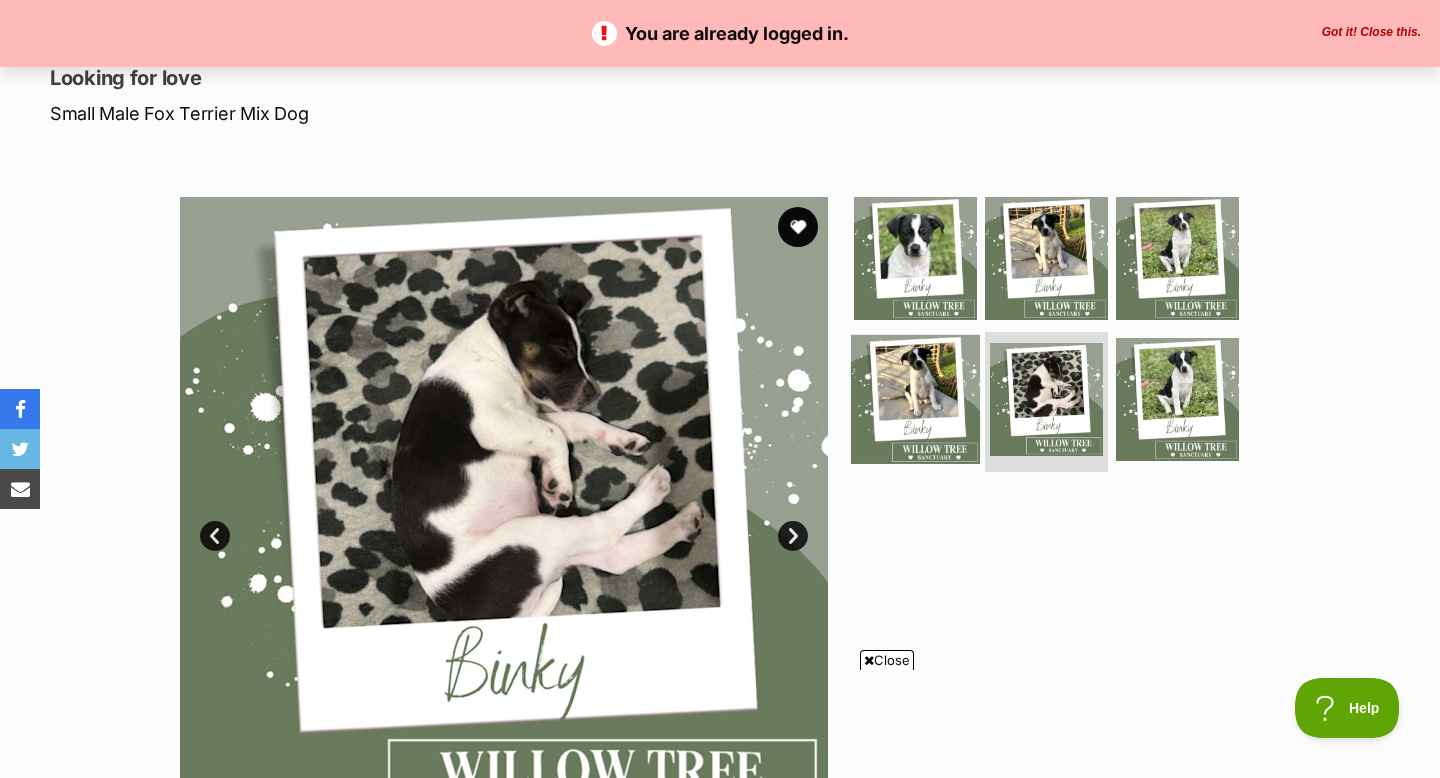 scroll, scrollTop: 0, scrollLeft: 0, axis: both 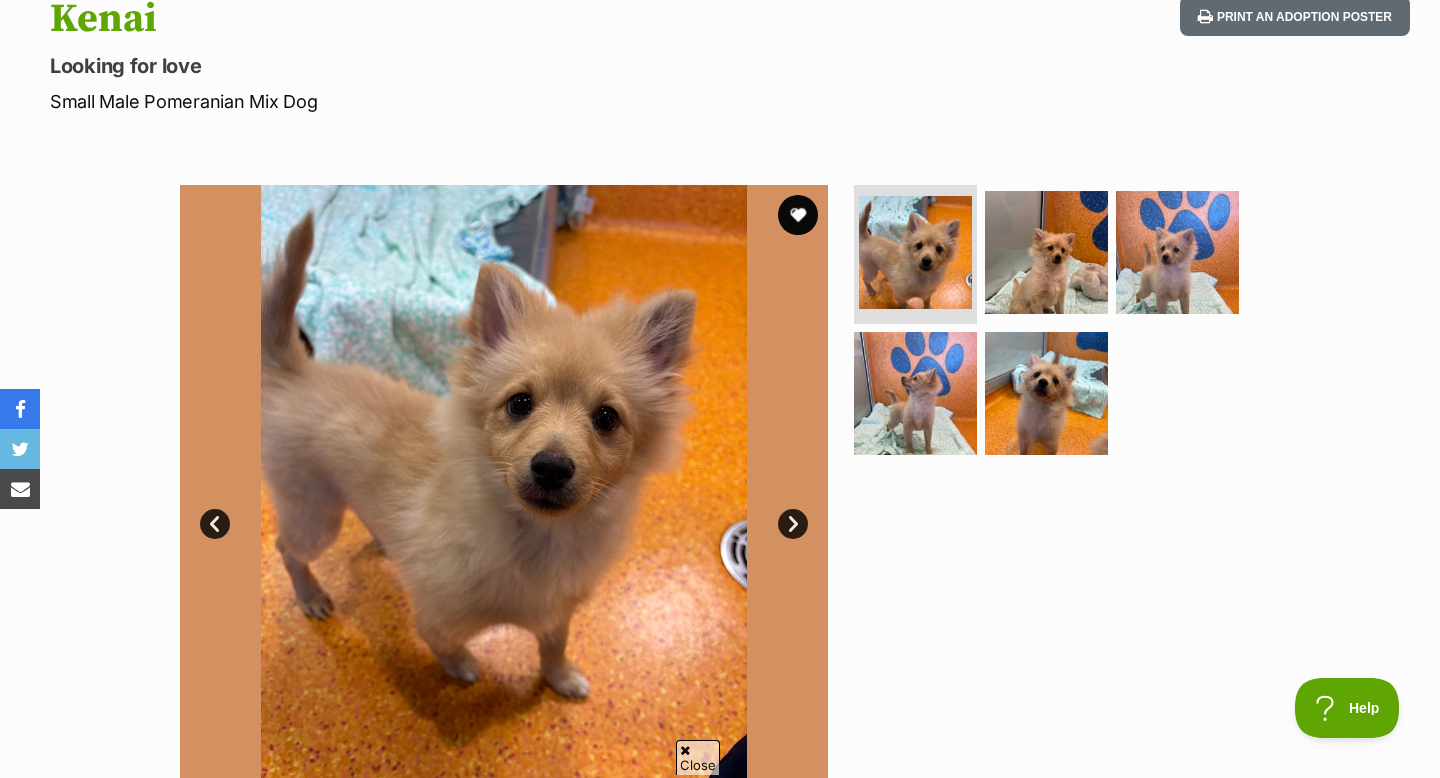 click at bounding box center [1055, 327] 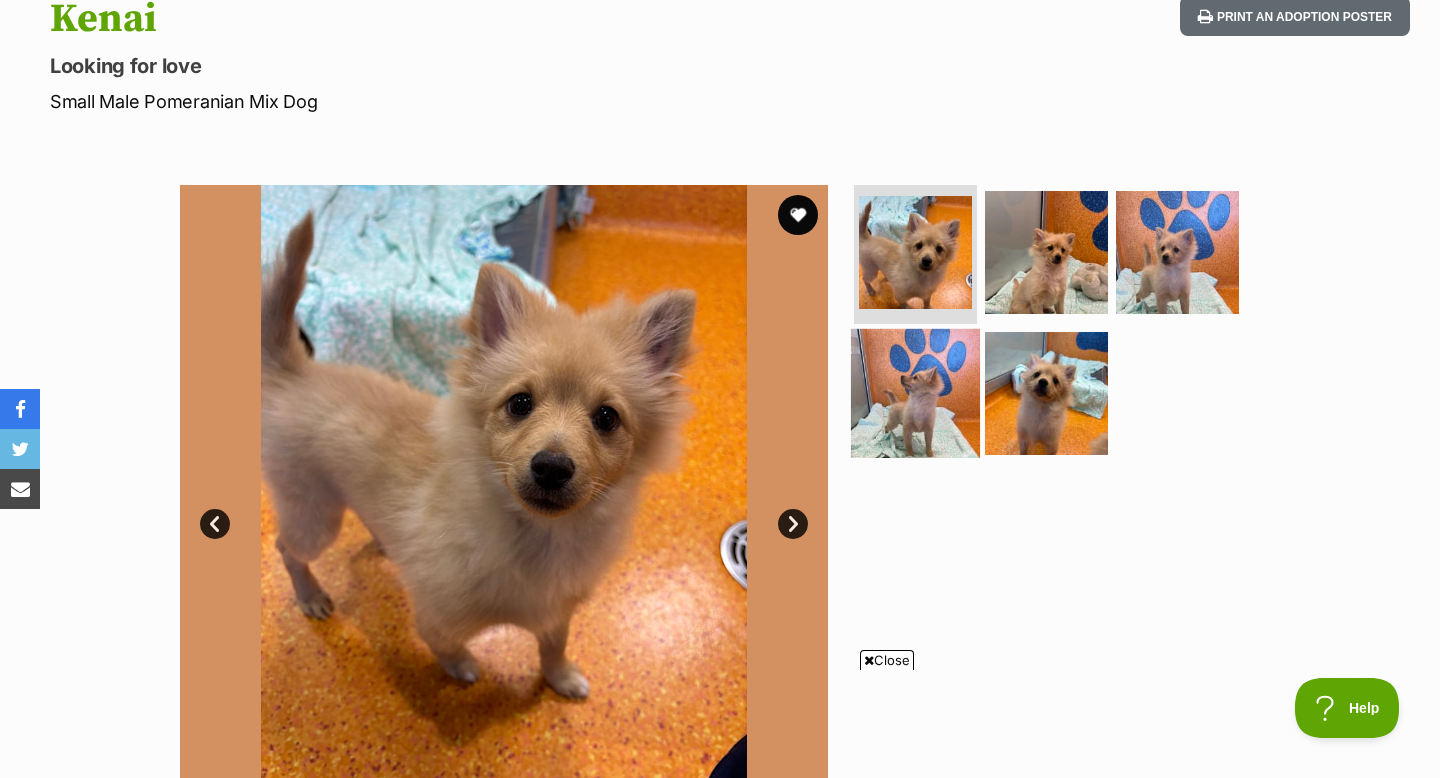 scroll, scrollTop: 0, scrollLeft: 0, axis: both 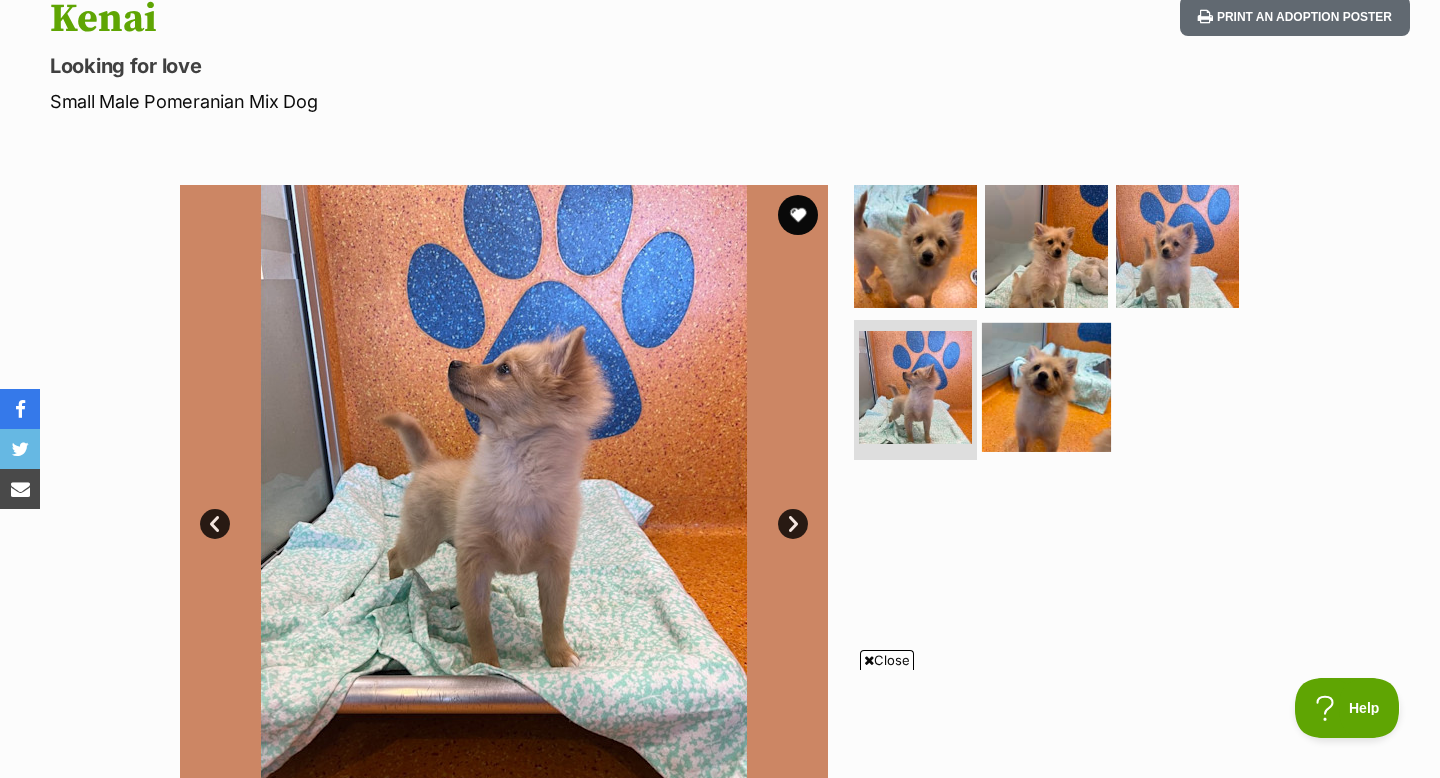 click at bounding box center [1046, 387] 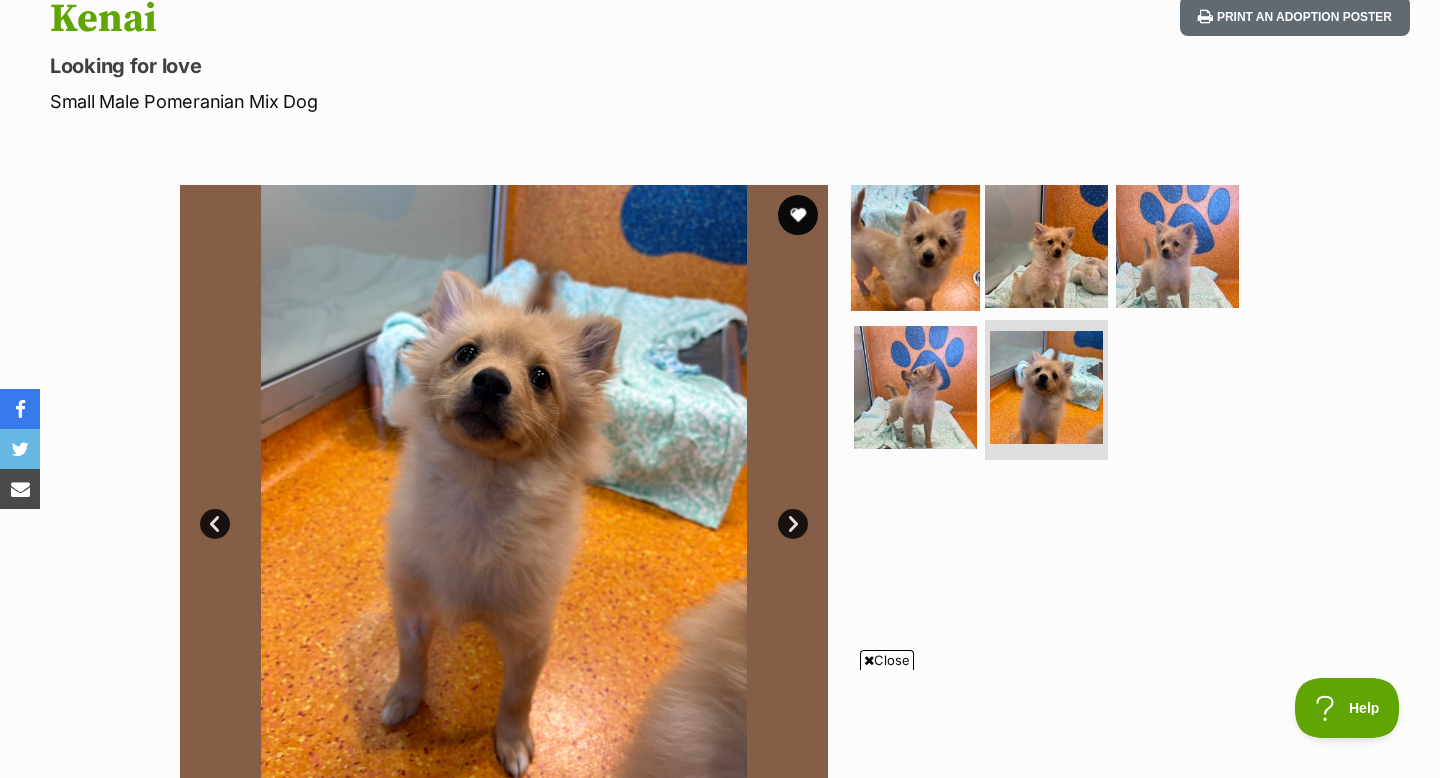 click at bounding box center [915, 245] 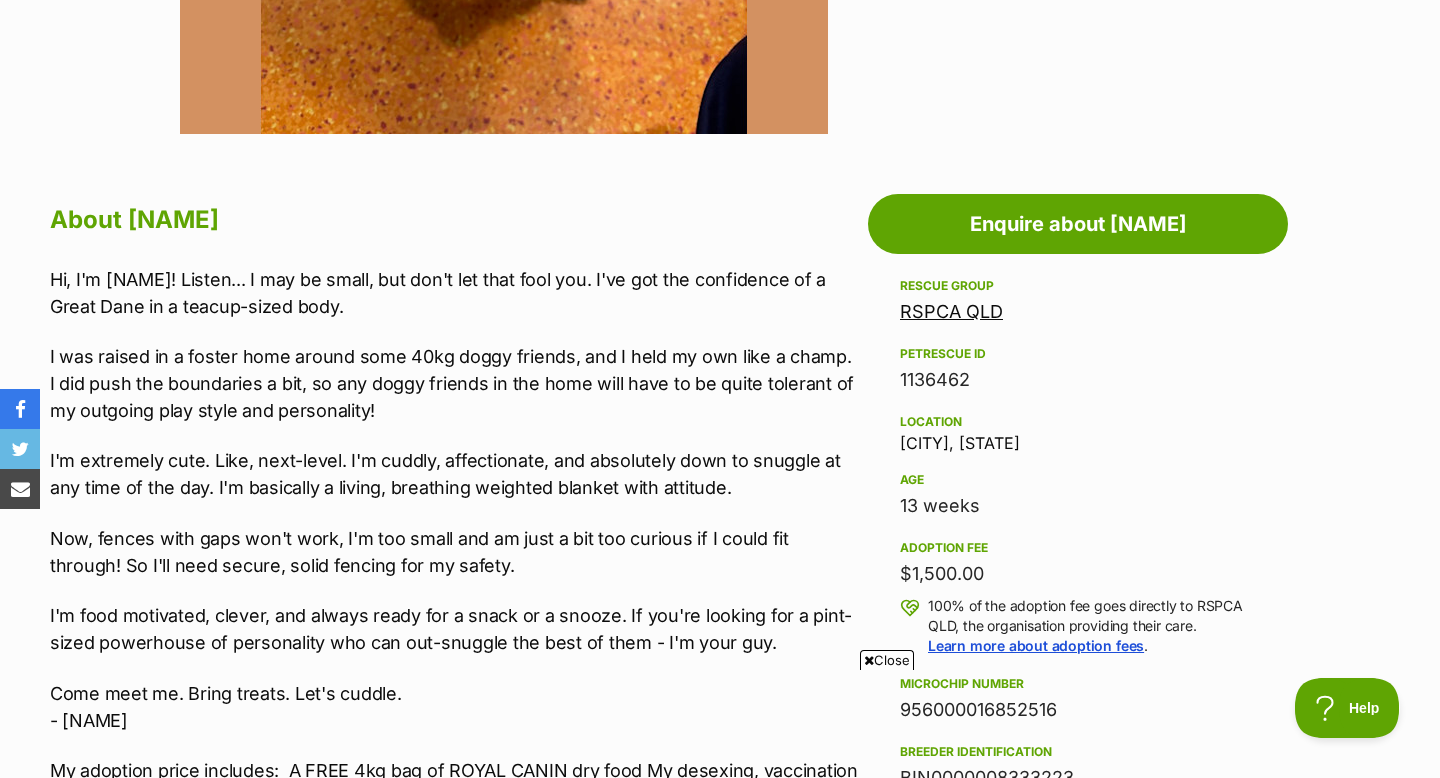 scroll, scrollTop: 928, scrollLeft: 0, axis: vertical 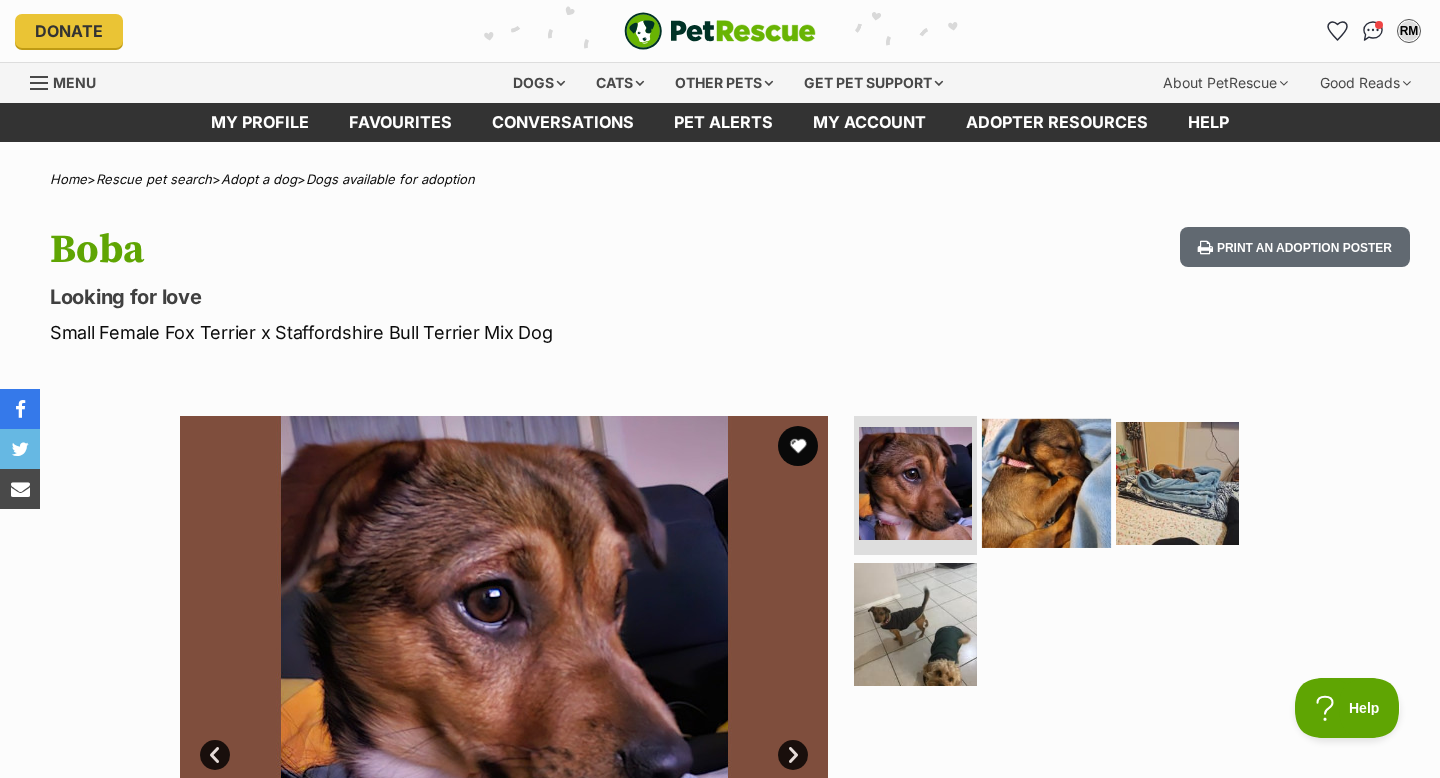 click at bounding box center (1046, 482) 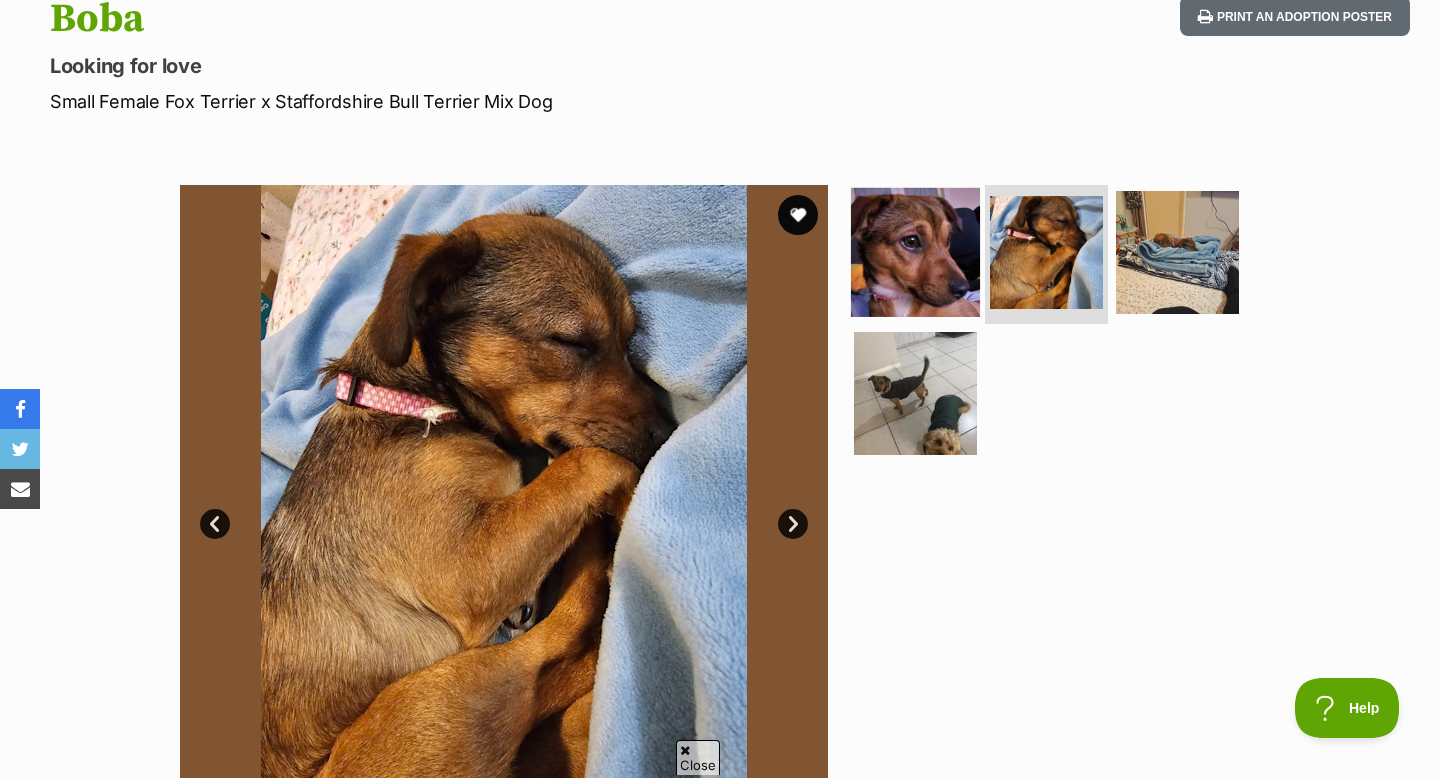 scroll, scrollTop: 0, scrollLeft: 0, axis: both 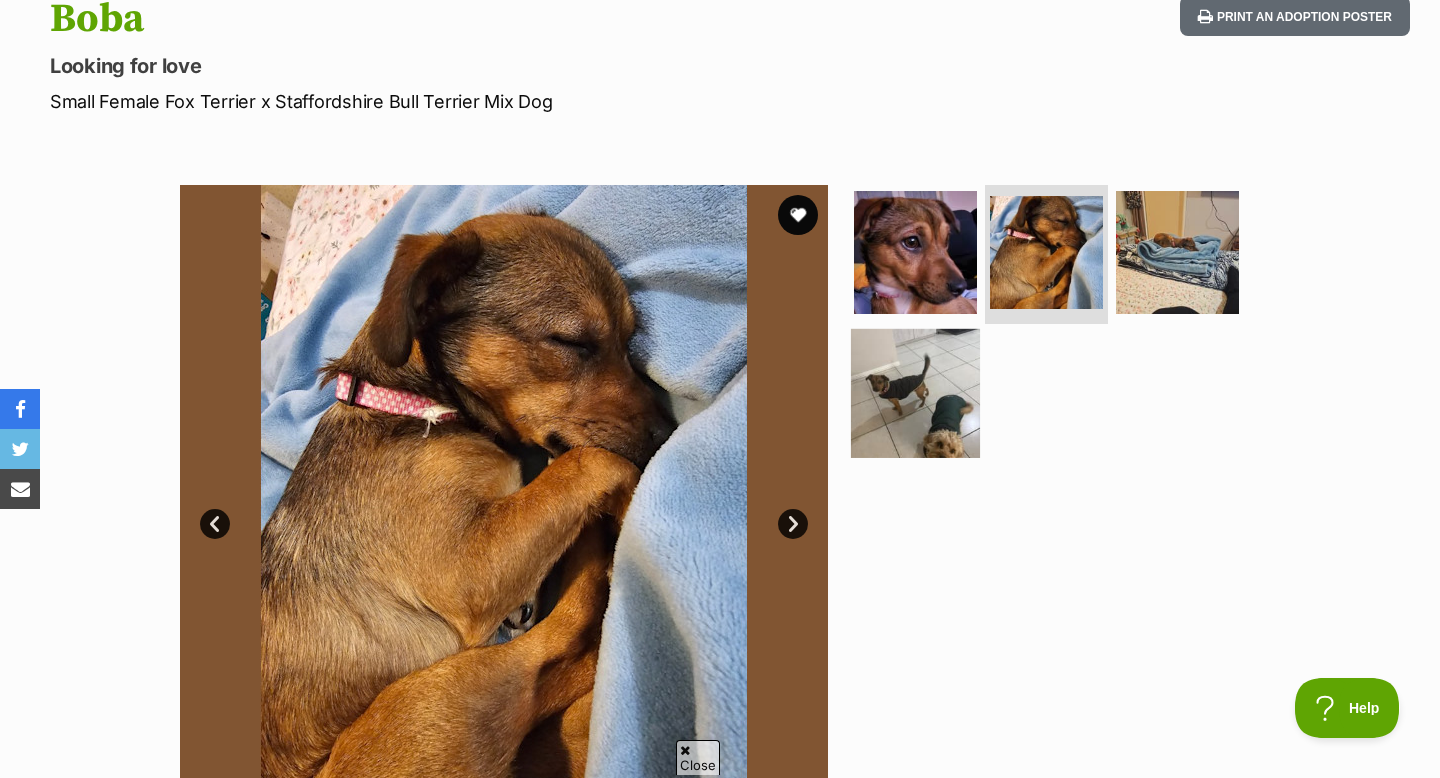 click at bounding box center [915, 393] 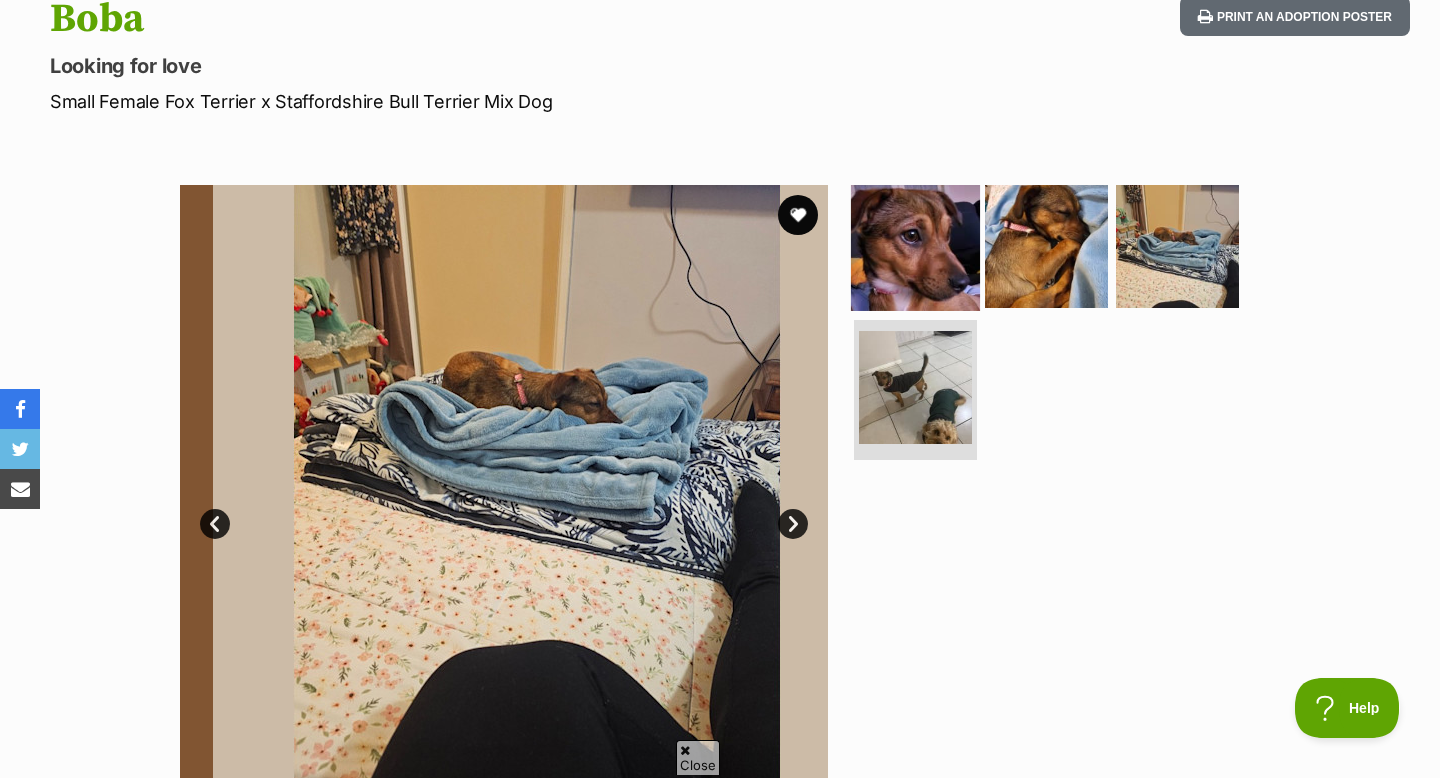 scroll, scrollTop: 0, scrollLeft: 0, axis: both 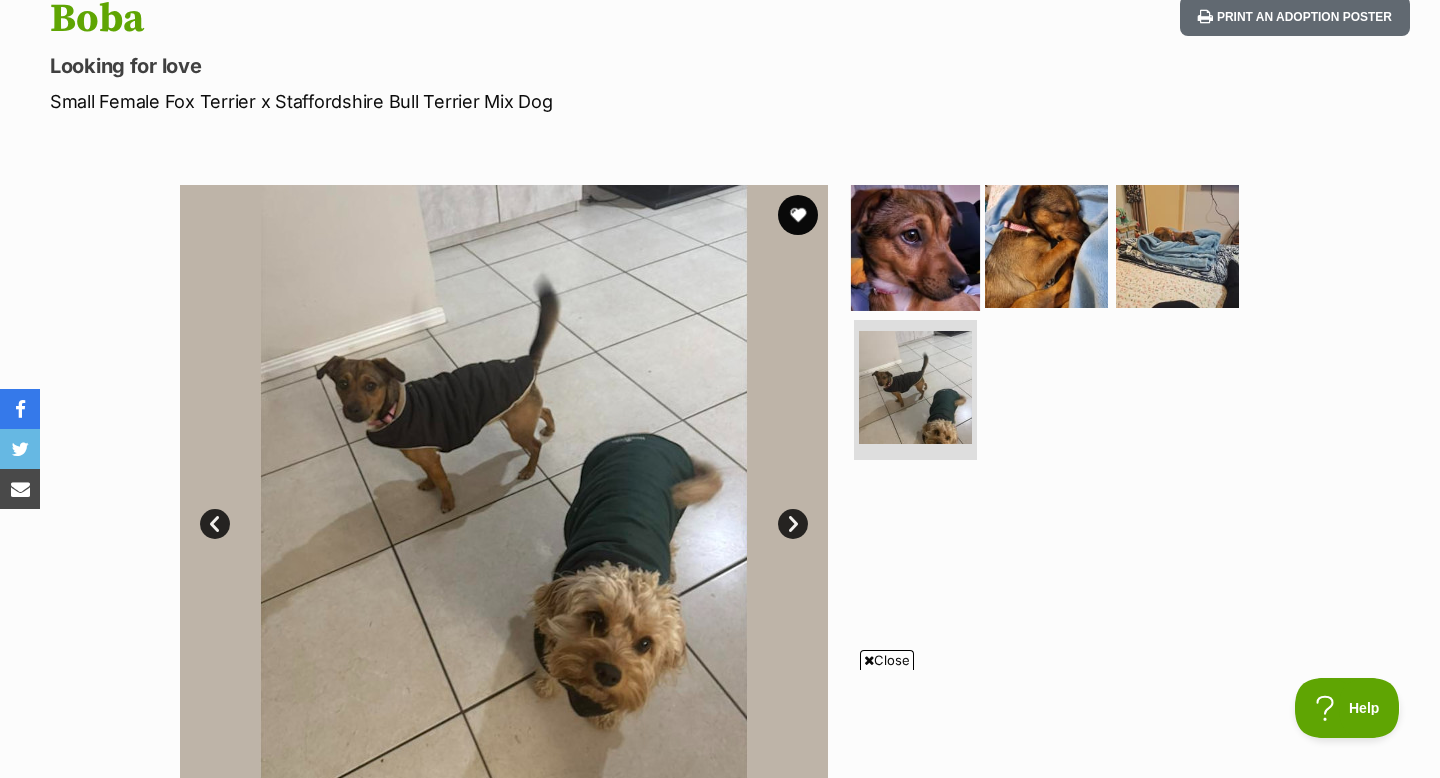 click at bounding box center [915, 245] 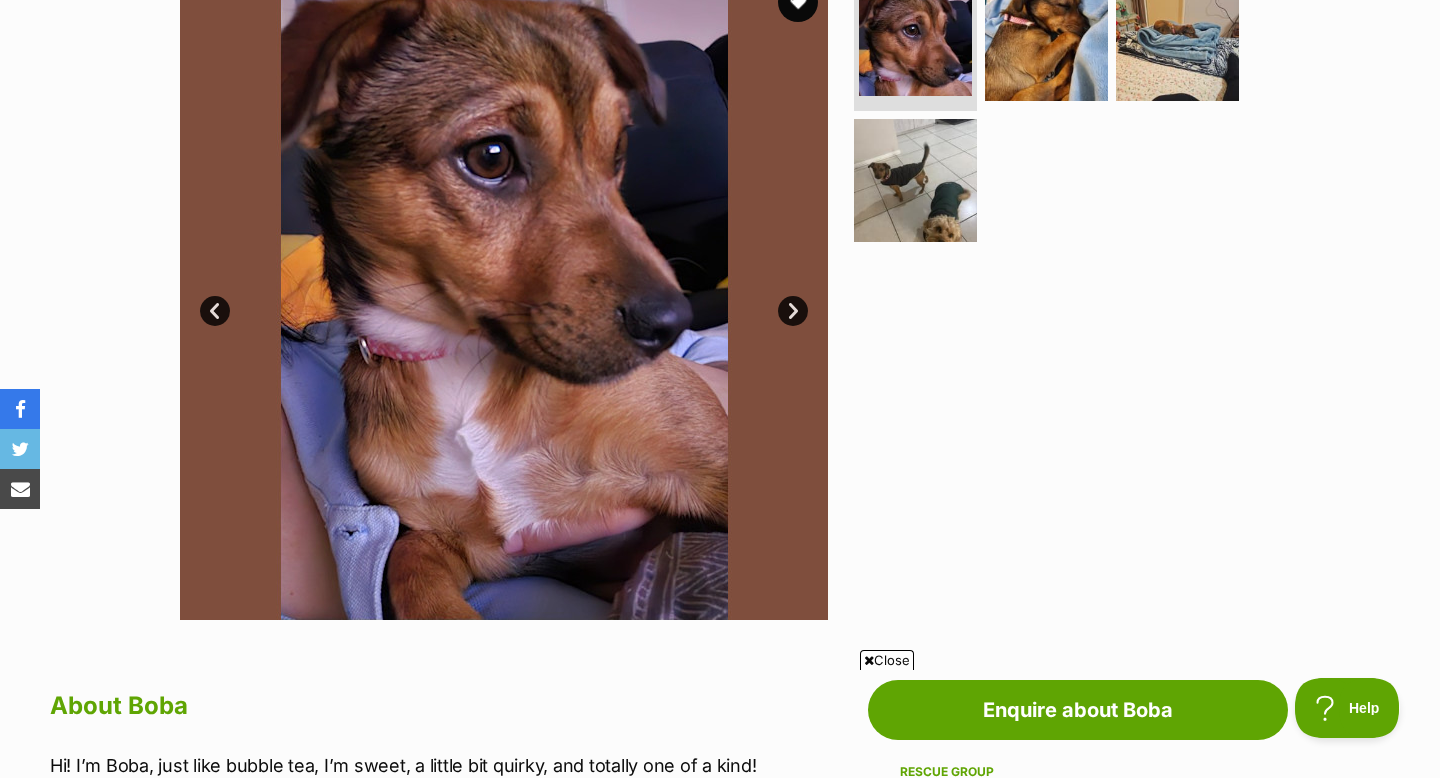 scroll, scrollTop: 353, scrollLeft: 0, axis: vertical 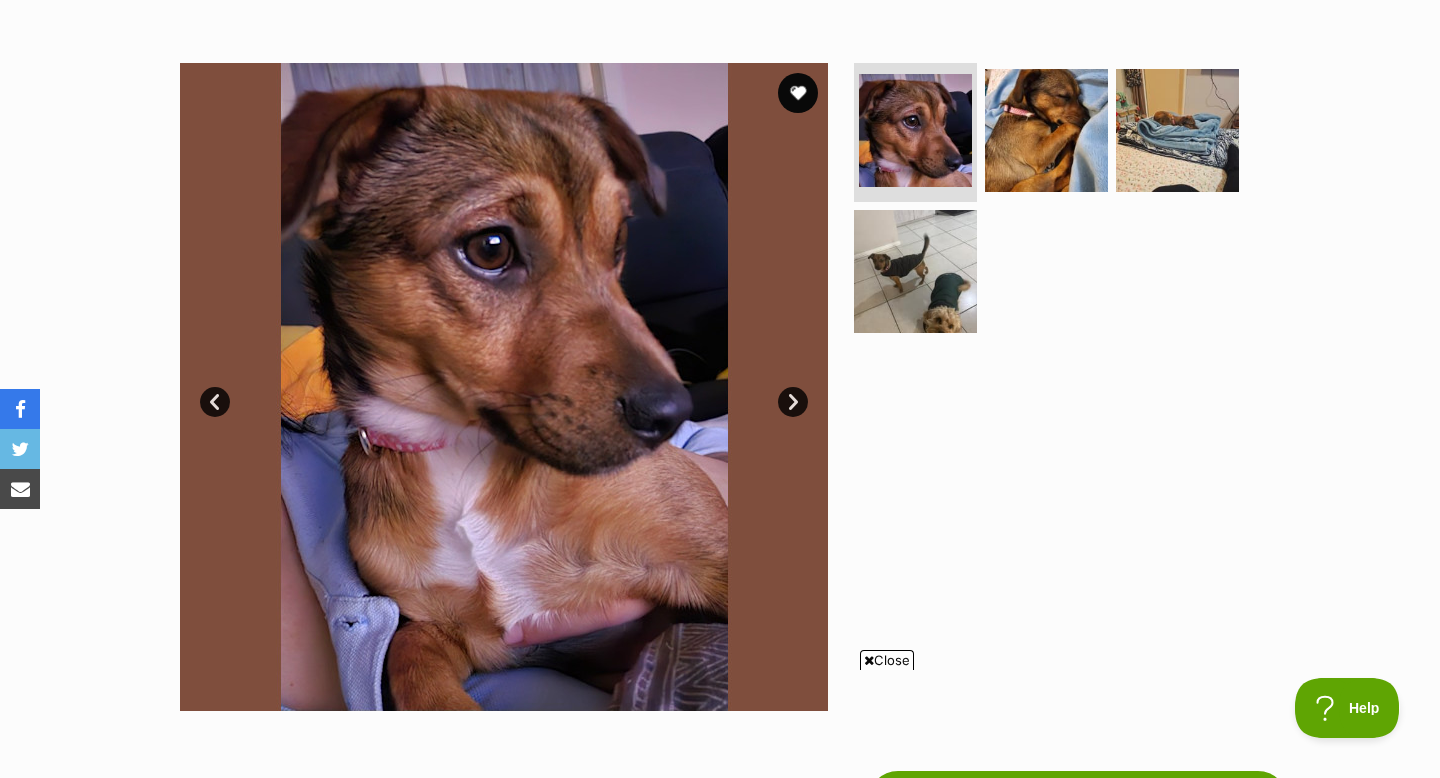 click at bounding box center (504, 387) 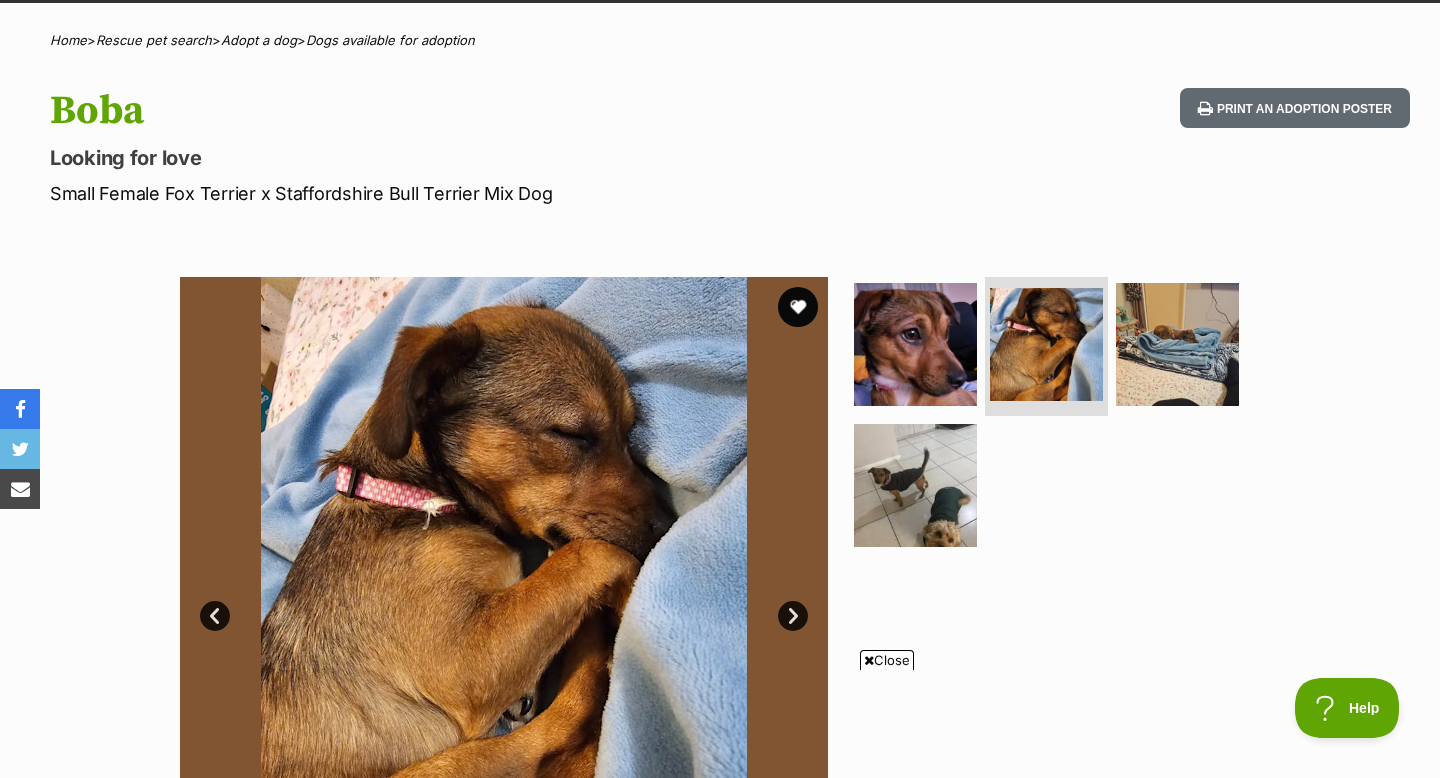 scroll, scrollTop: 137, scrollLeft: 0, axis: vertical 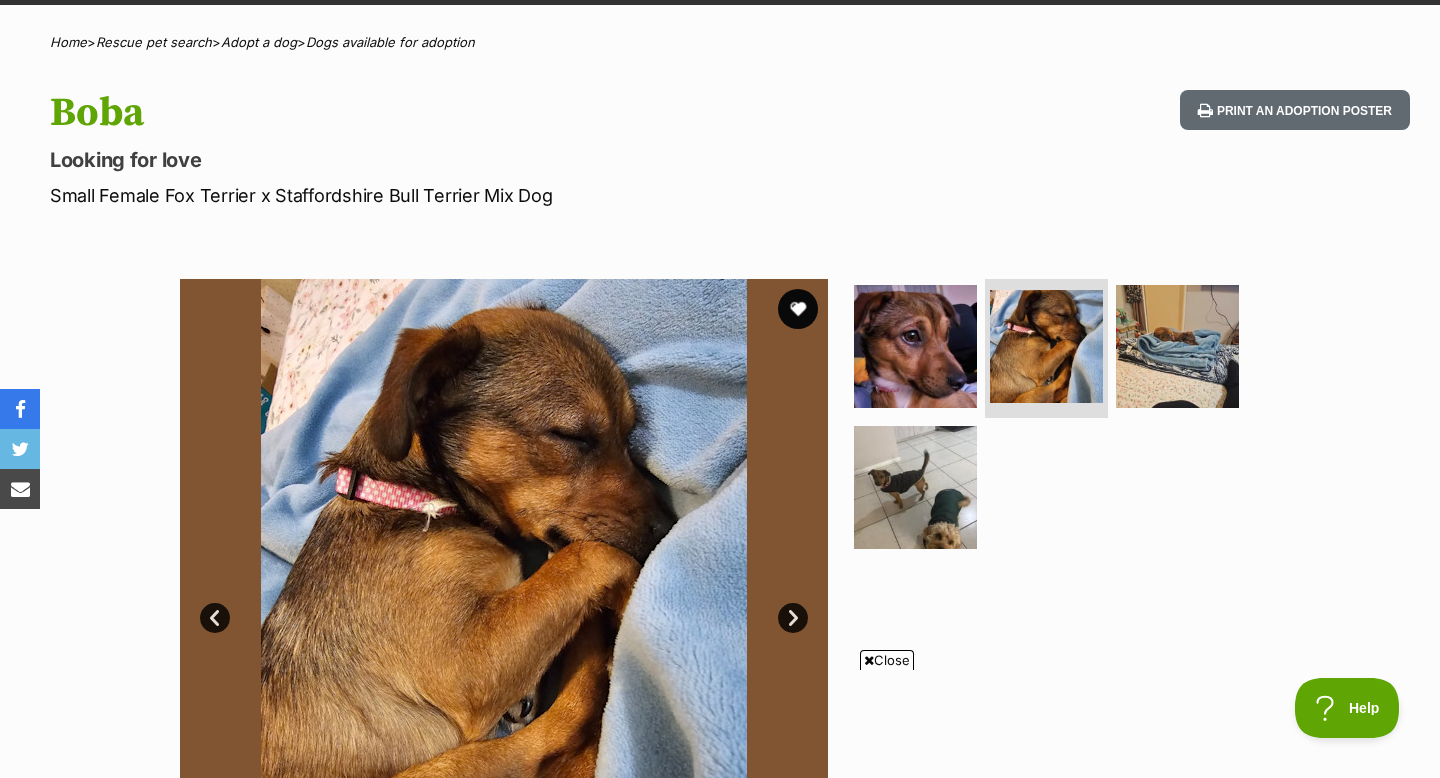 drag, startPoint x: 100, startPoint y: 197, endPoint x: 556, endPoint y: 197, distance: 456 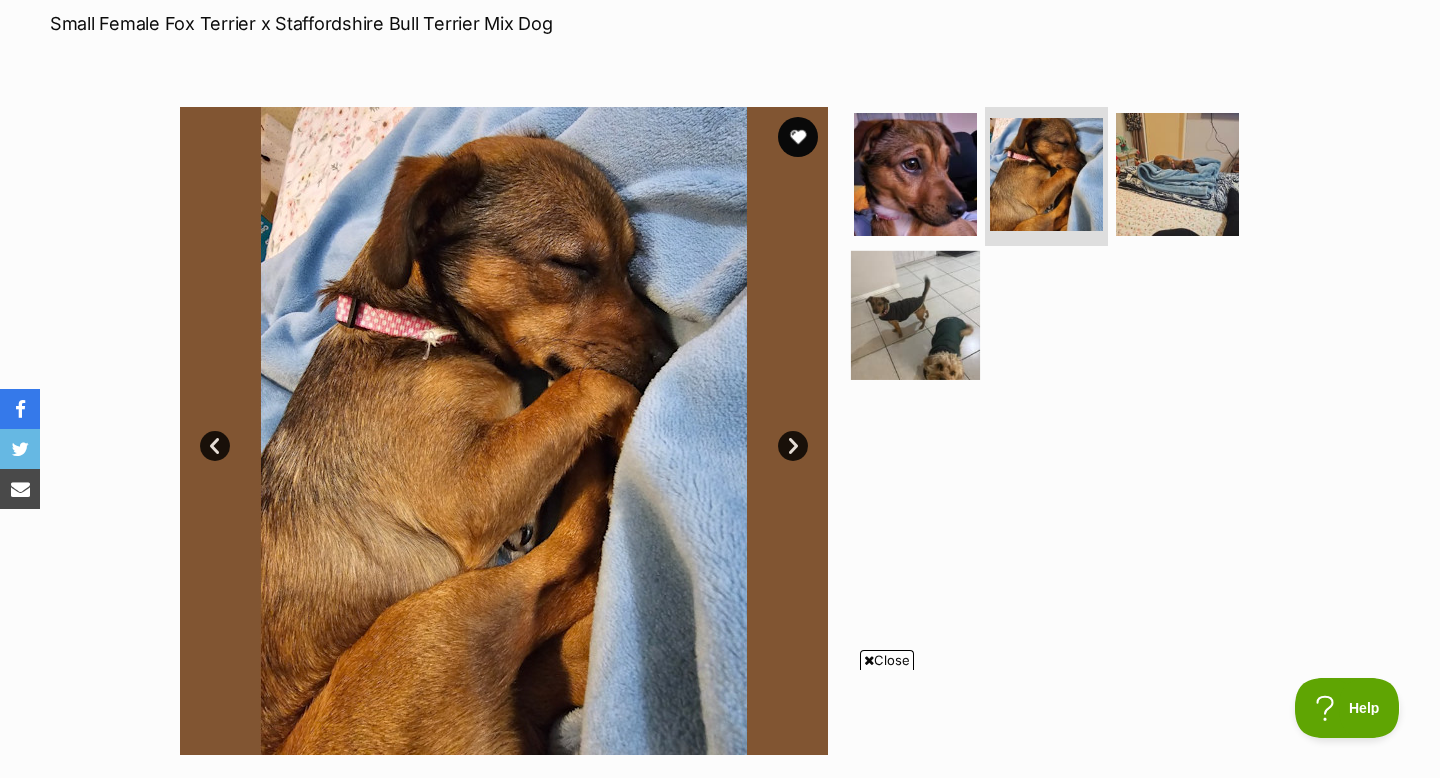 scroll, scrollTop: 311, scrollLeft: 0, axis: vertical 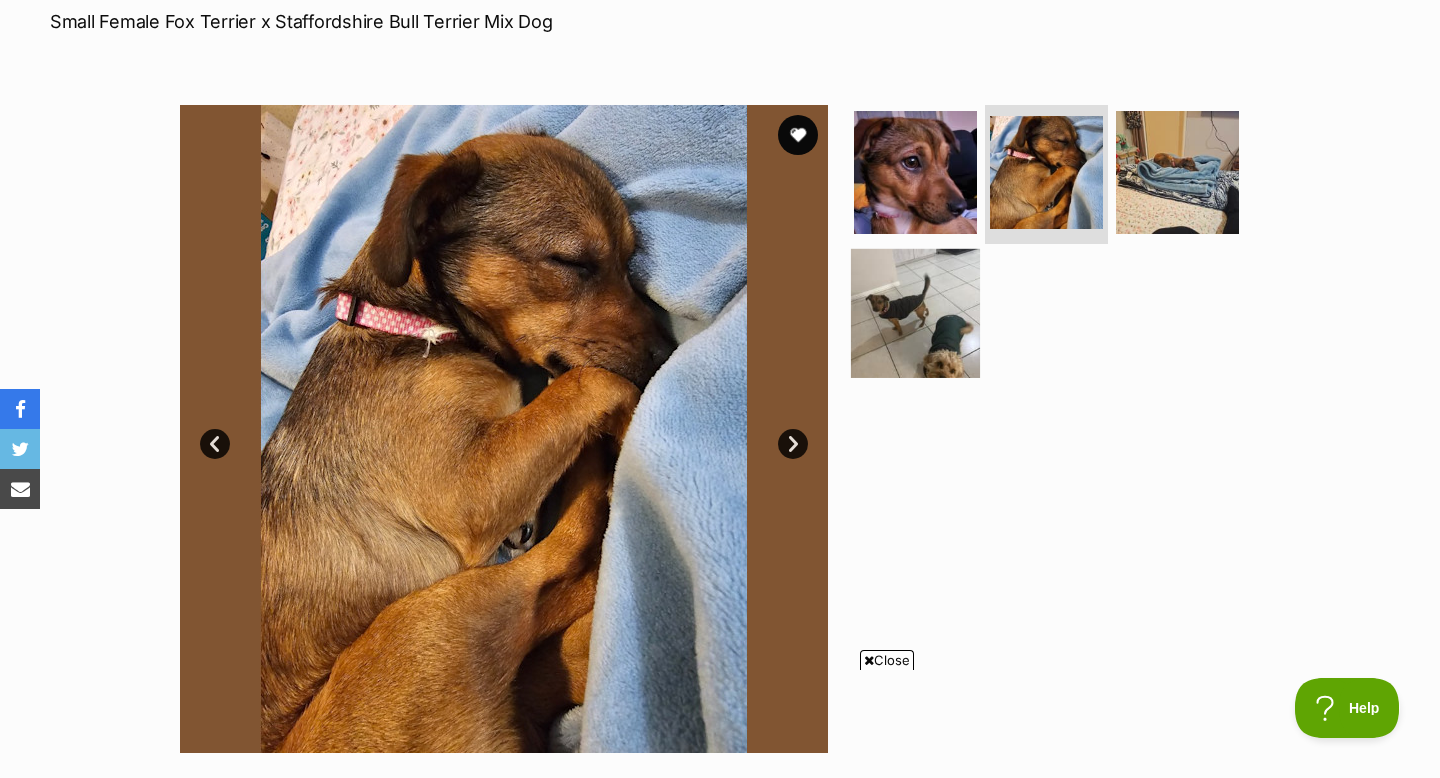 click at bounding box center [915, 313] 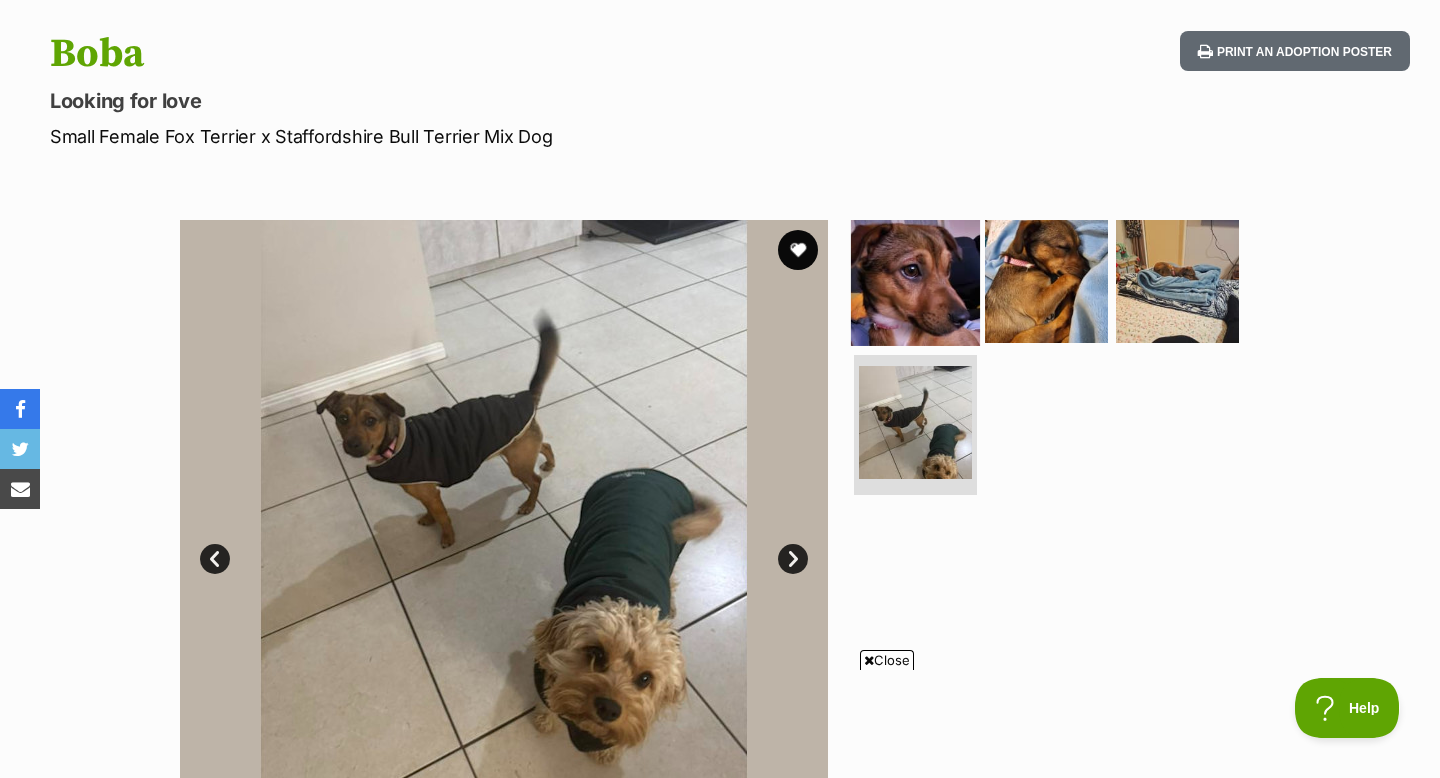 scroll, scrollTop: 238, scrollLeft: 0, axis: vertical 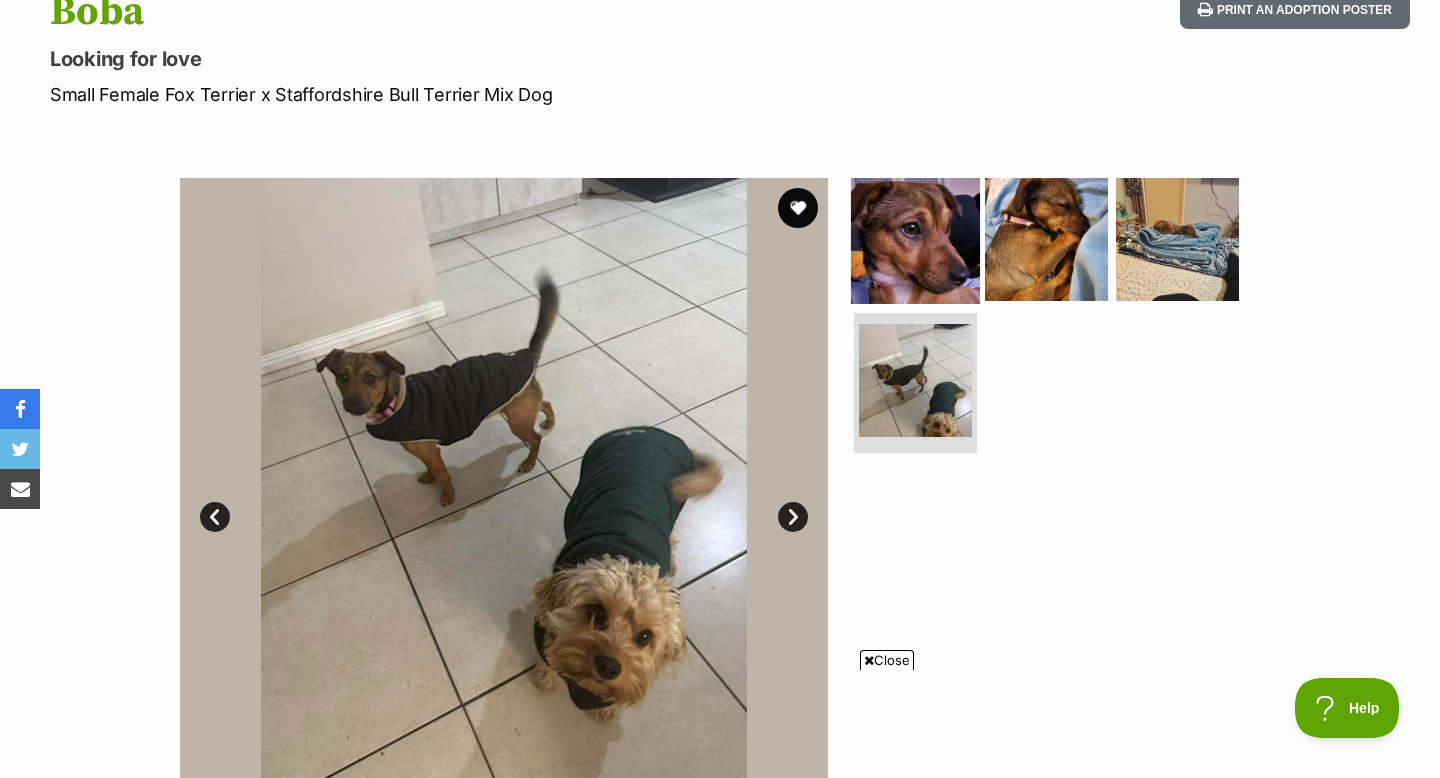 click at bounding box center (915, 238) 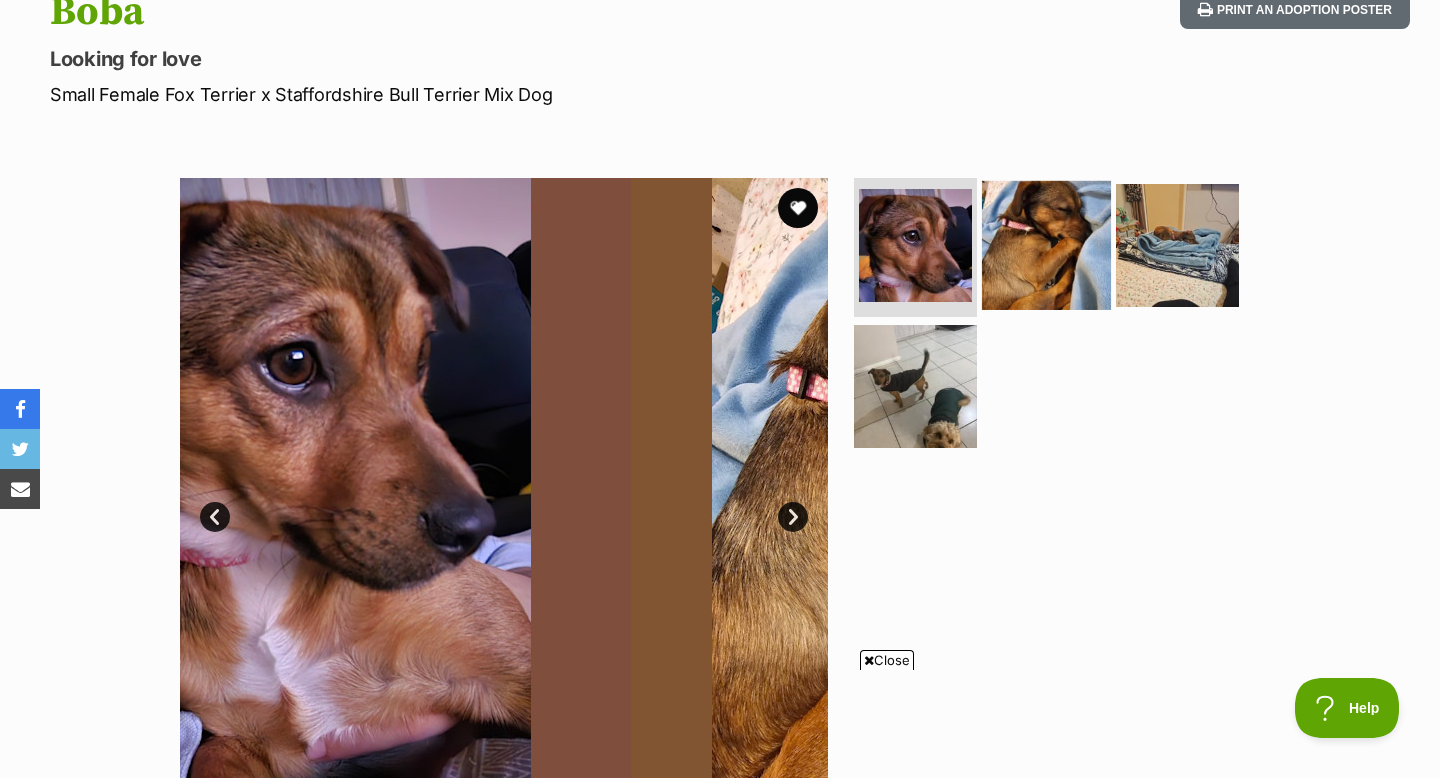click at bounding box center (1046, 244) 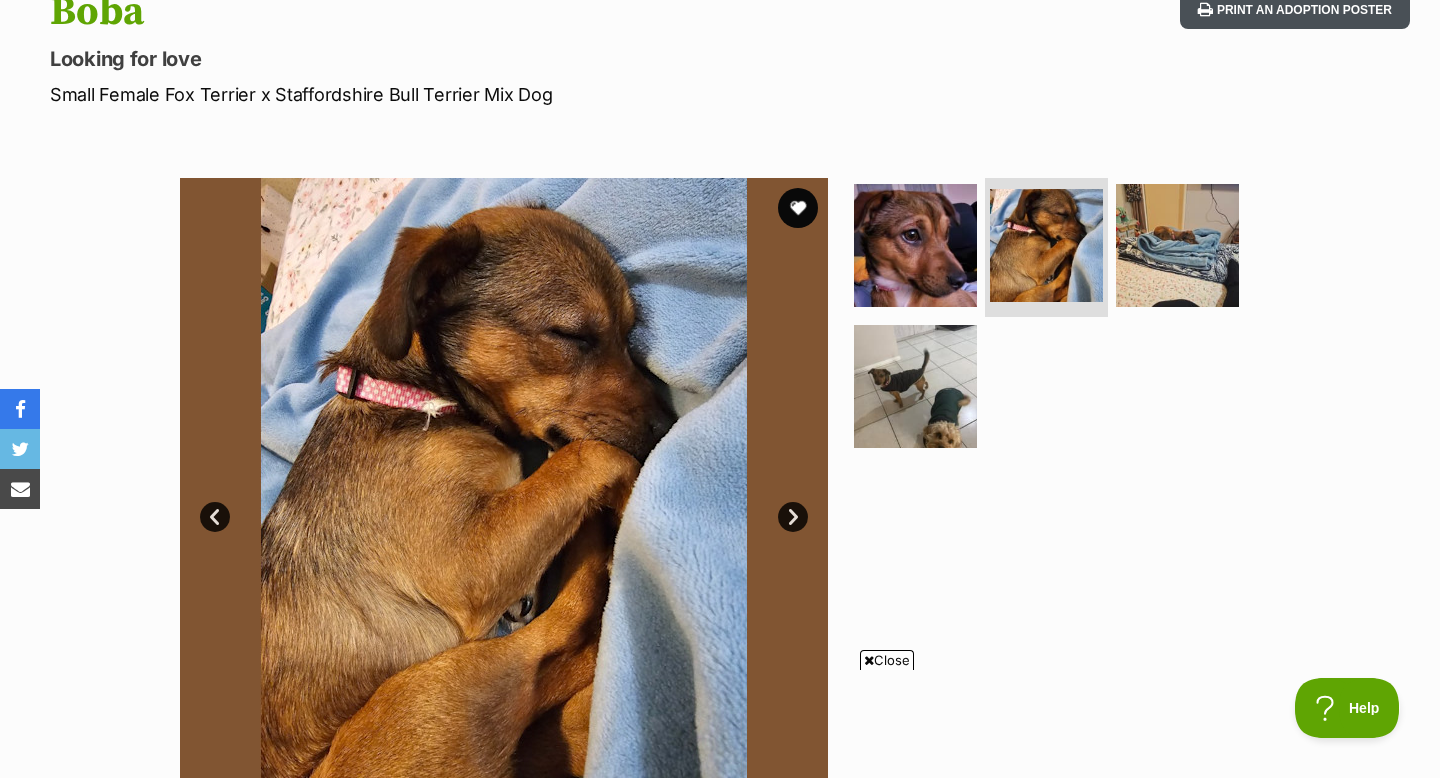 scroll, scrollTop: 0, scrollLeft: 0, axis: both 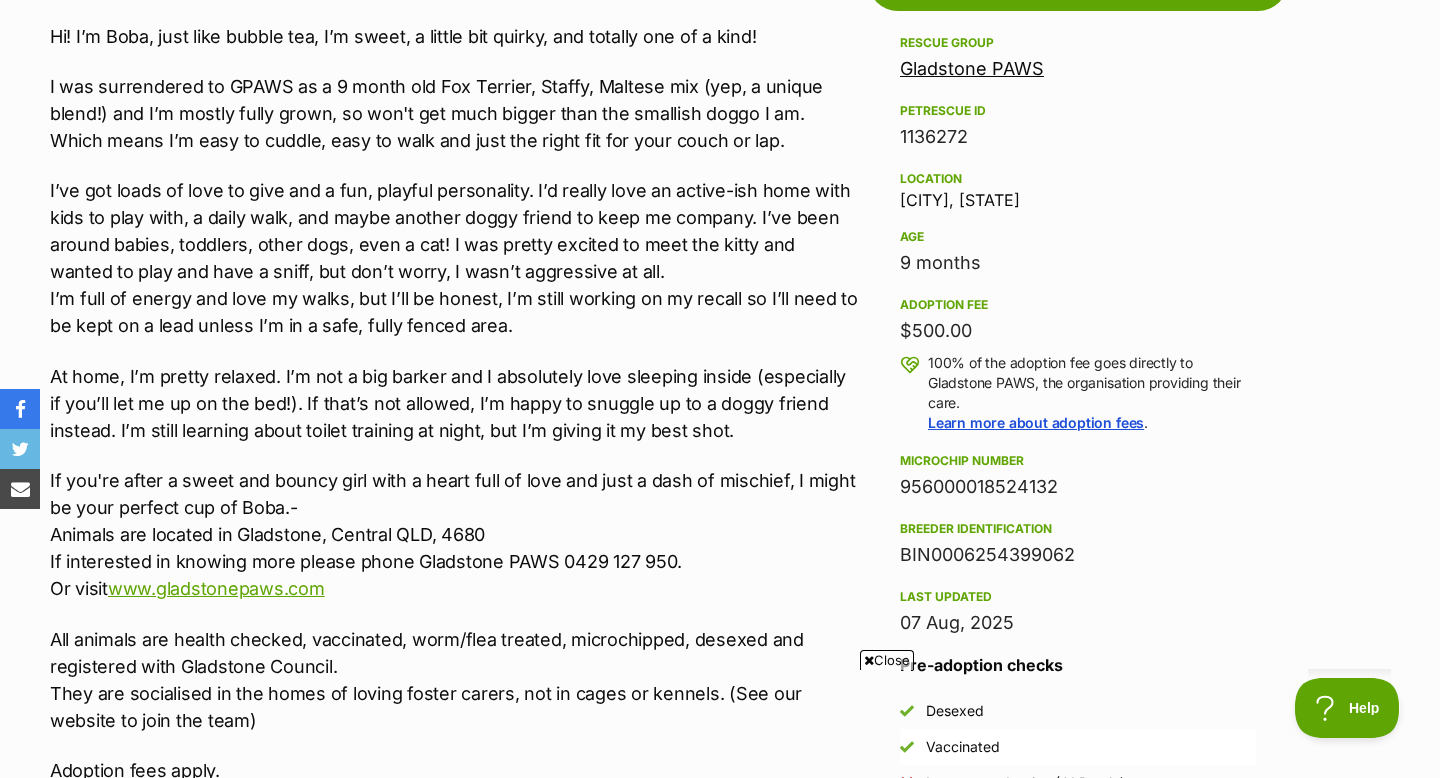 click on "Hi! I’m Boba, just like bubble tea, I’m sweet, a little bit quirky, and totally one of a kind!
I was surrendered to GPAWS as a 9 month old Fox Terrier, Staffy, Maltese mix (yep, a unique blend!) and I’m mostly fully grown, so won't get much bigger than the smallish doggo I am. Which means I’m easy to cuddle, easy to walk and just the right fit for your couch or lap.
I’ve got loads of love to give and a fun, playful personality. I’d really love an active-ish home with kids to play with, a daily walk, and maybe another doggy friend to keep me company. I’ve been around babies, toddlers, other dogs, even a cat! I was pretty excited to meet the kitty and wanted to play and have a sniff, but don’t worry, I wasn’t aggressive at all.
I’m full of energy and love my walks, but I’ll be honest, I’m still working on my recall so I’ll need to be kept on a lead unless I’m in a safe, fully fenced area.
Animals are located in Gladstone, Central QLD, 4680
Or visit" at bounding box center (454, 417) 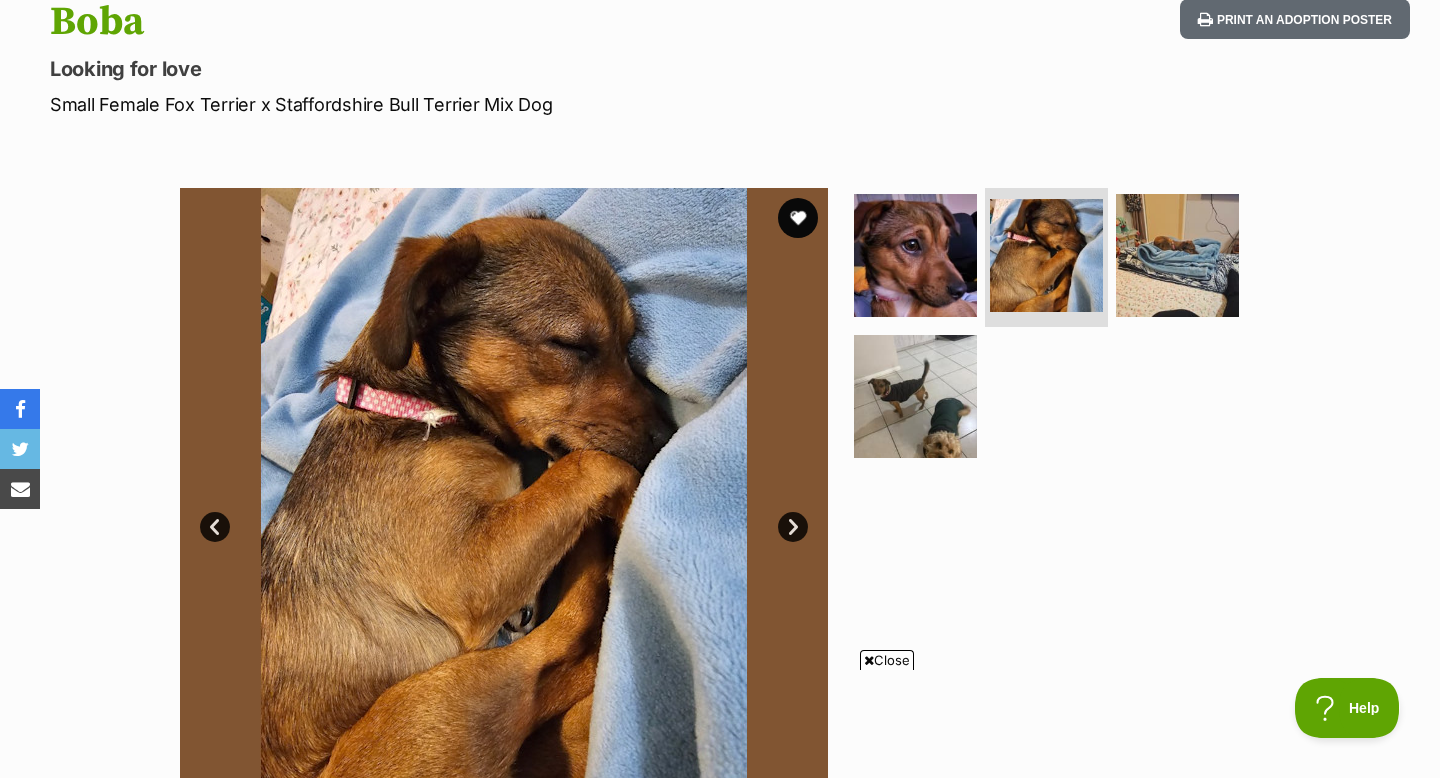 scroll, scrollTop: 0, scrollLeft: 0, axis: both 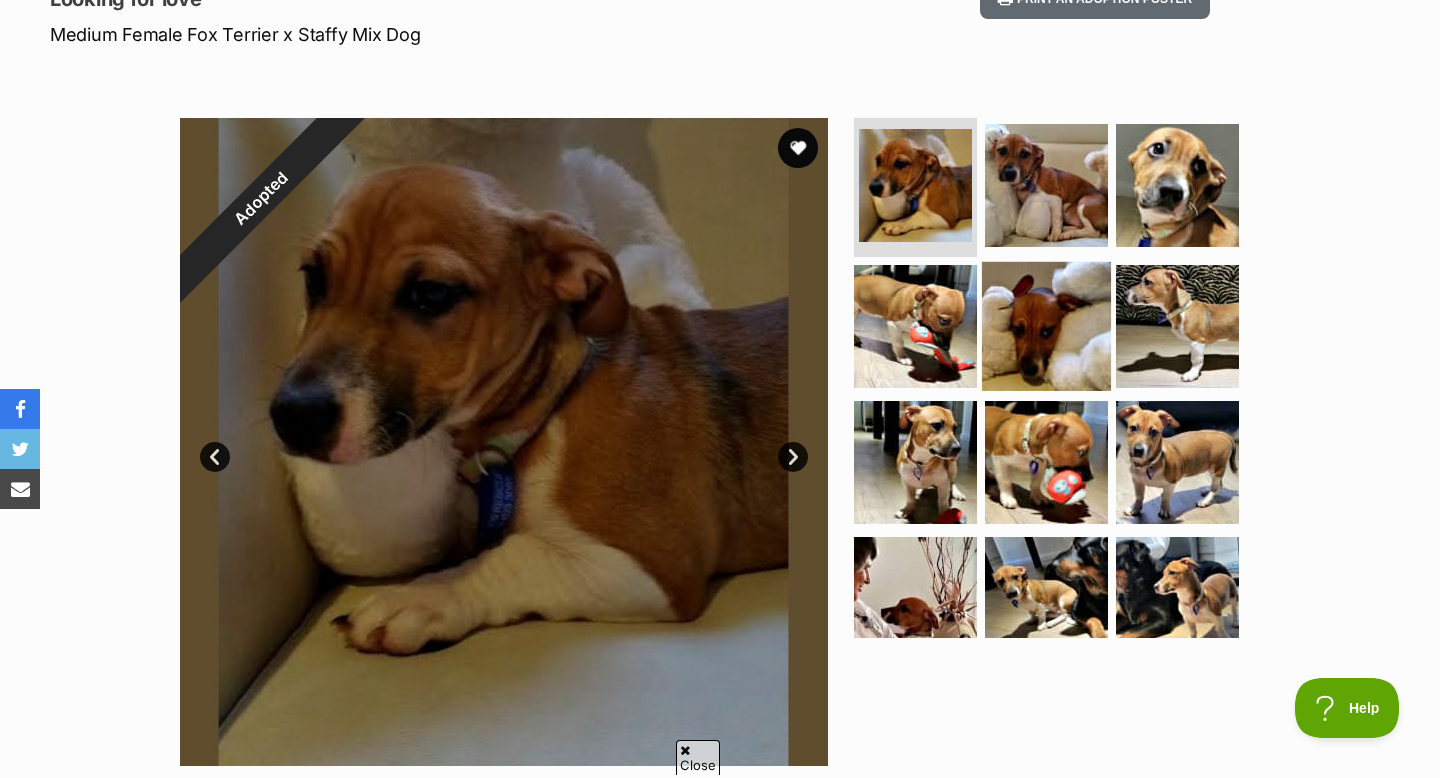 click at bounding box center (1046, 326) 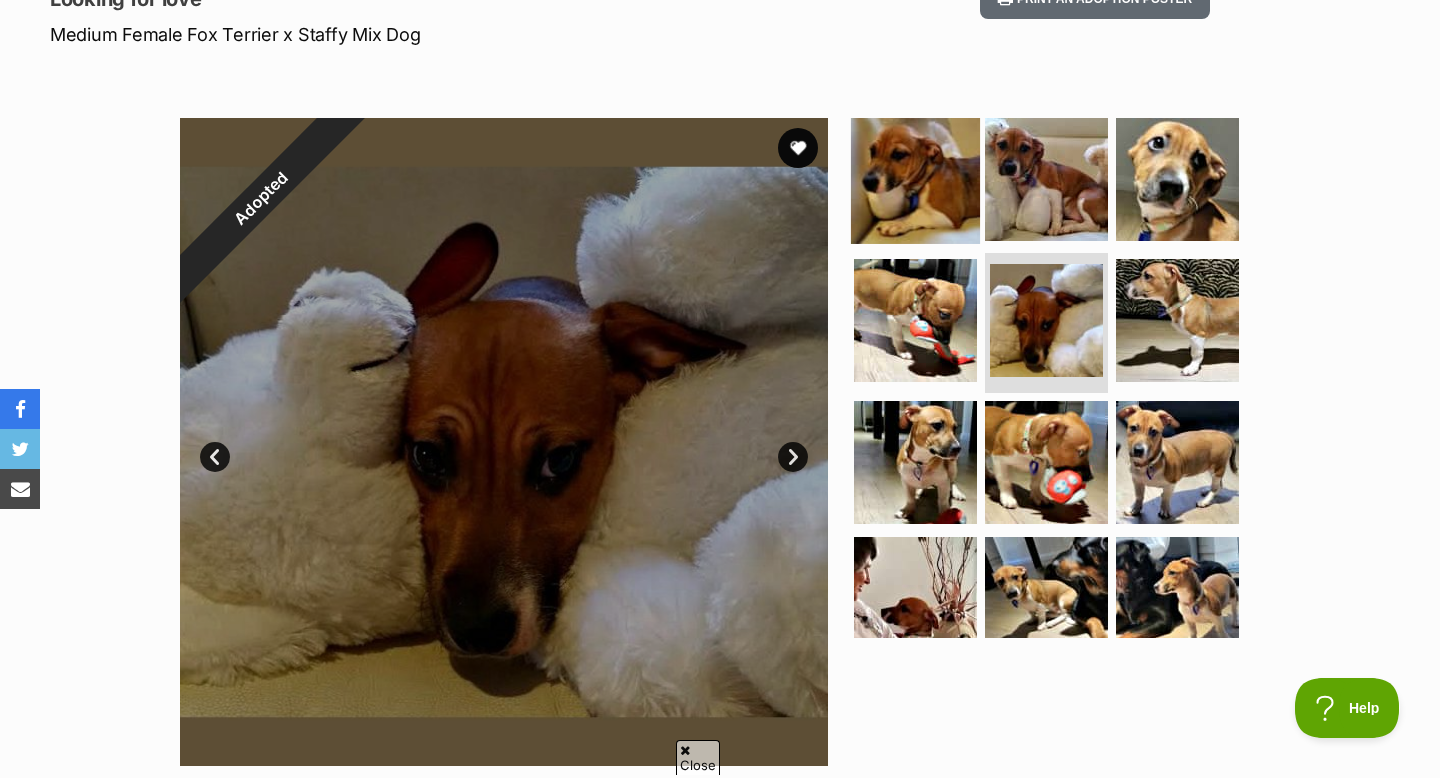 scroll, scrollTop: 0, scrollLeft: 0, axis: both 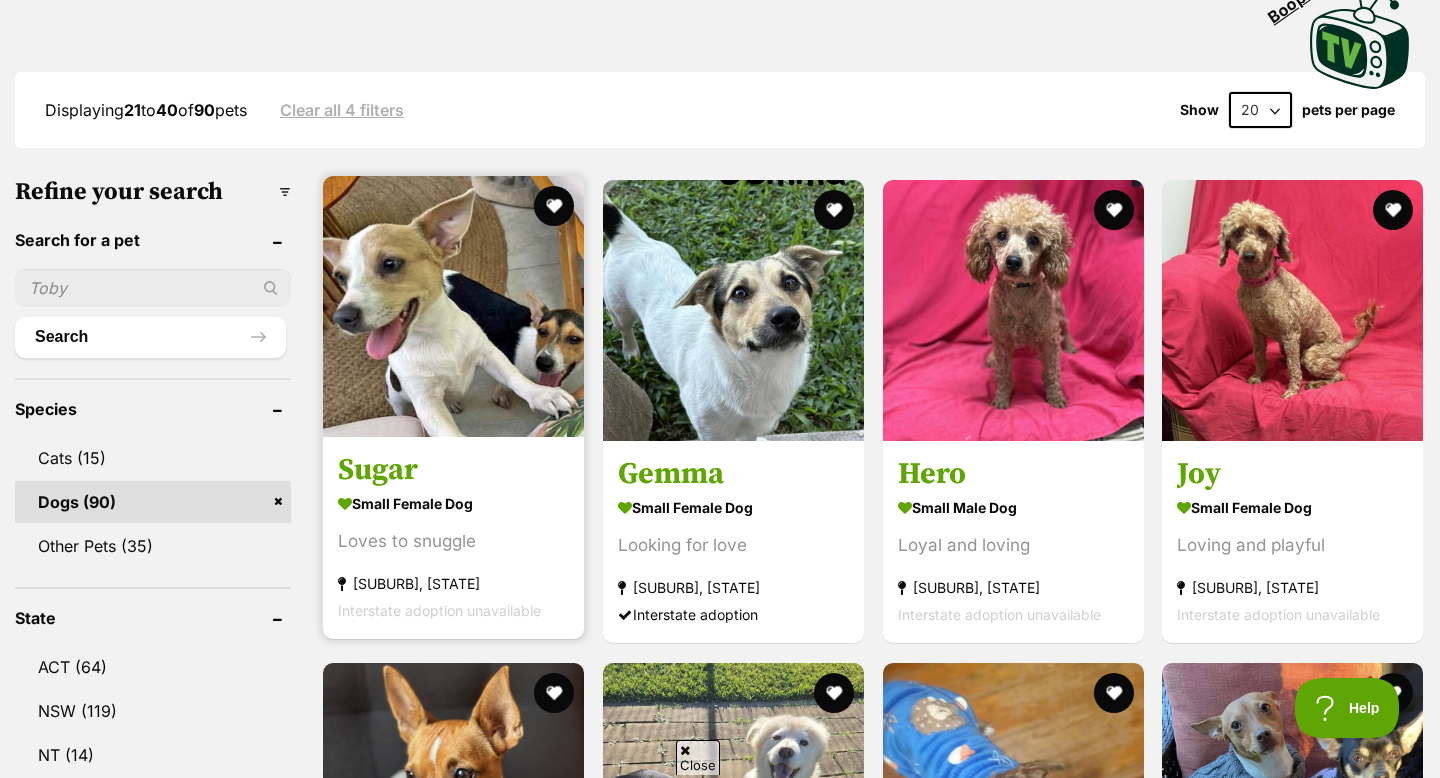 click at bounding box center [453, 306] 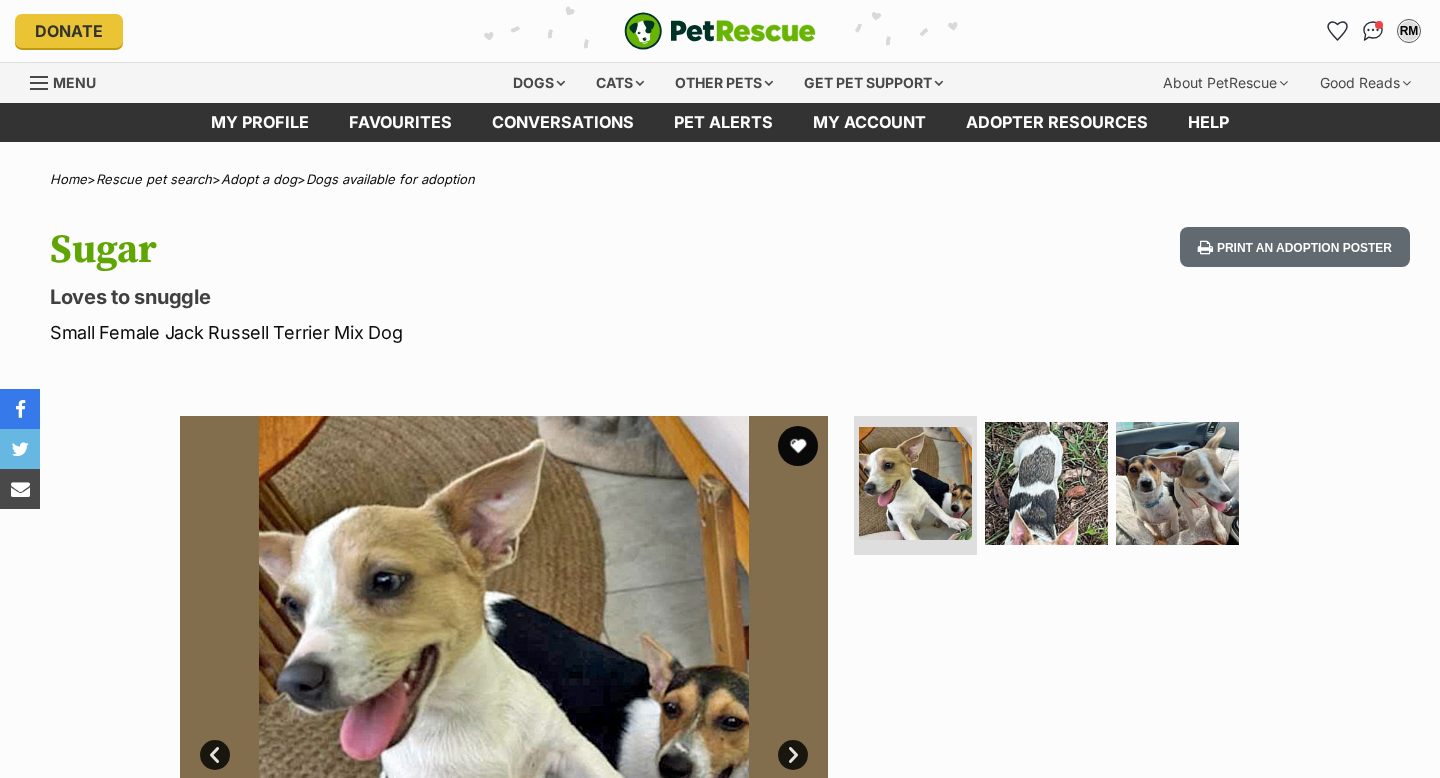 scroll, scrollTop: 0, scrollLeft: 0, axis: both 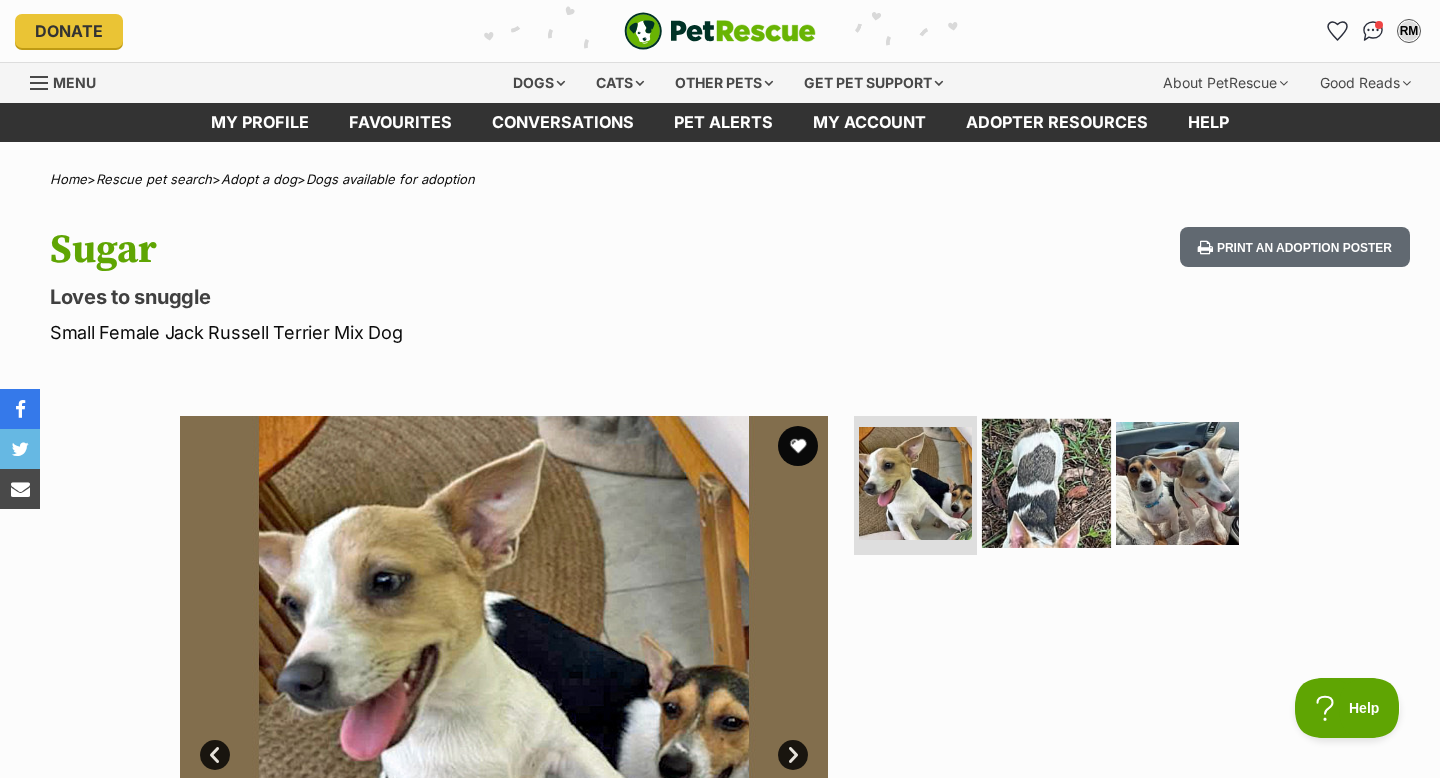 click at bounding box center (1046, 482) 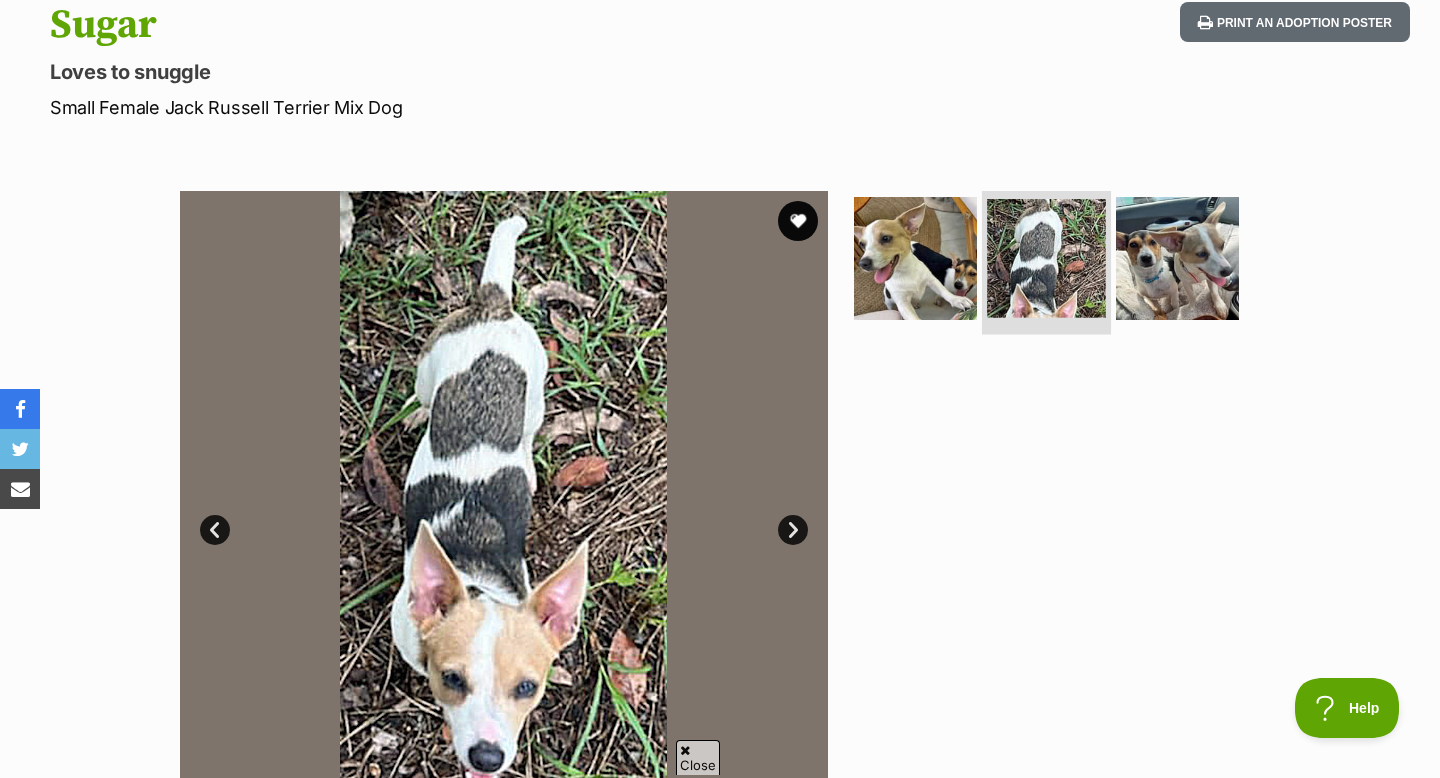 scroll, scrollTop: 231, scrollLeft: 0, axis: vertical 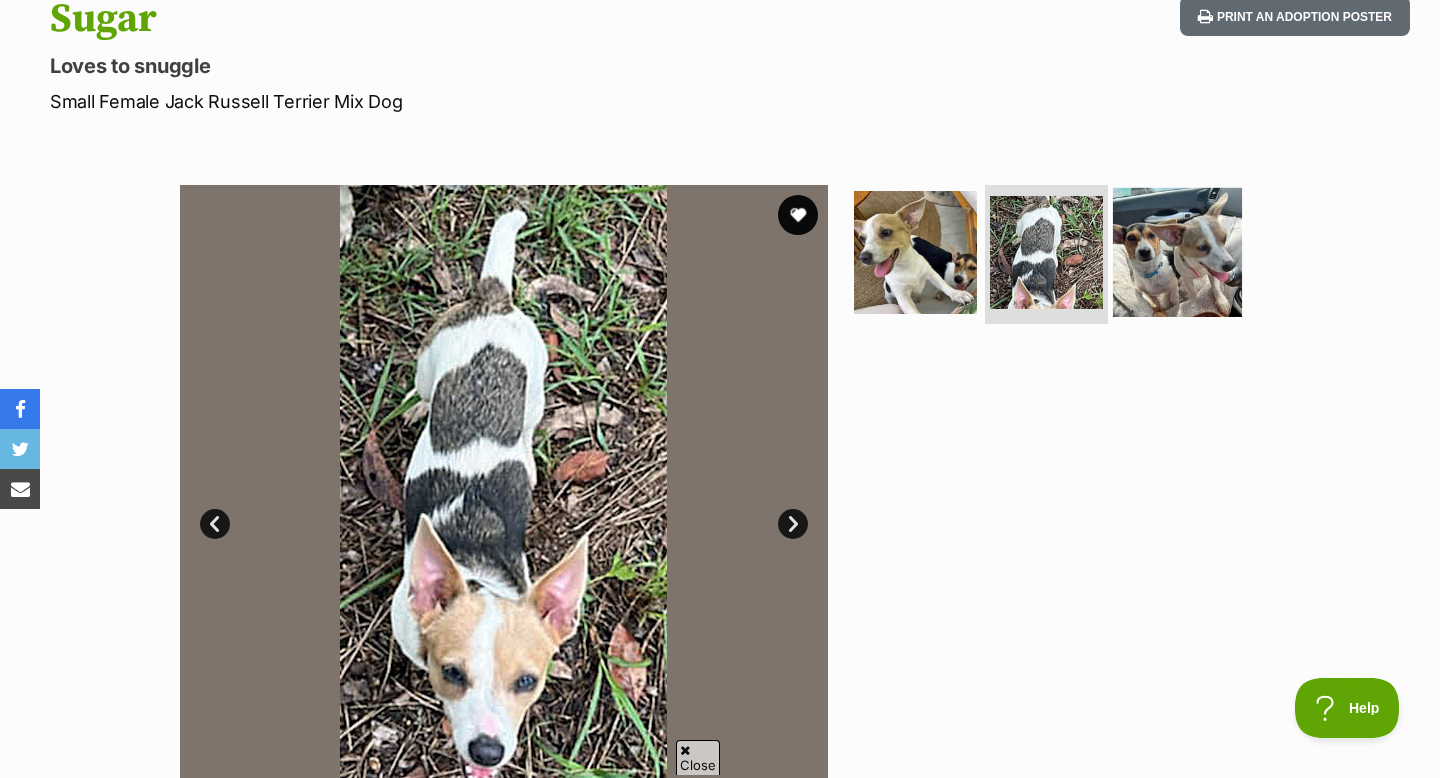 click at bounding box center (1177, 251) 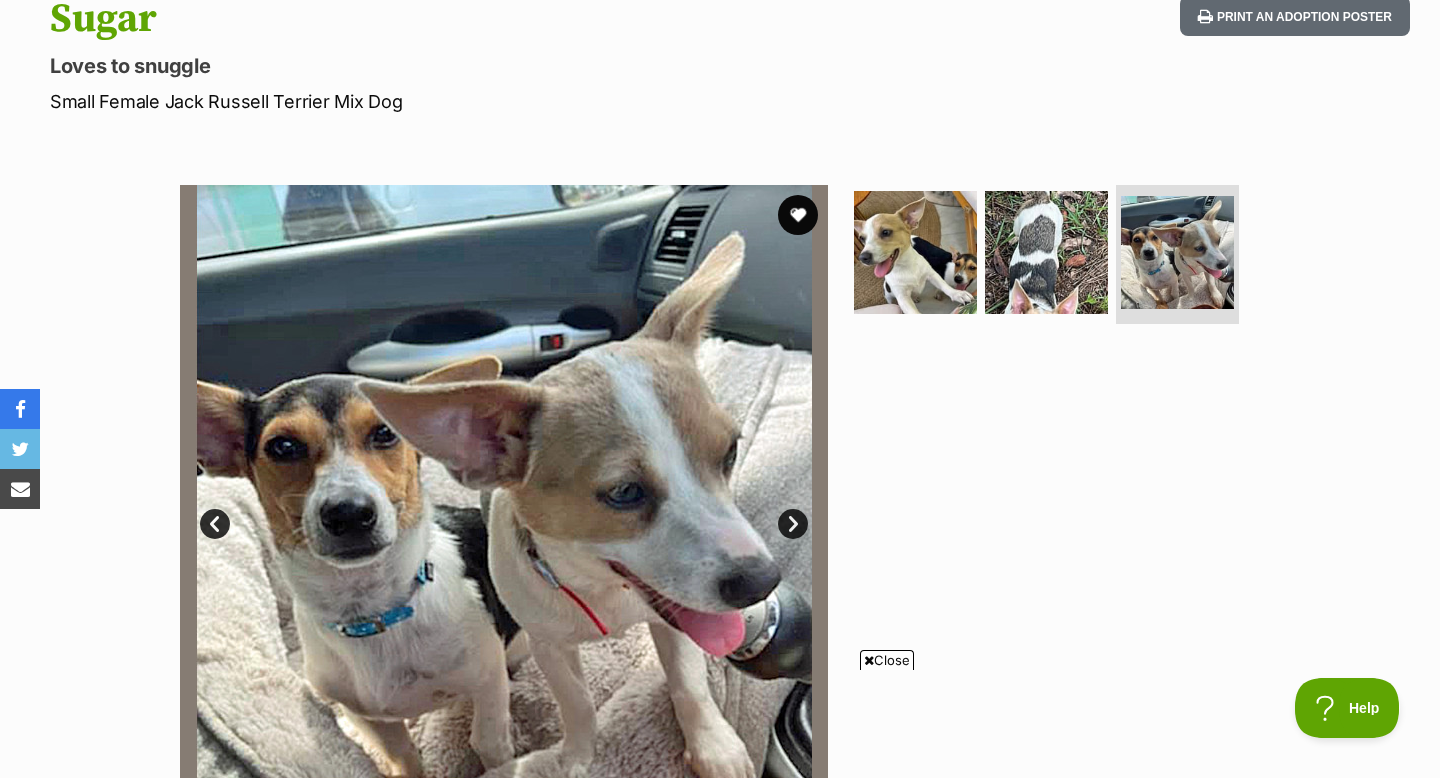 scroll, scrollTop: 0, scrollLeft: 0, axis: both 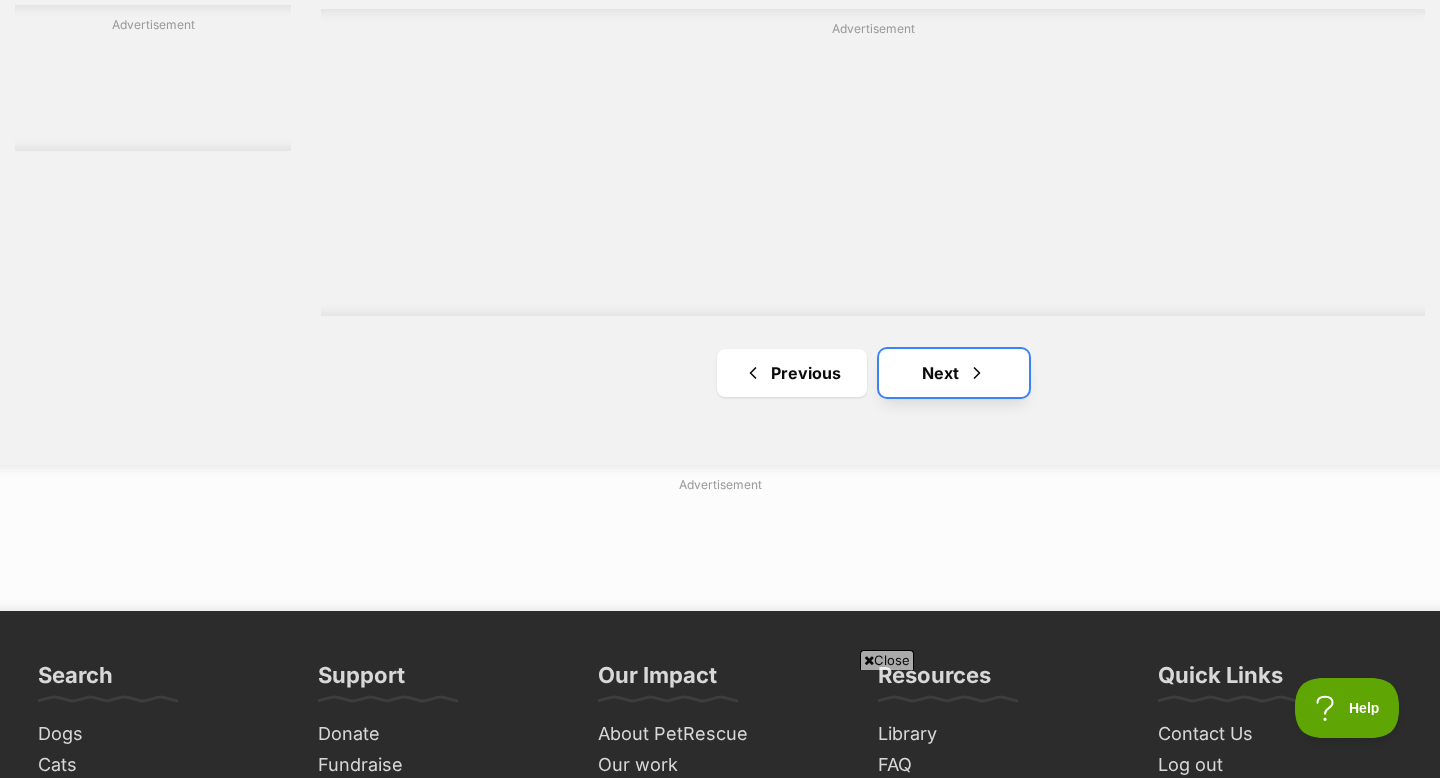 click on "Next" at bounding box center (954, 373) 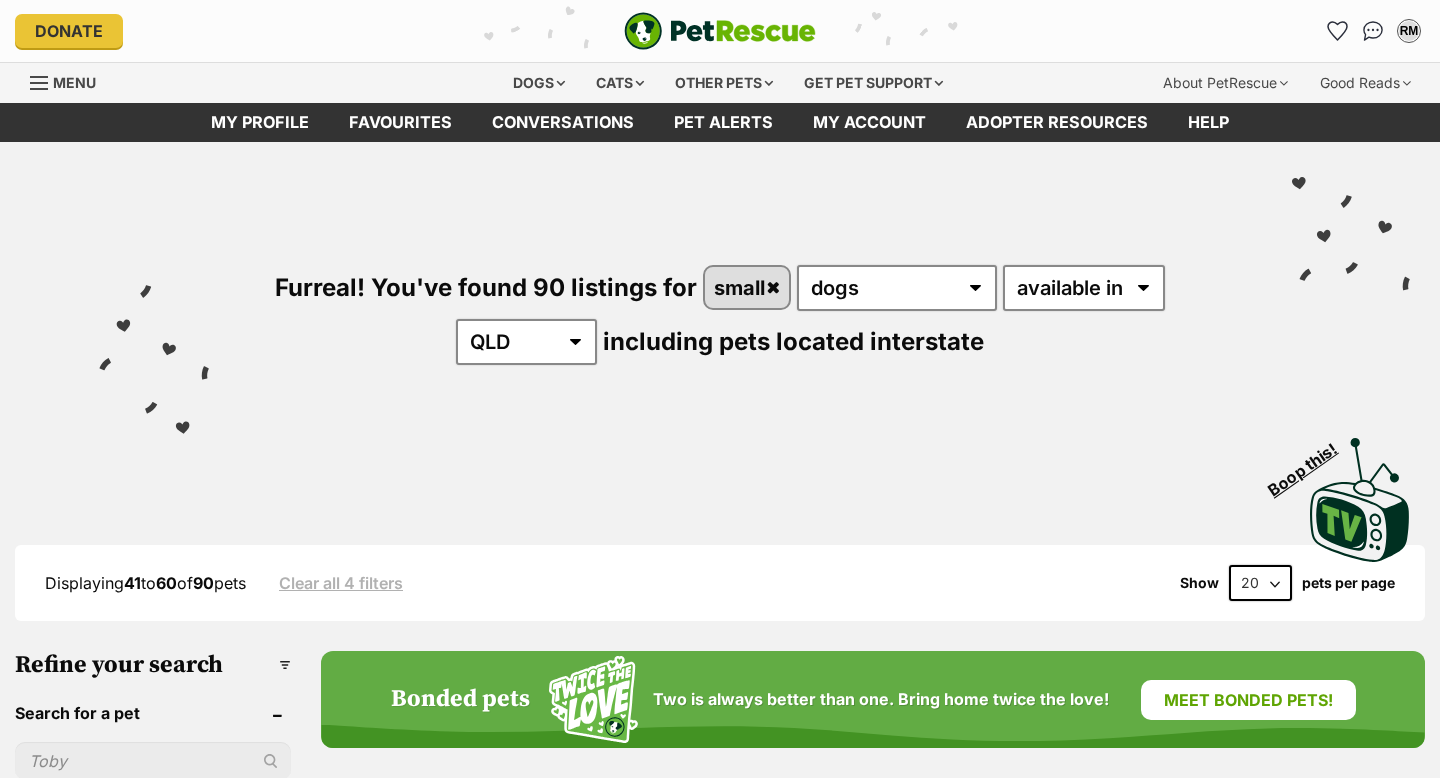 scroll, scrollTop: 0, scrollLeft: 0, axis: both 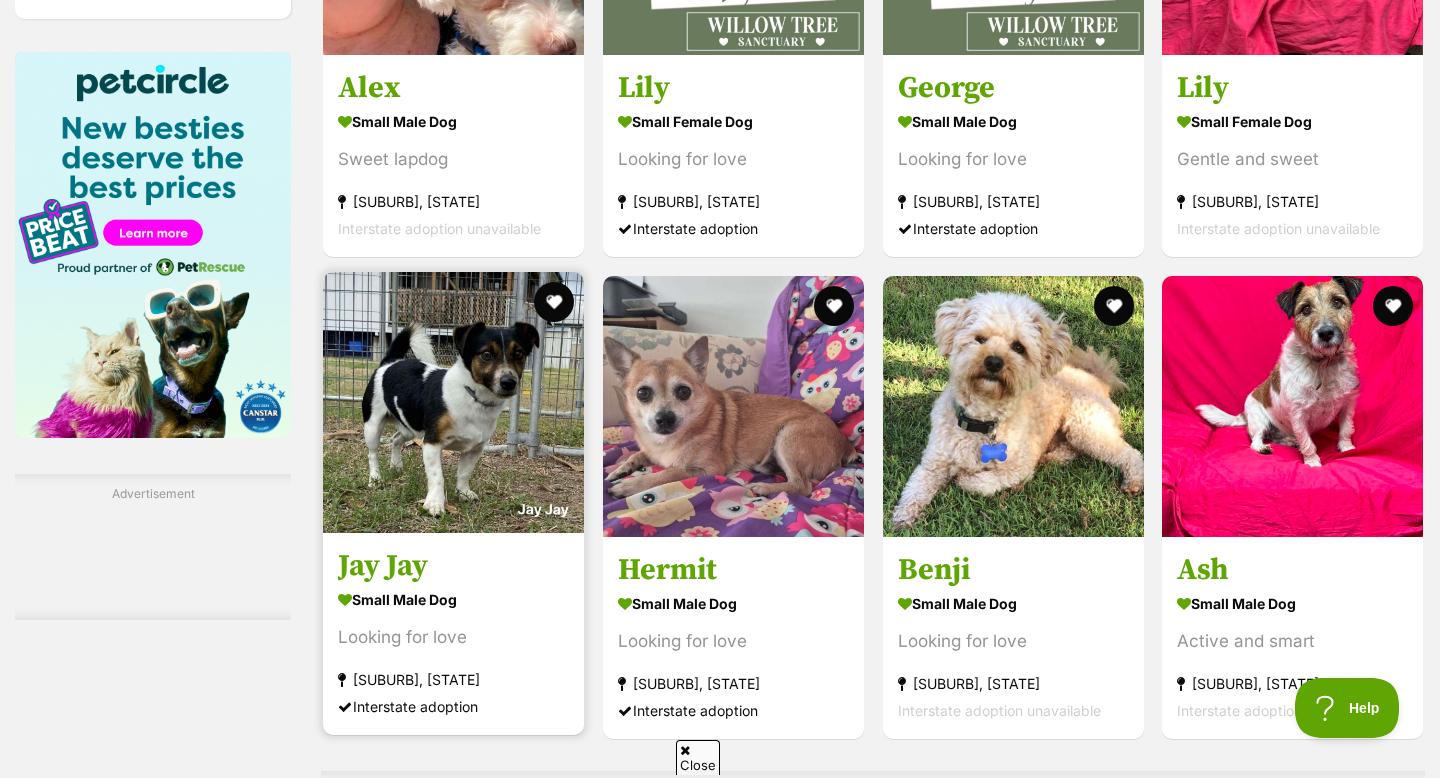 click on "small male Dog" at bounding box center (453, 599) 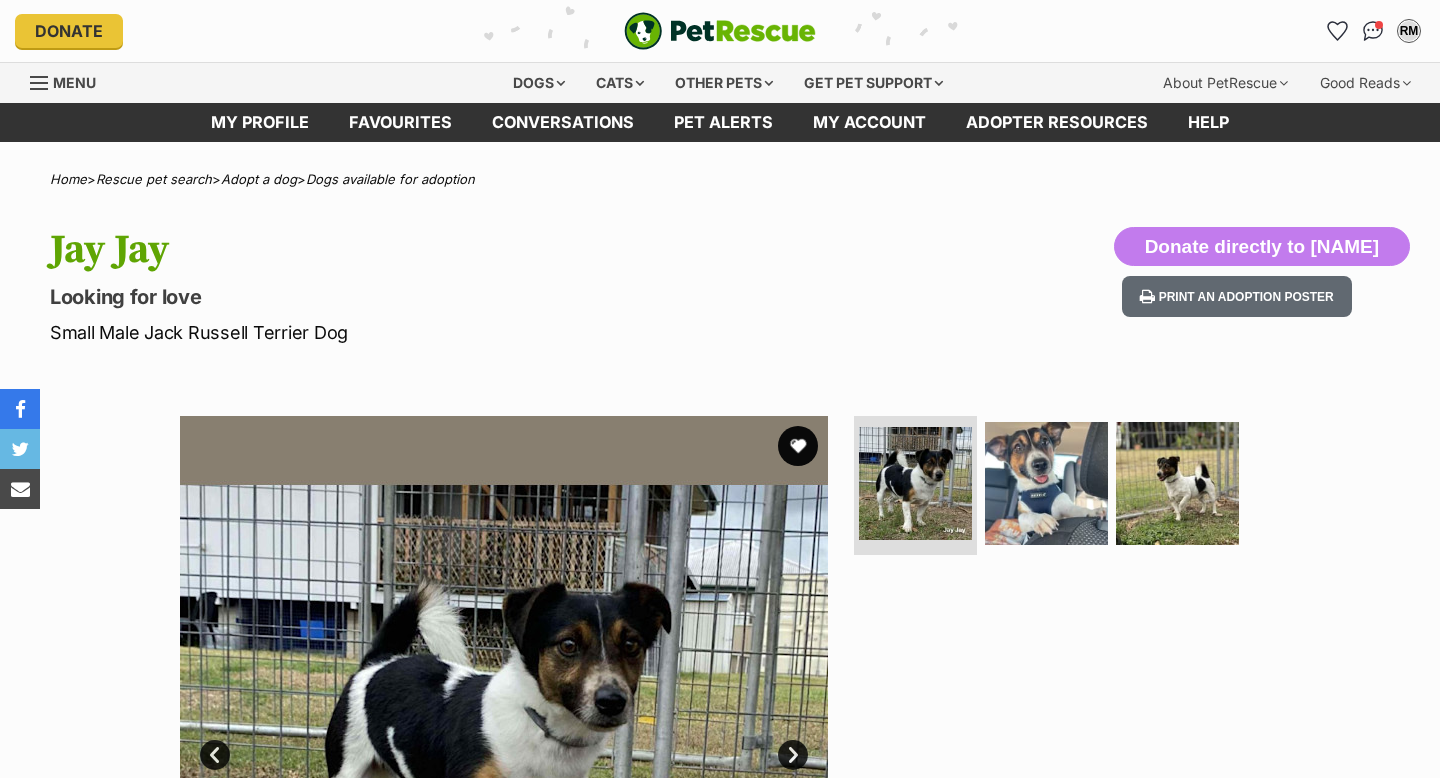 scroll, scrollTop: 0, scrollLeft: 0, axis: both 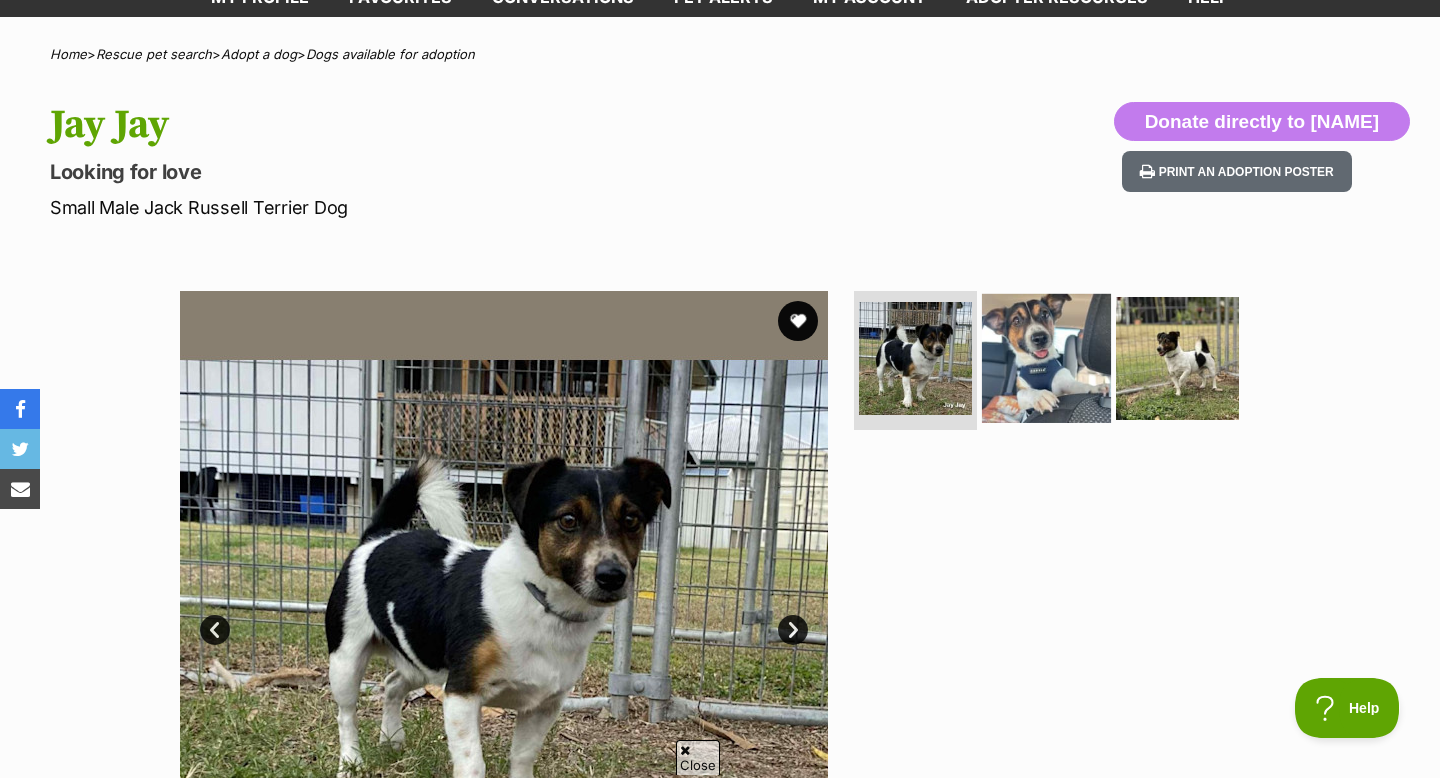 click at bounding box center [1046, 357] 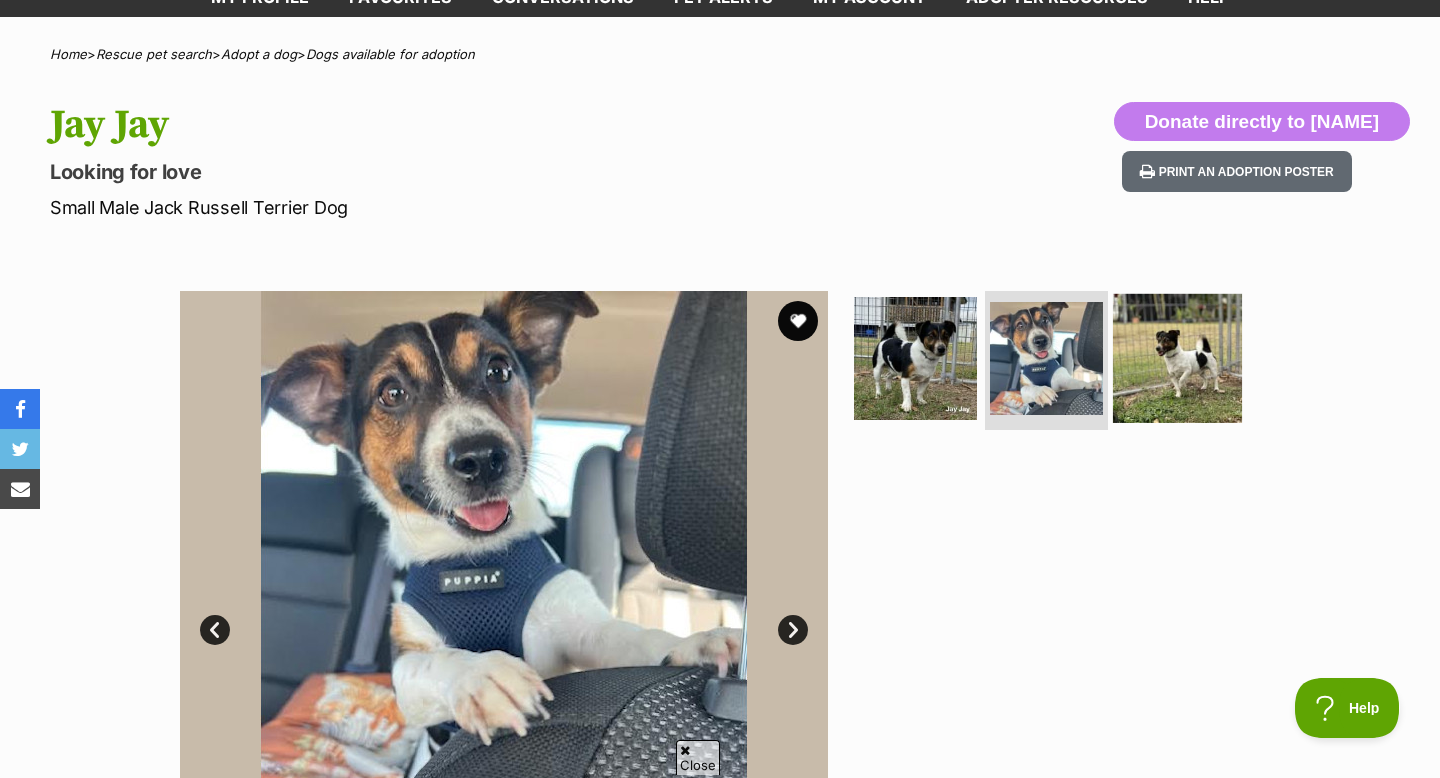 click at bounding box center (1177, 357) 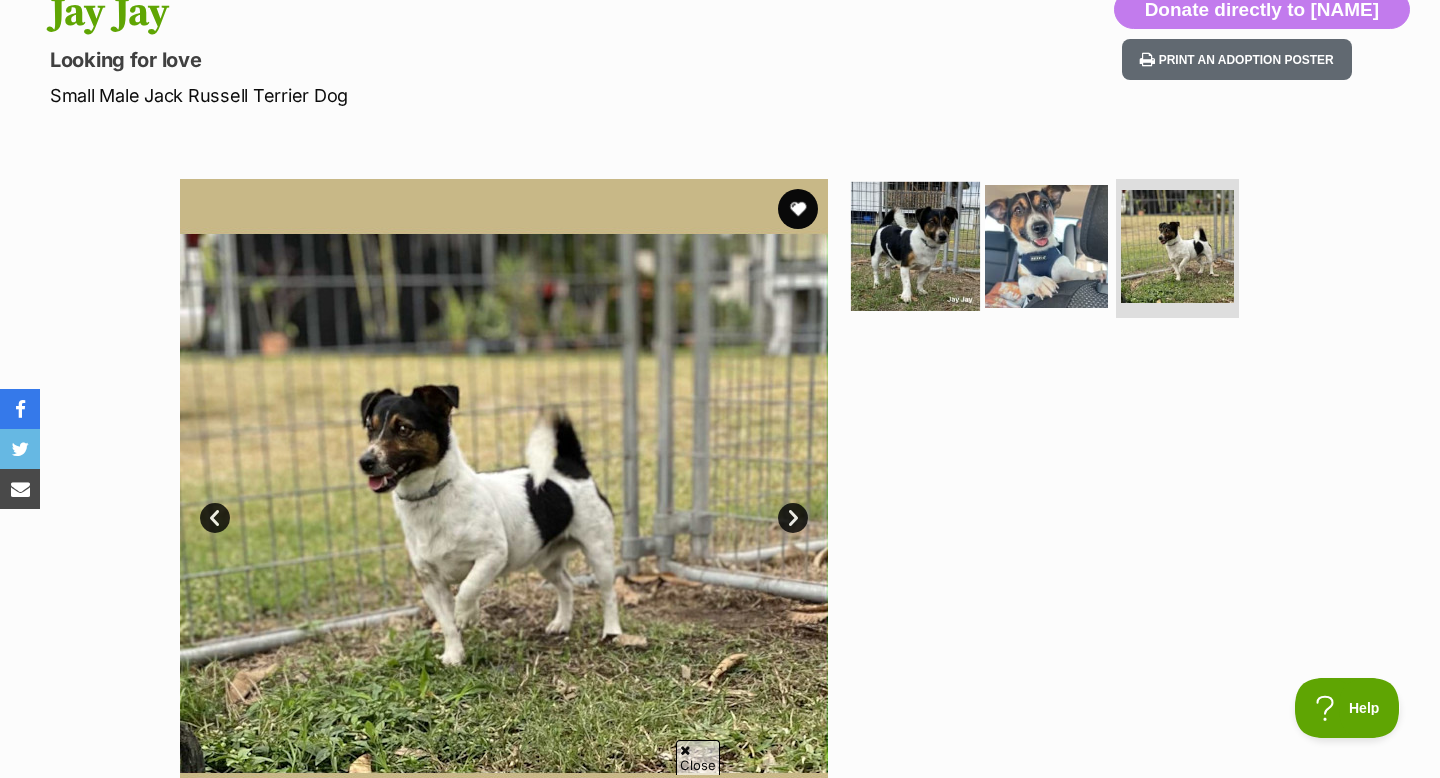 scroll, scrollTop: 238, scrollLeft: 0, axis: vertical 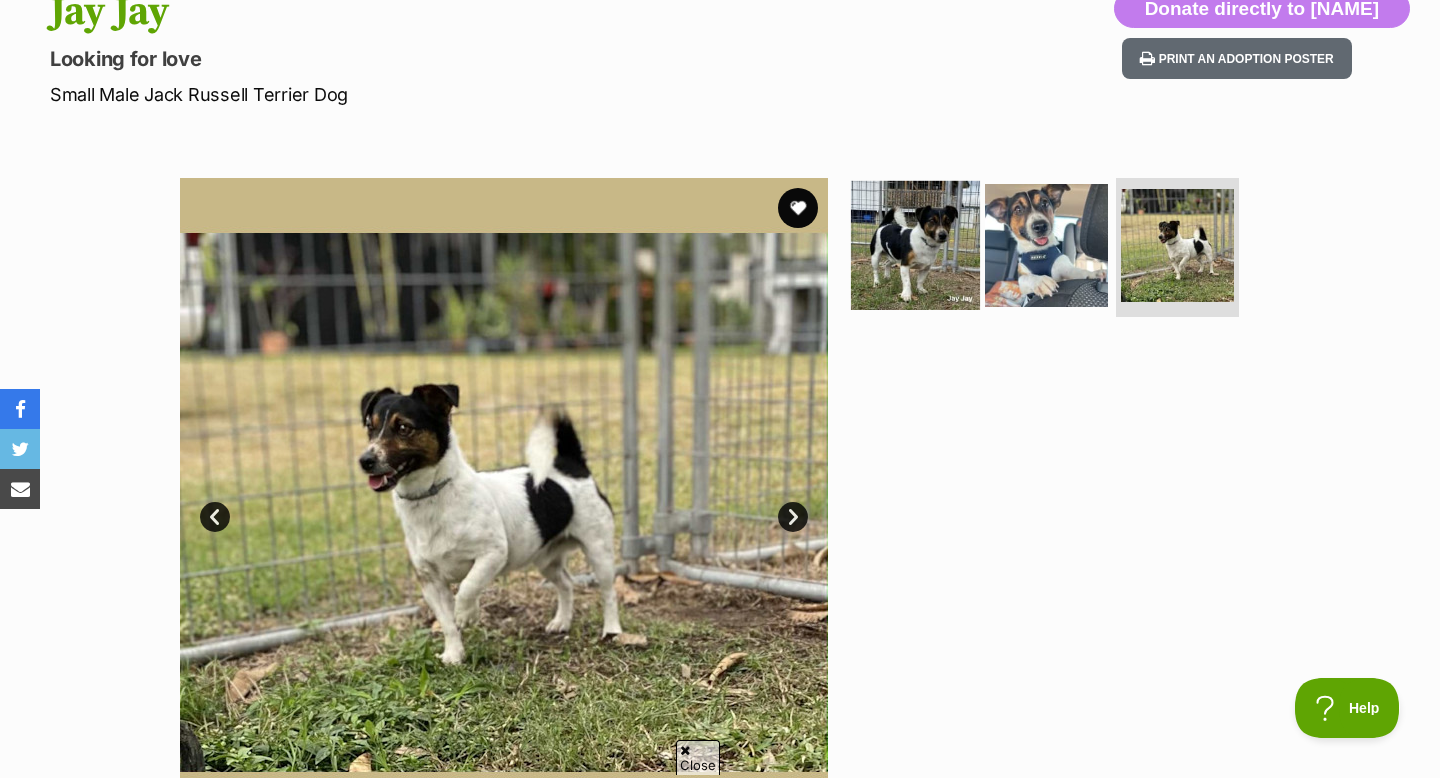 click at bounding box center (915, 244) 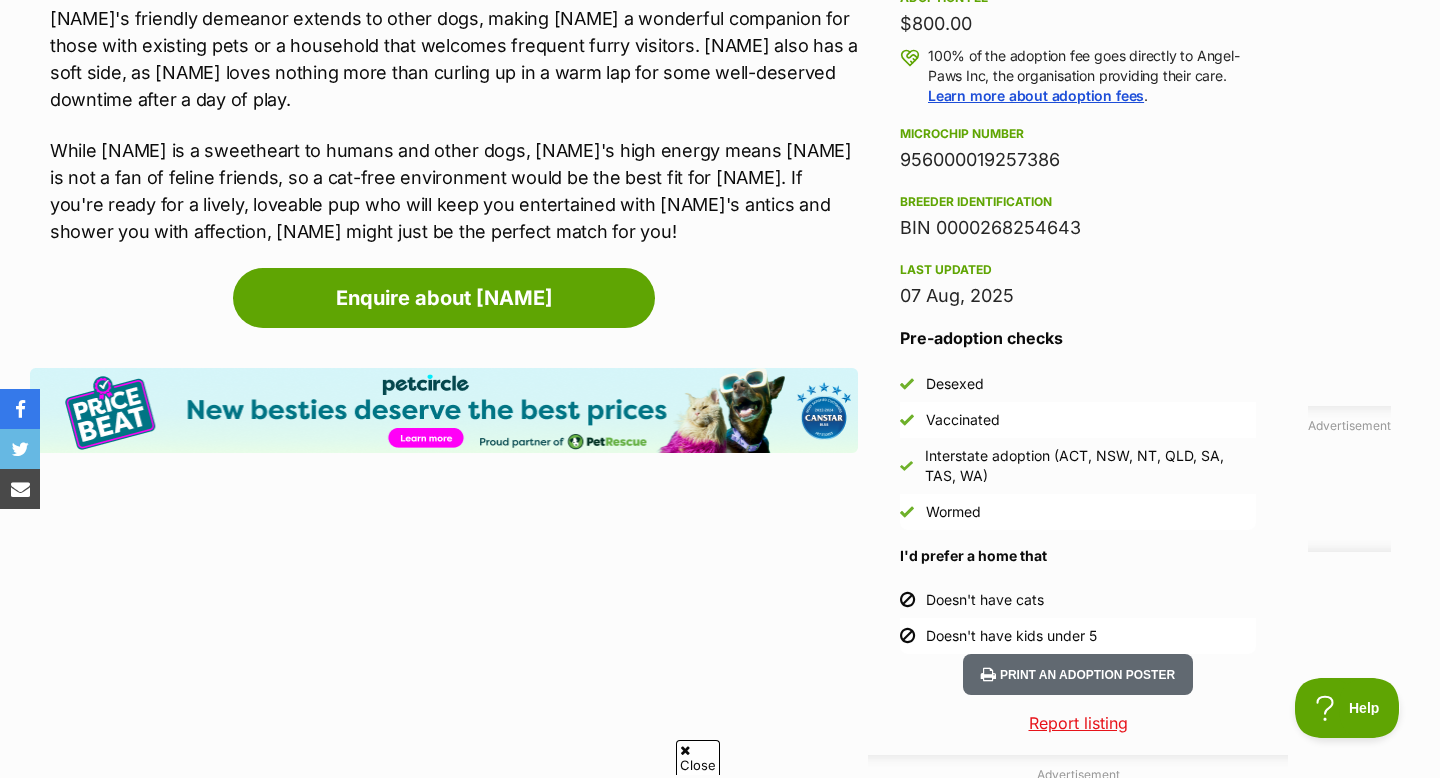 scroll, scrollTop: 1481, scrollLeft: 0, axis: vertical 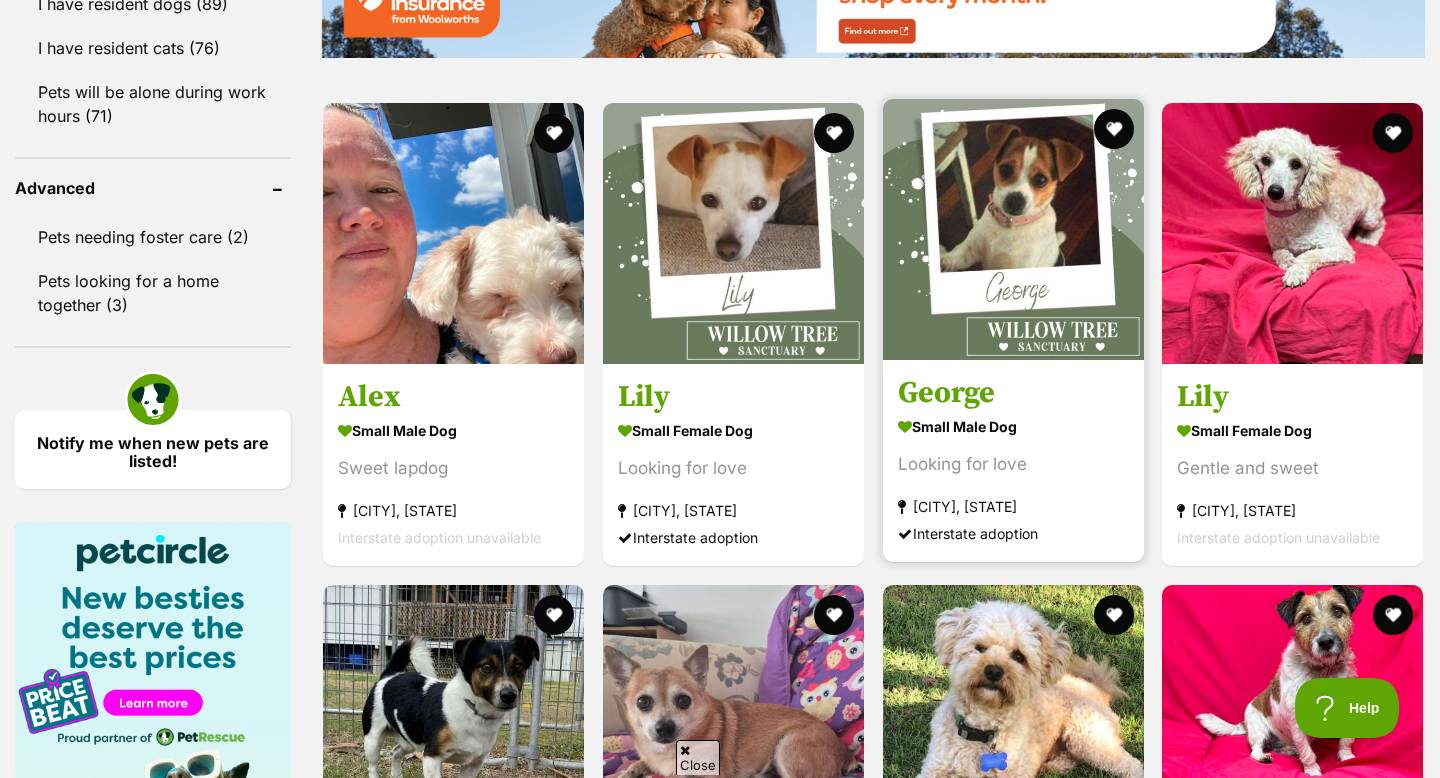 click at bounding box center [1013, 229] 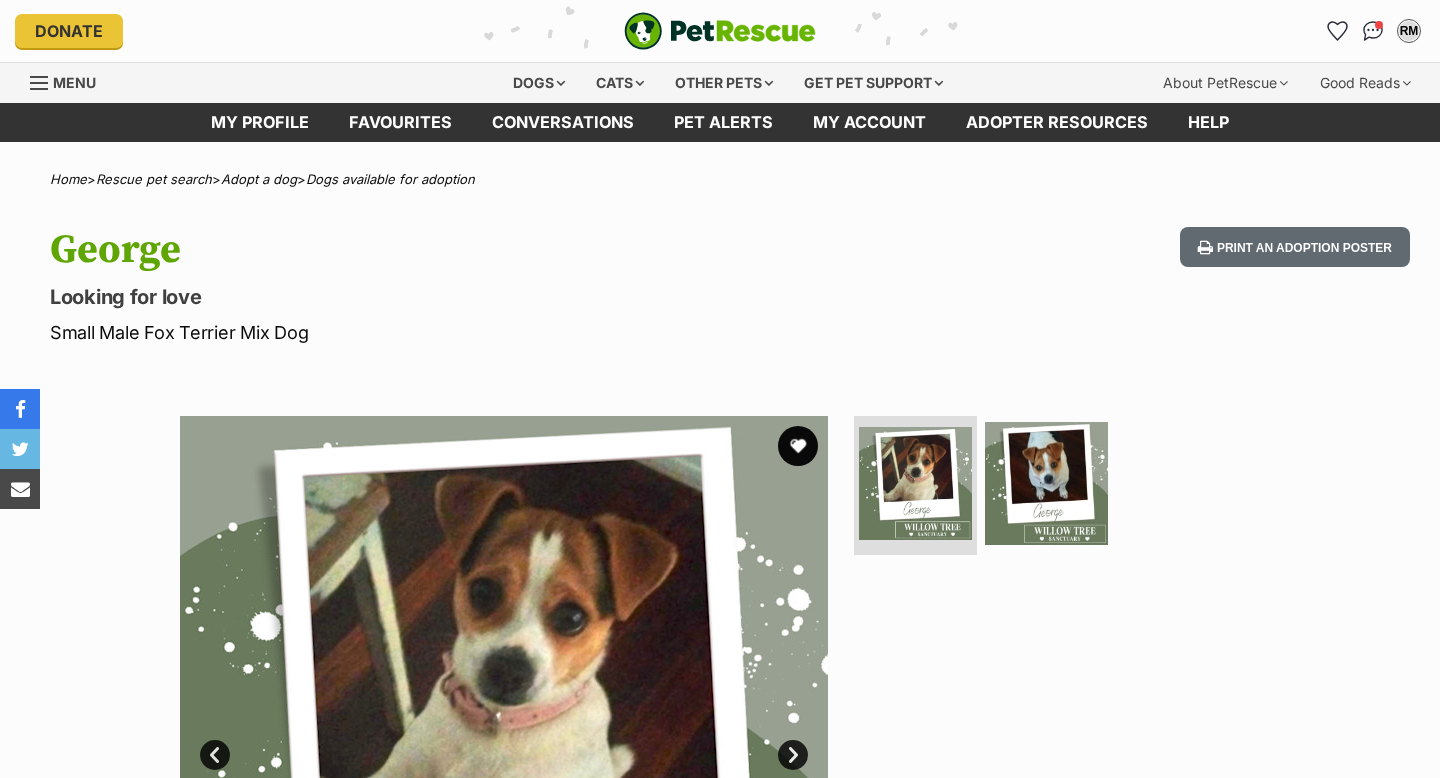 scroll, scrollTop: 119, scrollLeft: 0, axis: vertical 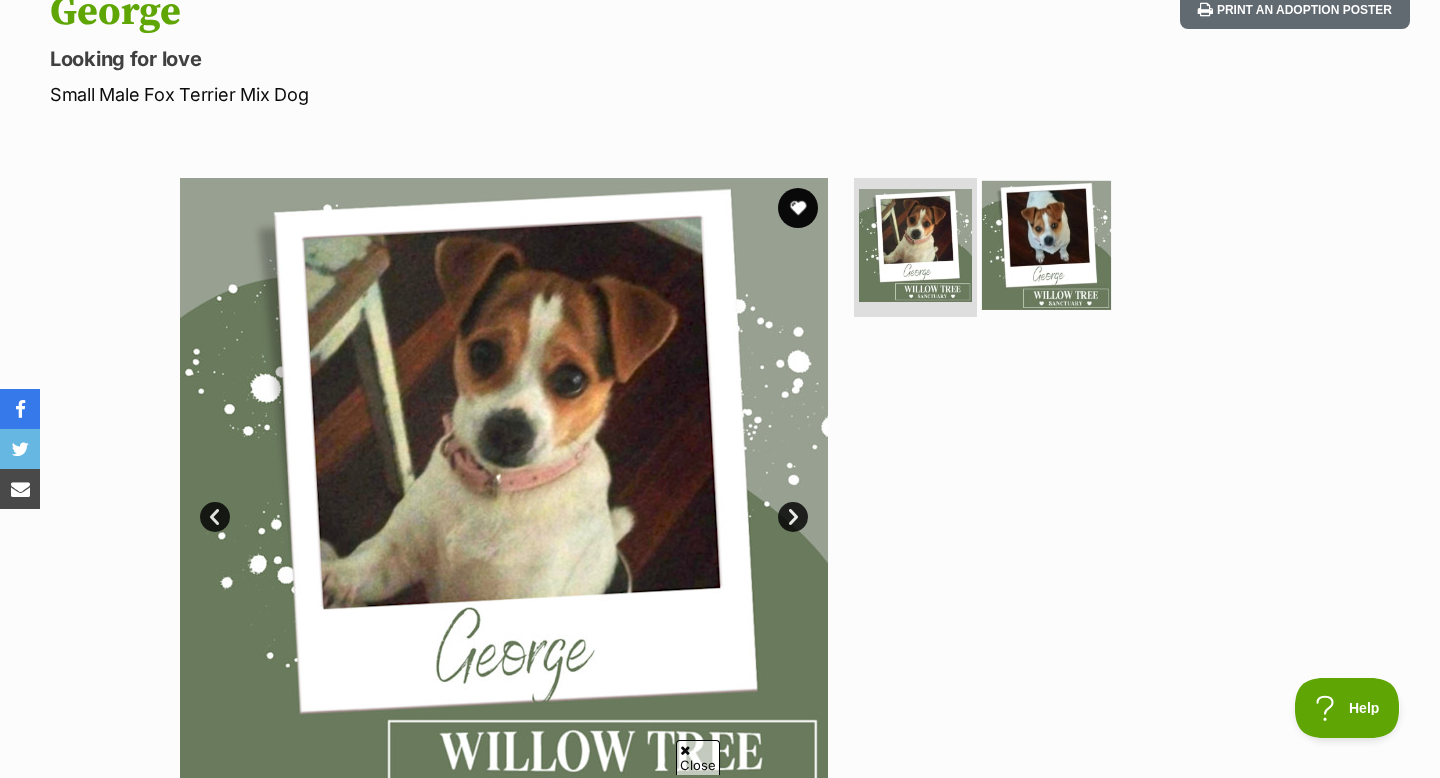 click at bounding box center (1046, 244) 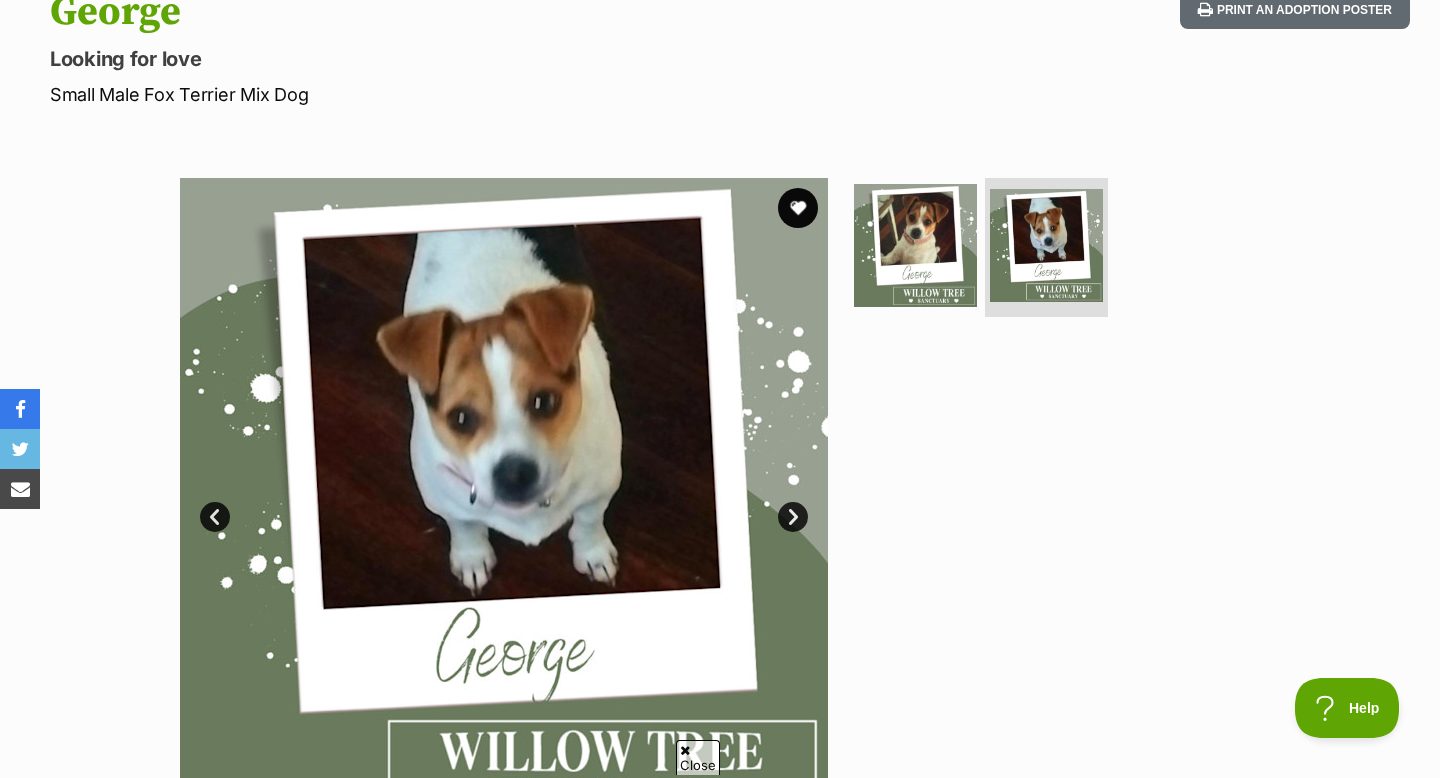 scroll, scrollTop: 0, scrollLeft: 0, axis: both 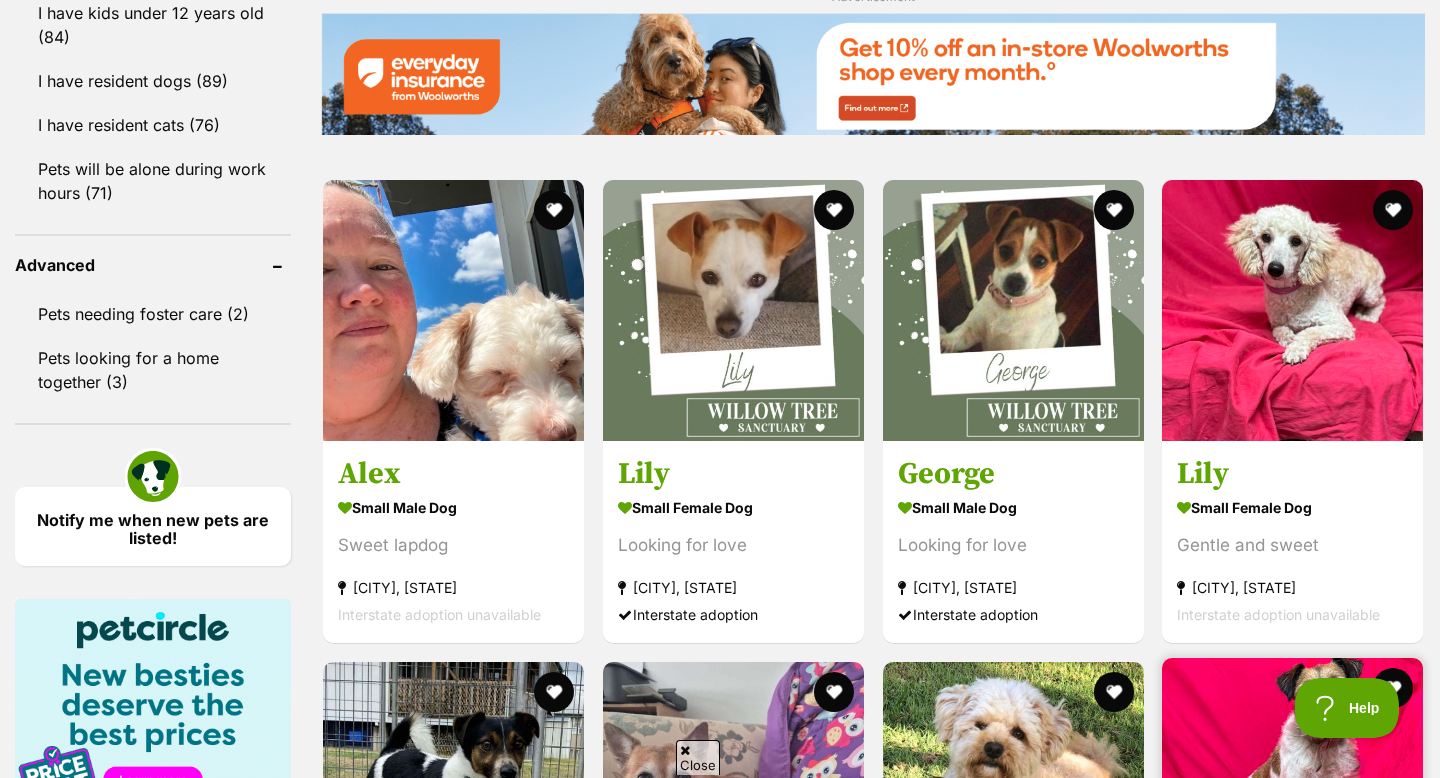 click on "small male Dog" at bounding box center (1292, 985) 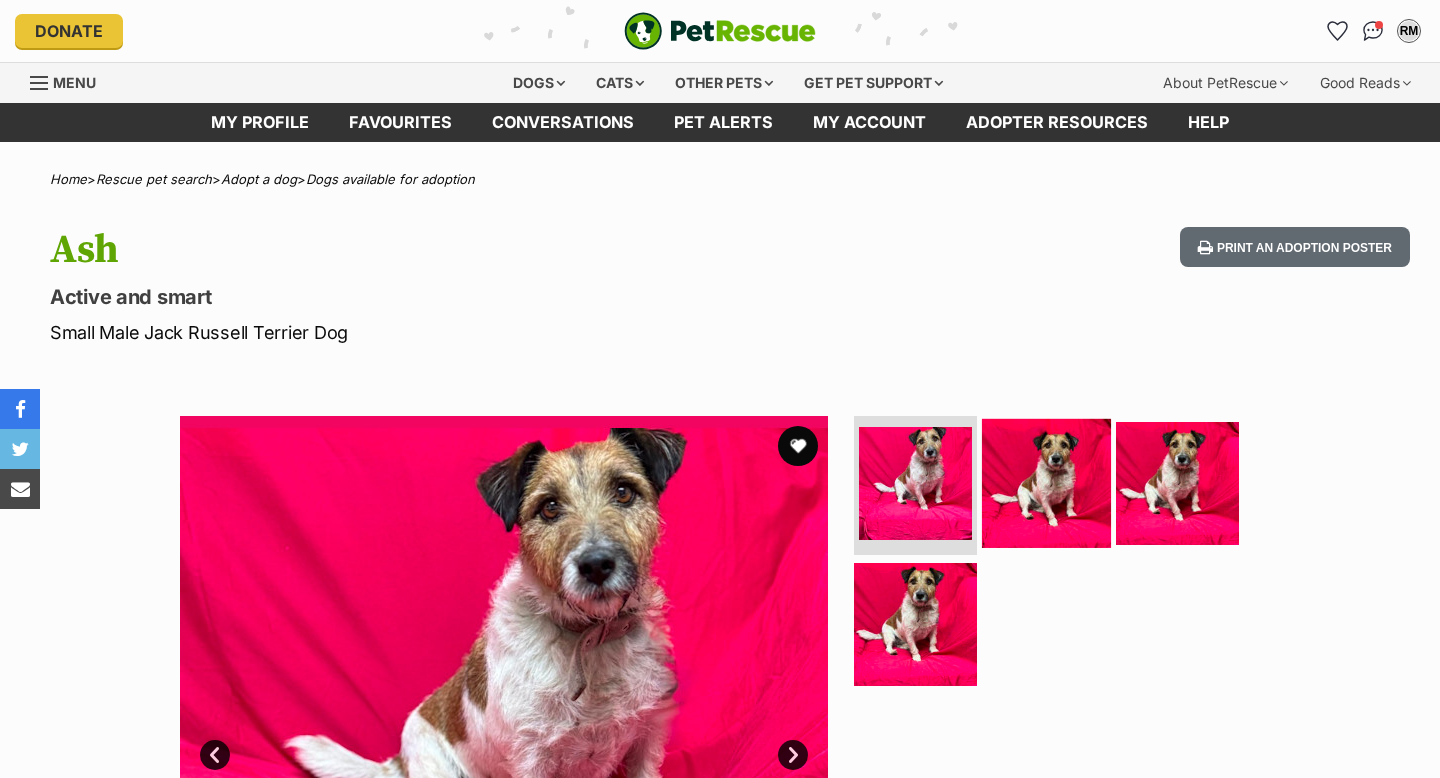 scroll, scrollTop: 0, scrollLeft: 0, axis: both 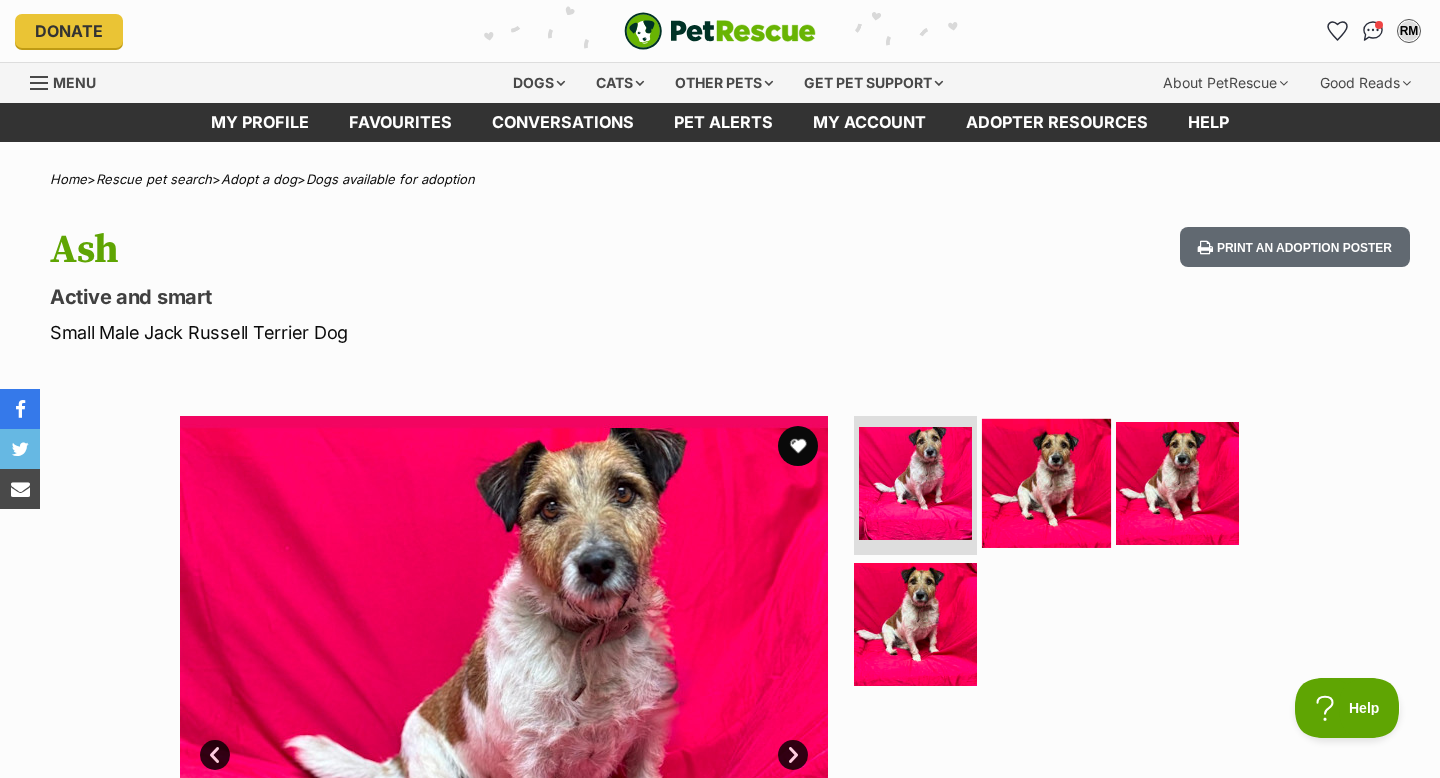click at bounding box center (1046, 482) 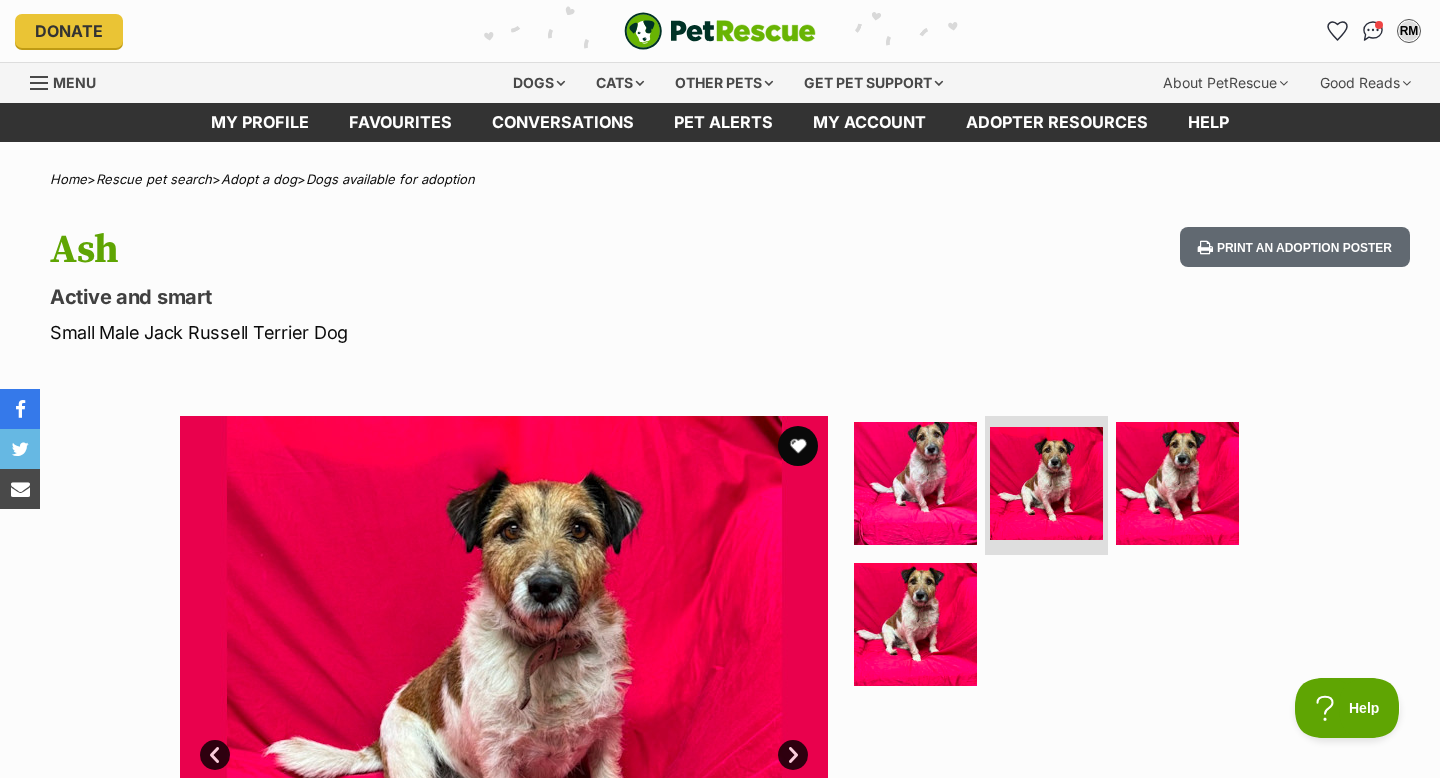 scroll, scrollTop: 0, scrollLeft: 0, axis: both 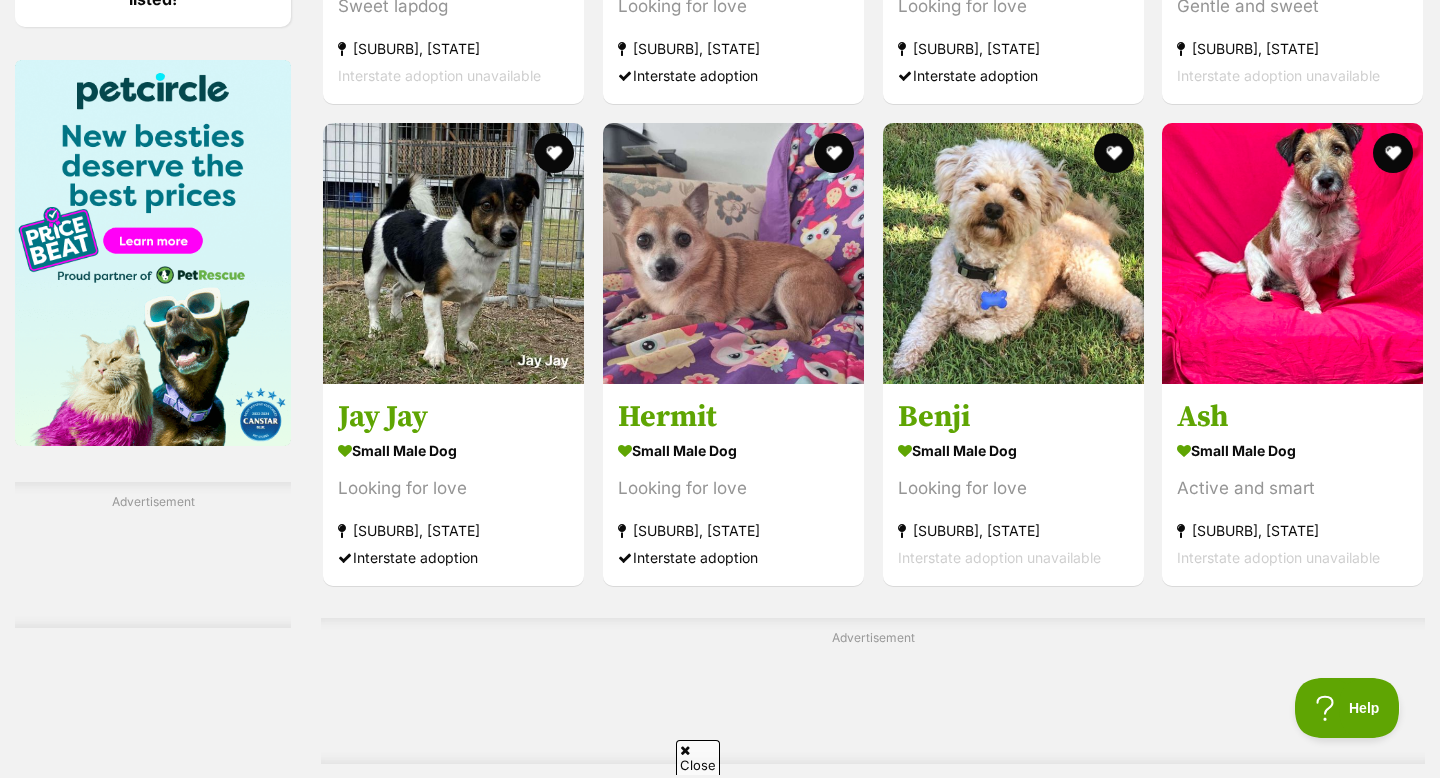 click on "Next" at bounding box center (954, 821) 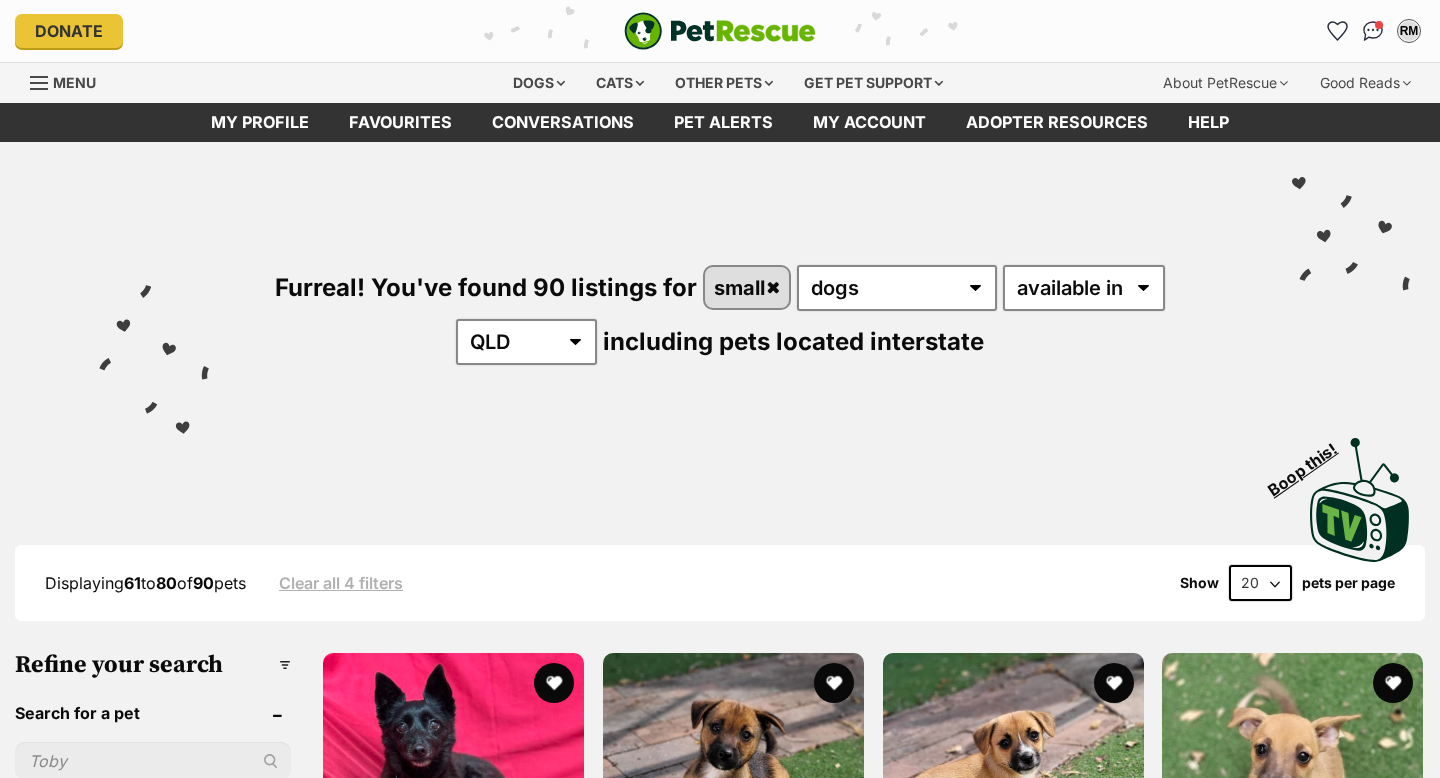 scroll, scrollTop: 187, scrollLeft: 0, axis: vertical 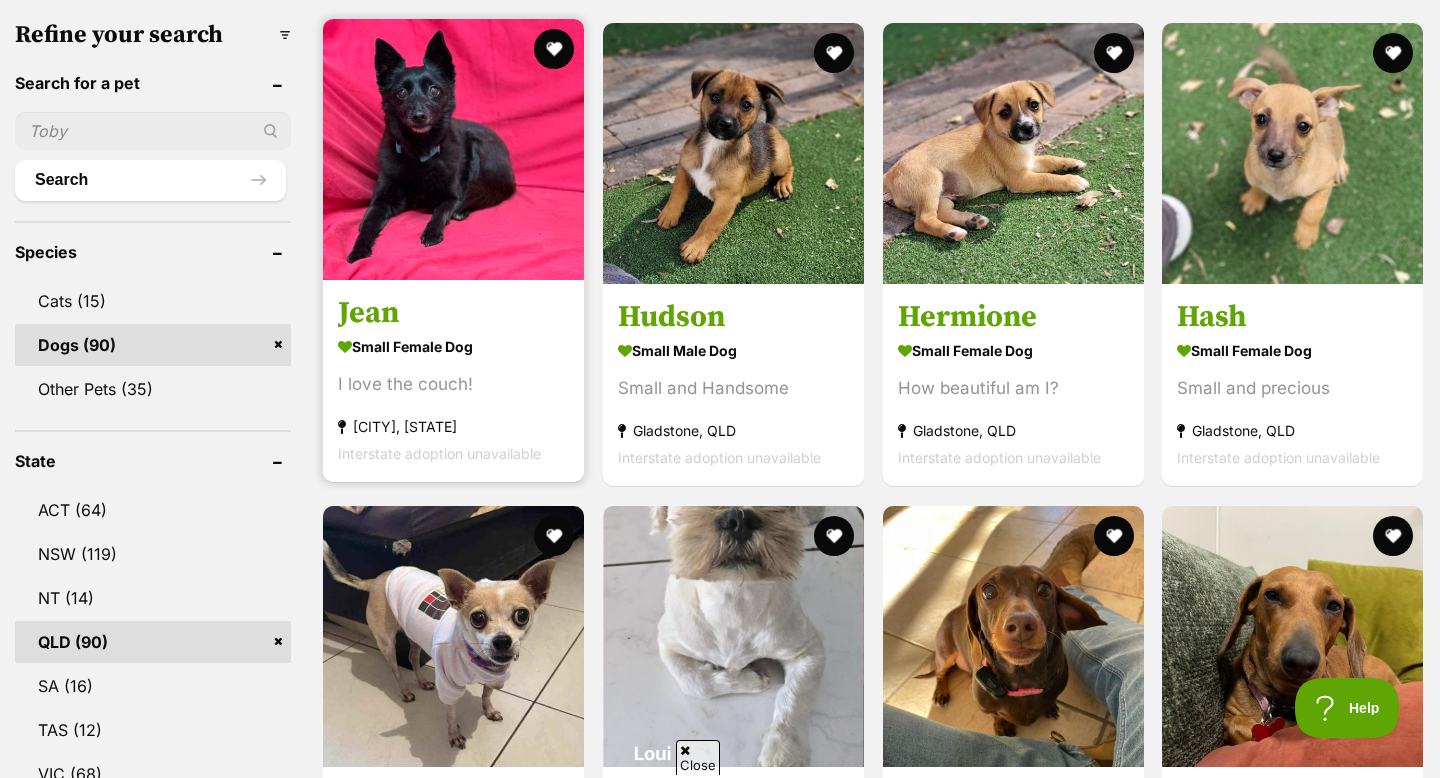 click on "Jean" at bounding box center [453, 314] 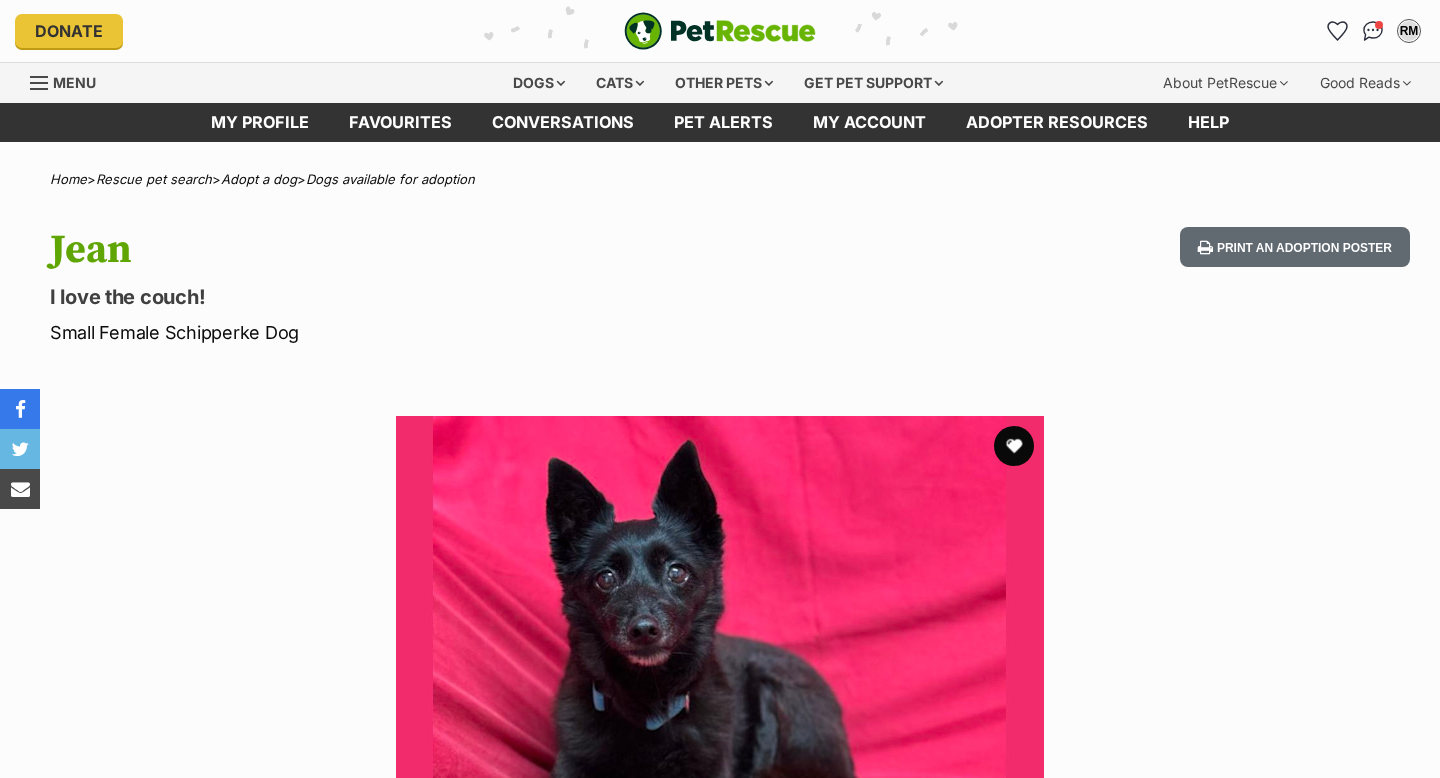 scroll, scrollTop: 0, scrollLeft: 0, axis: both 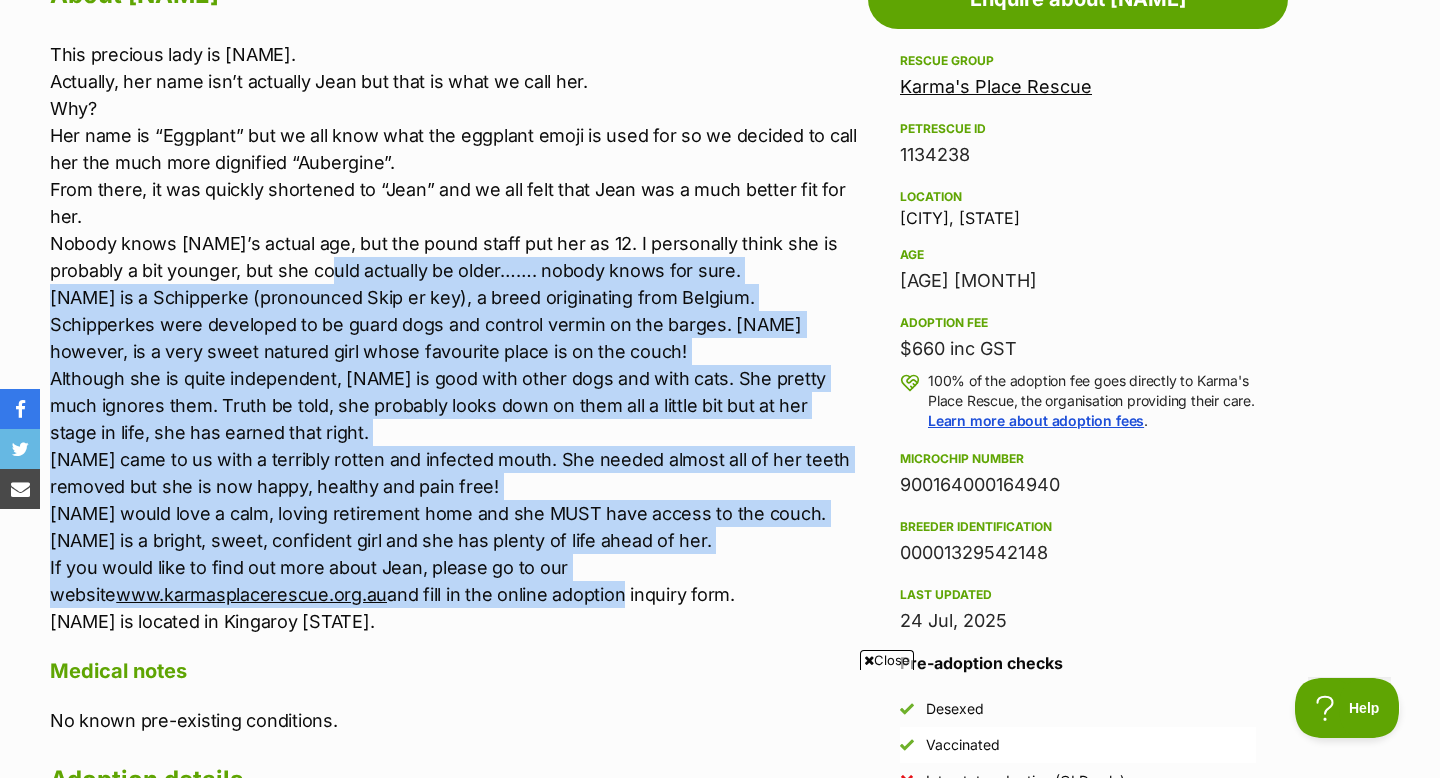 drag, startPoint x: 548, startPoint y: 585, endPoint x: 351, endPoint y: 274, distance: 368.14398 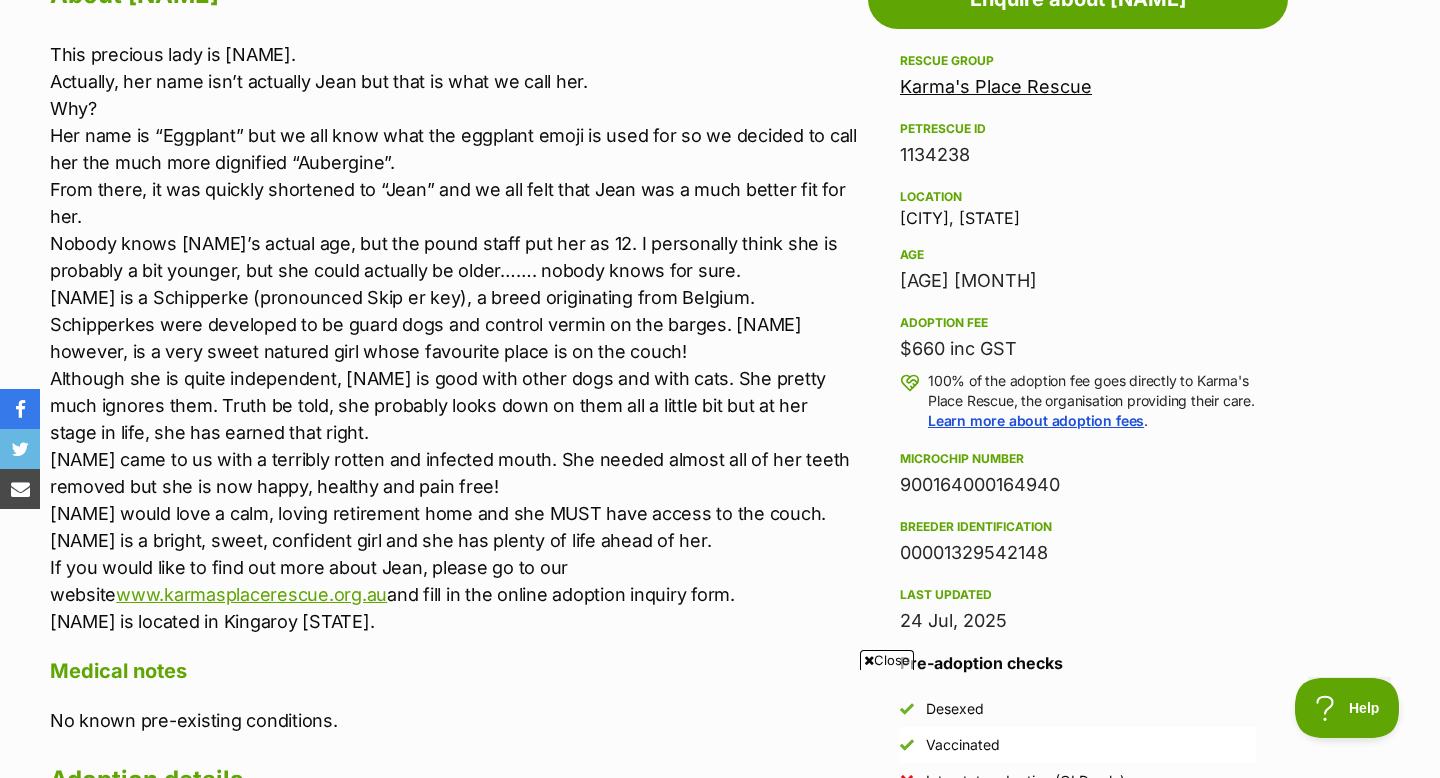 drag, startPoint x: 93, startPoint y: 302, endPoint x: 530, endPoint y: 340, distance: 438.64905 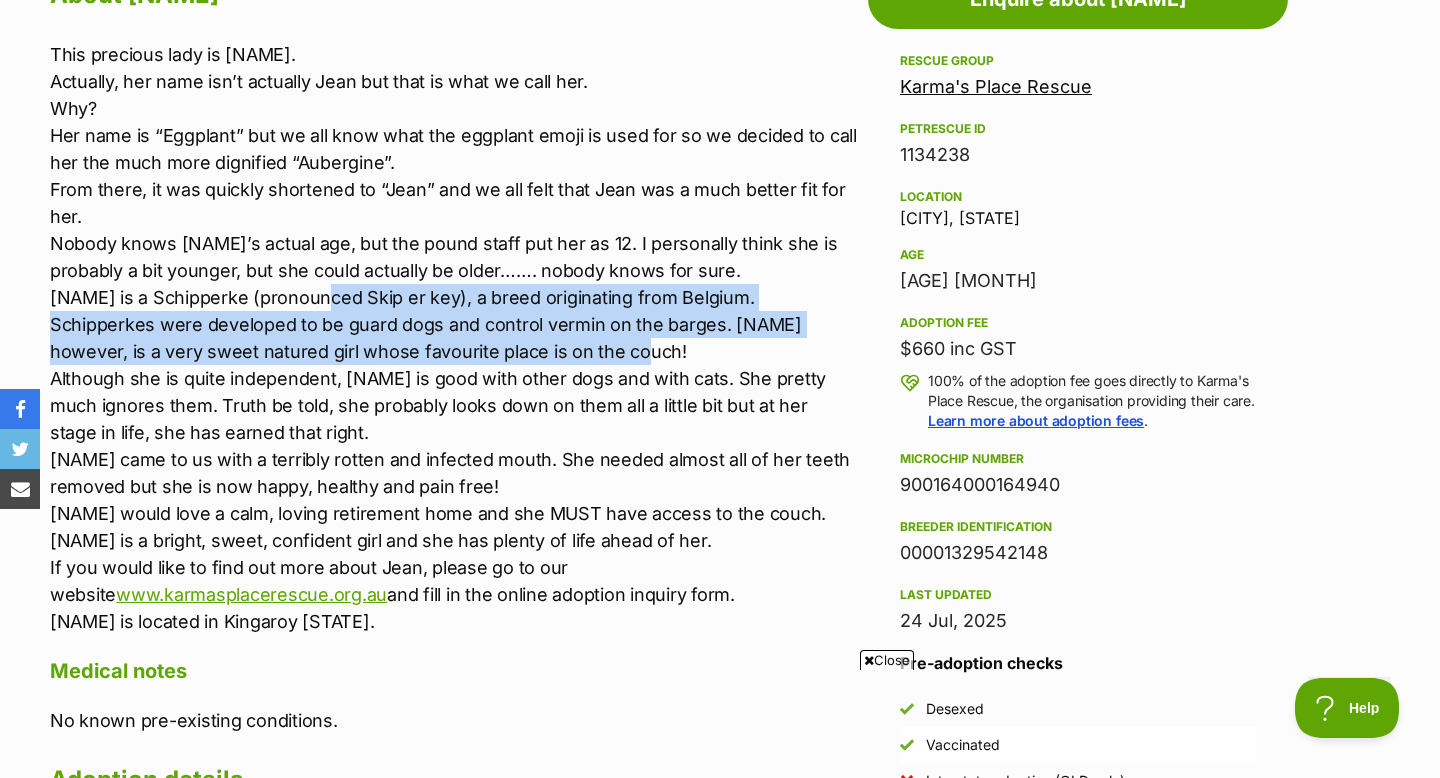 drag, startPoint x: 542, startPoint y: 351, endPoint x: 319, endPoint y: 287, distance: 232.00215 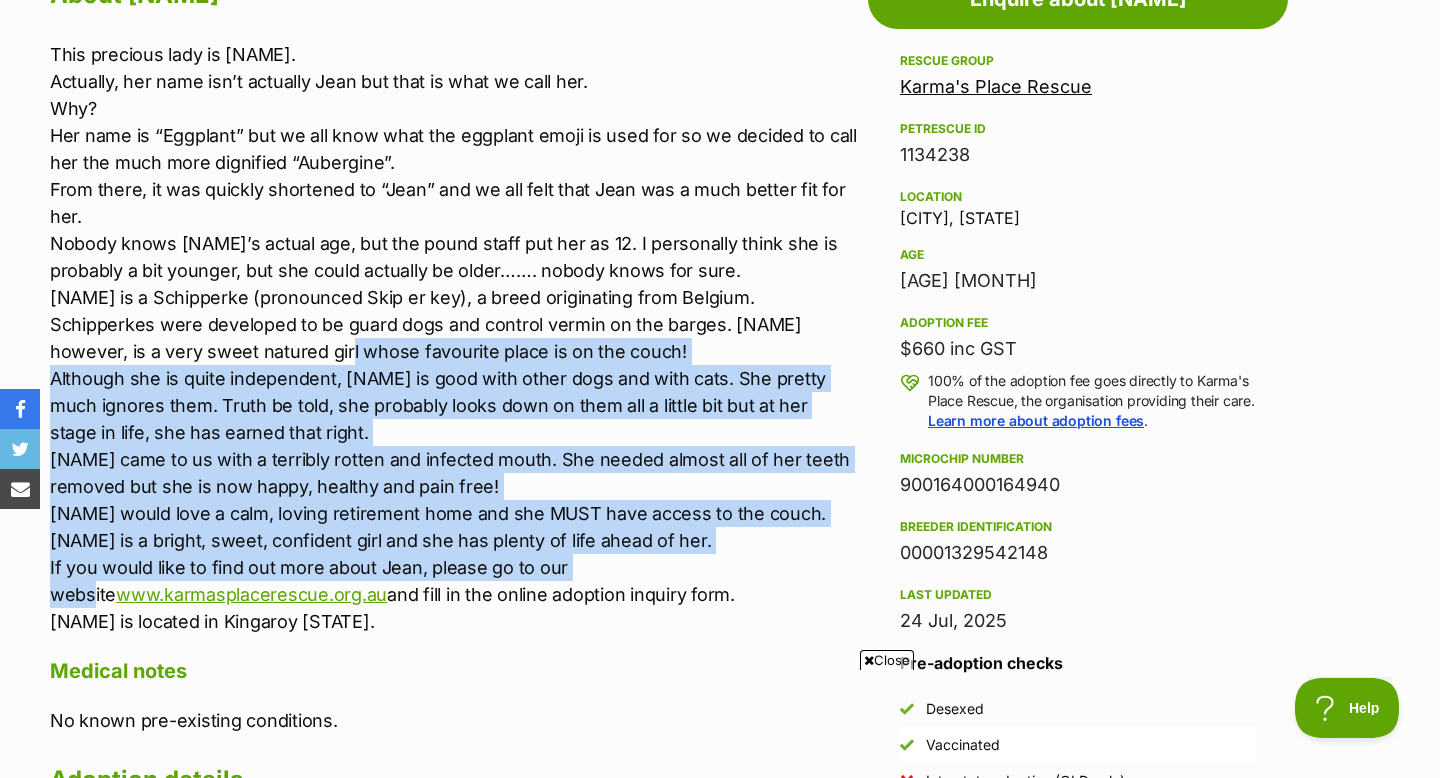 drag, startPoint x: 227, startPoint y: 339, endPoint x: 608, endPoint y: 556, distance: 438.46323 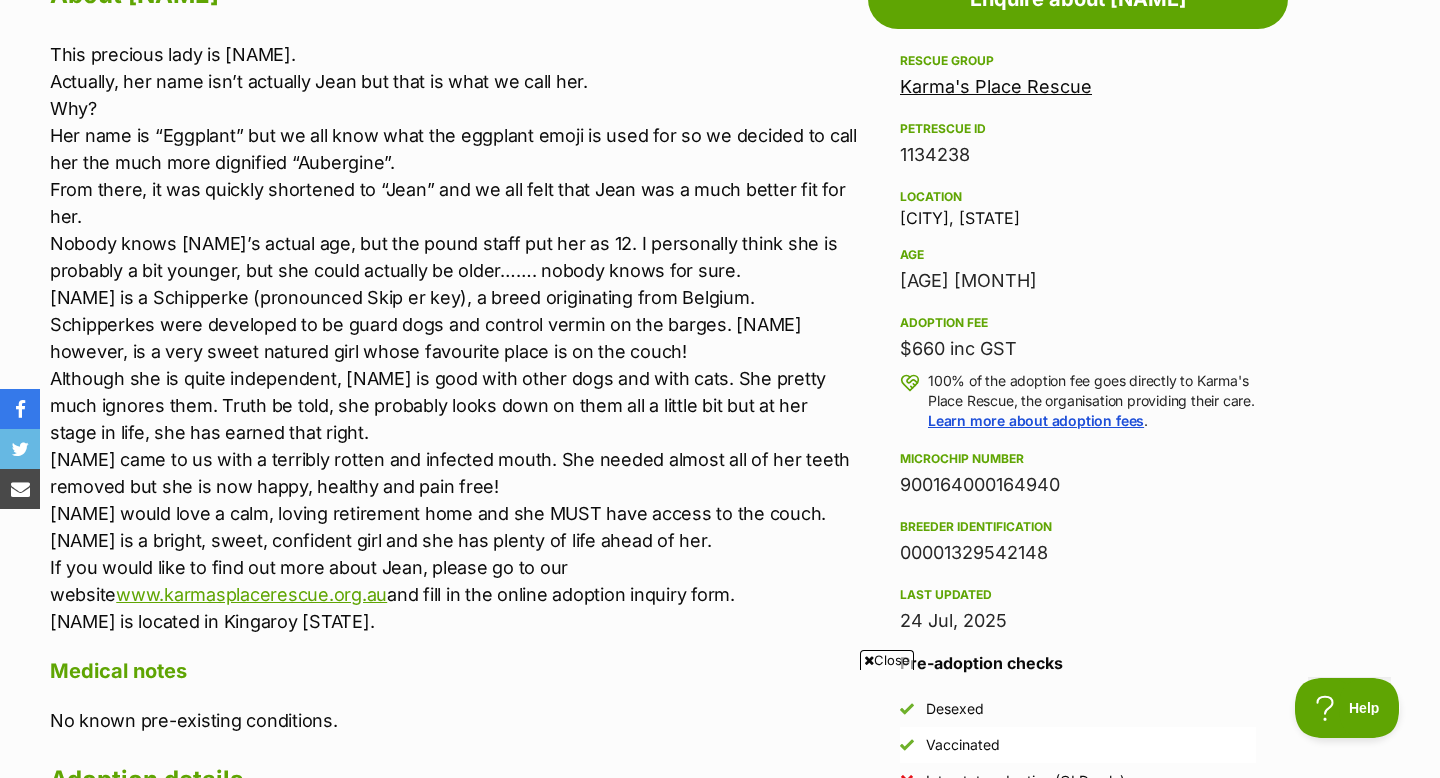 drag, startPoint x: 671, startPoint y: 603, endPoint x: 493, endPoint y: 434, distance: 245.44856 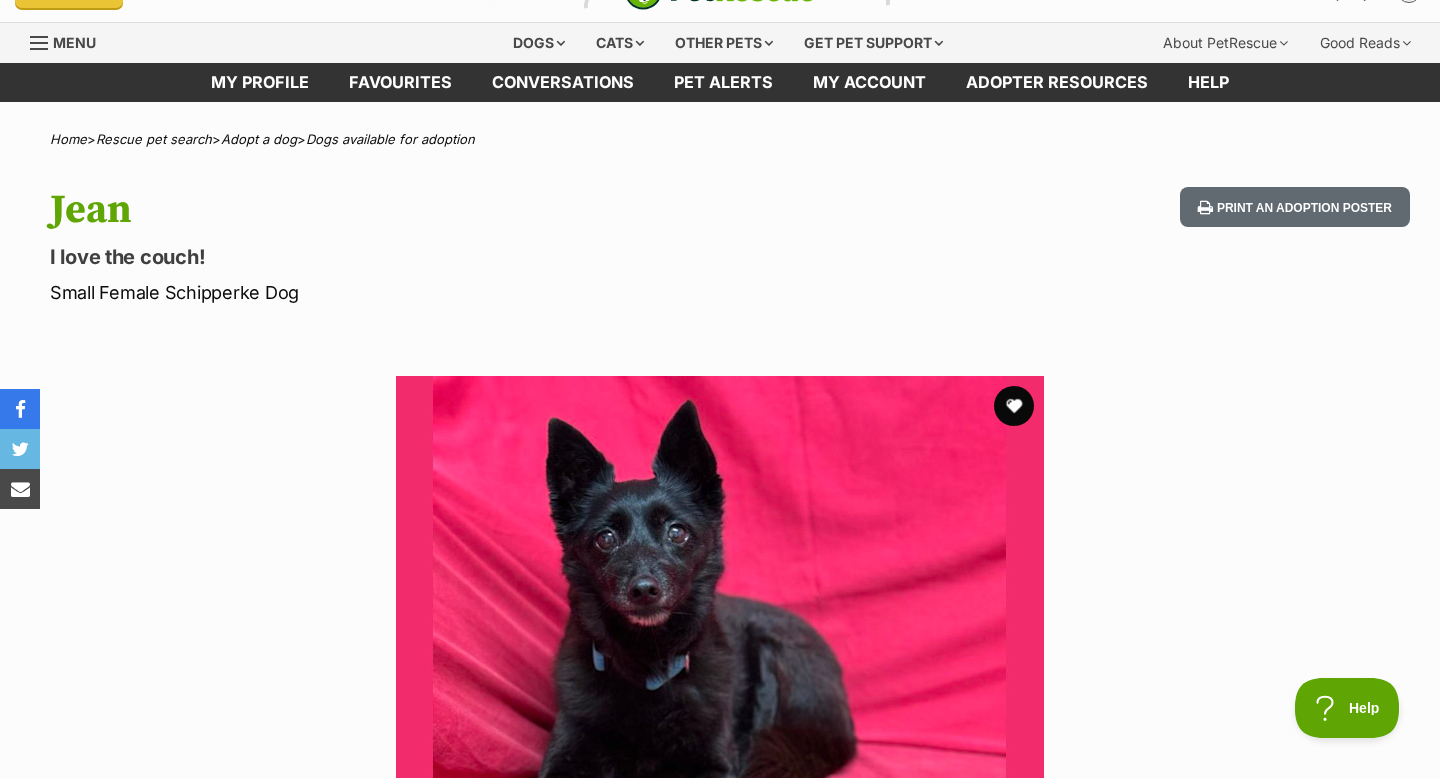 scroll, scrollTop: 81, scrollLeft: 0, axis: vertical 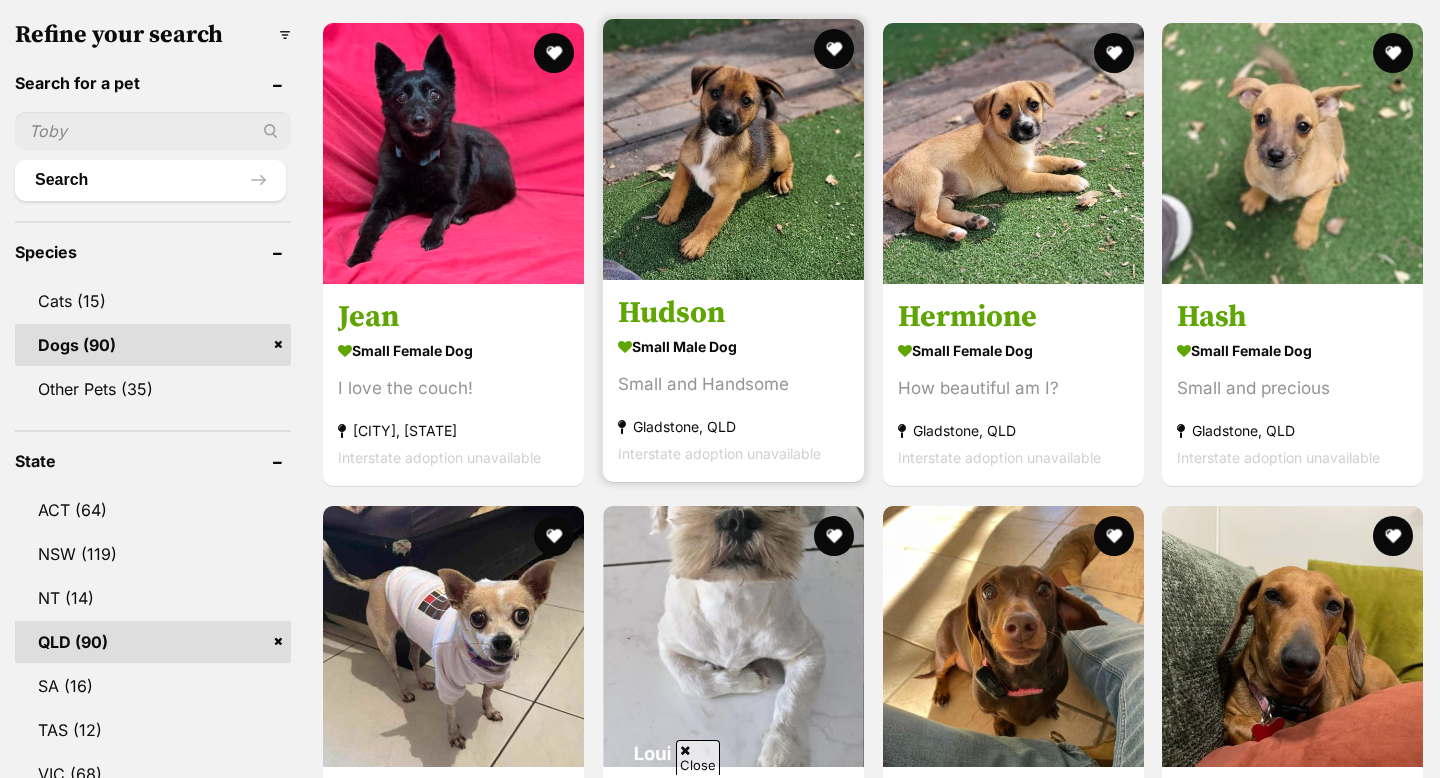 click on "small male Dog
Small and Handsome
Gladstone, QLD
Interstate adoption unavailable" at bounding box center [733, 400] 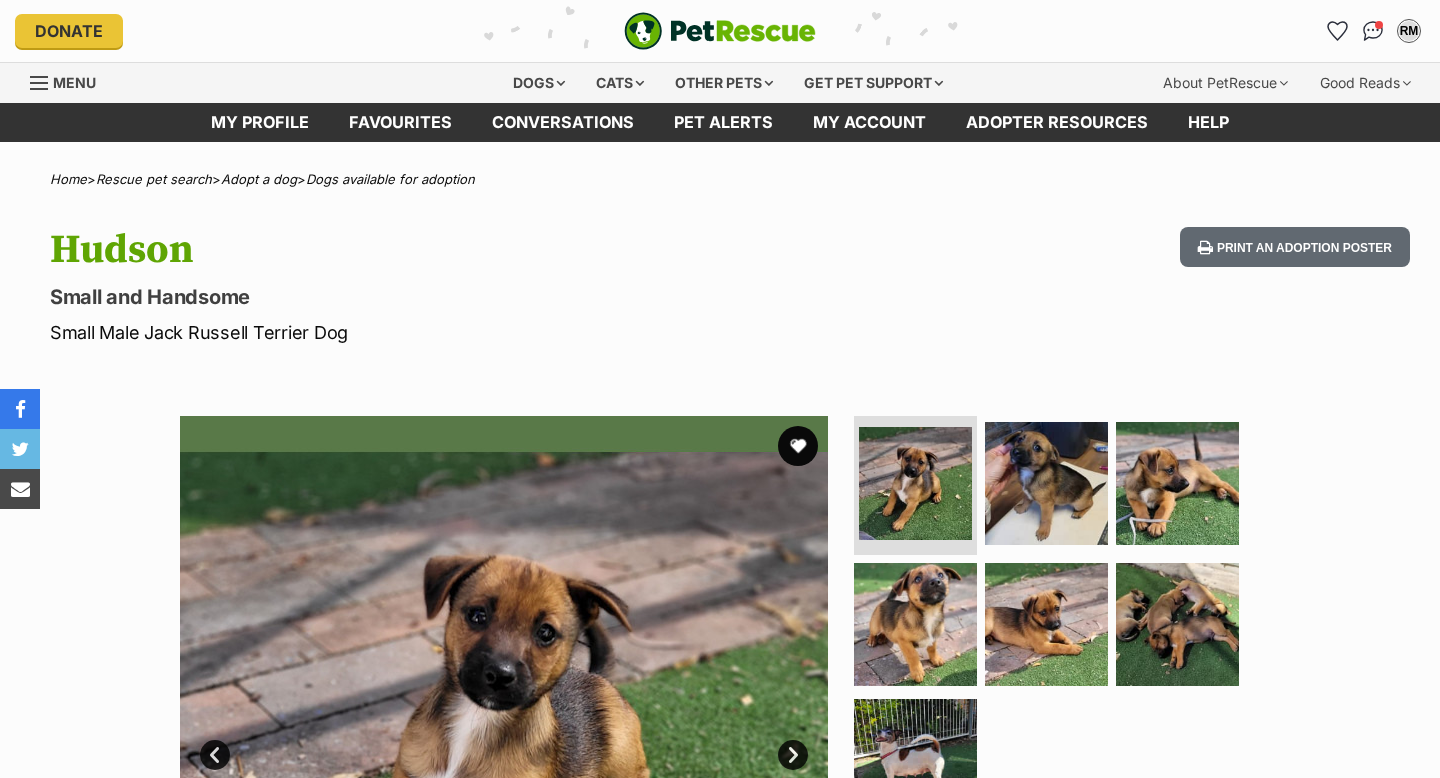 scroll, scrollTop: 0, scrollLeft: 0, axis: both 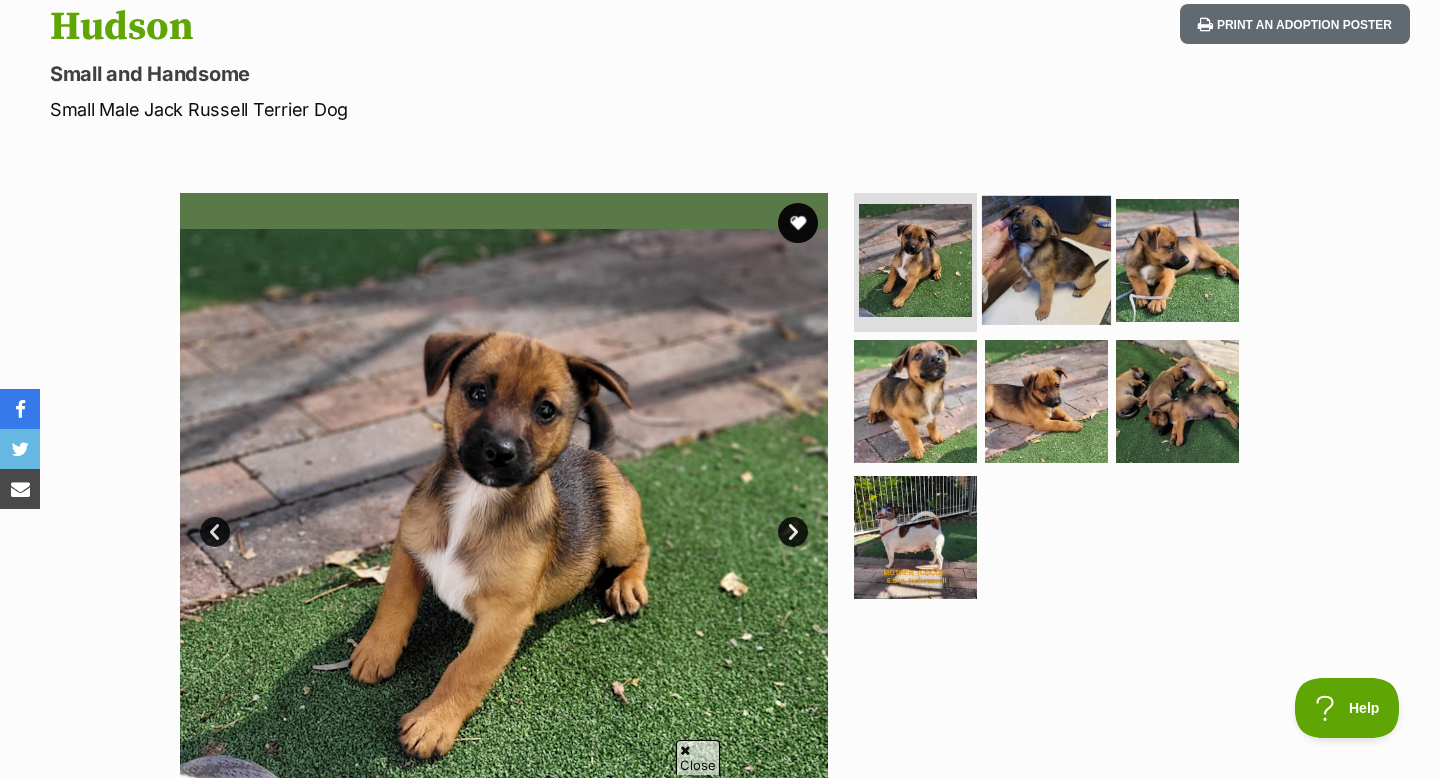 click at bounding box center [1046, 259] 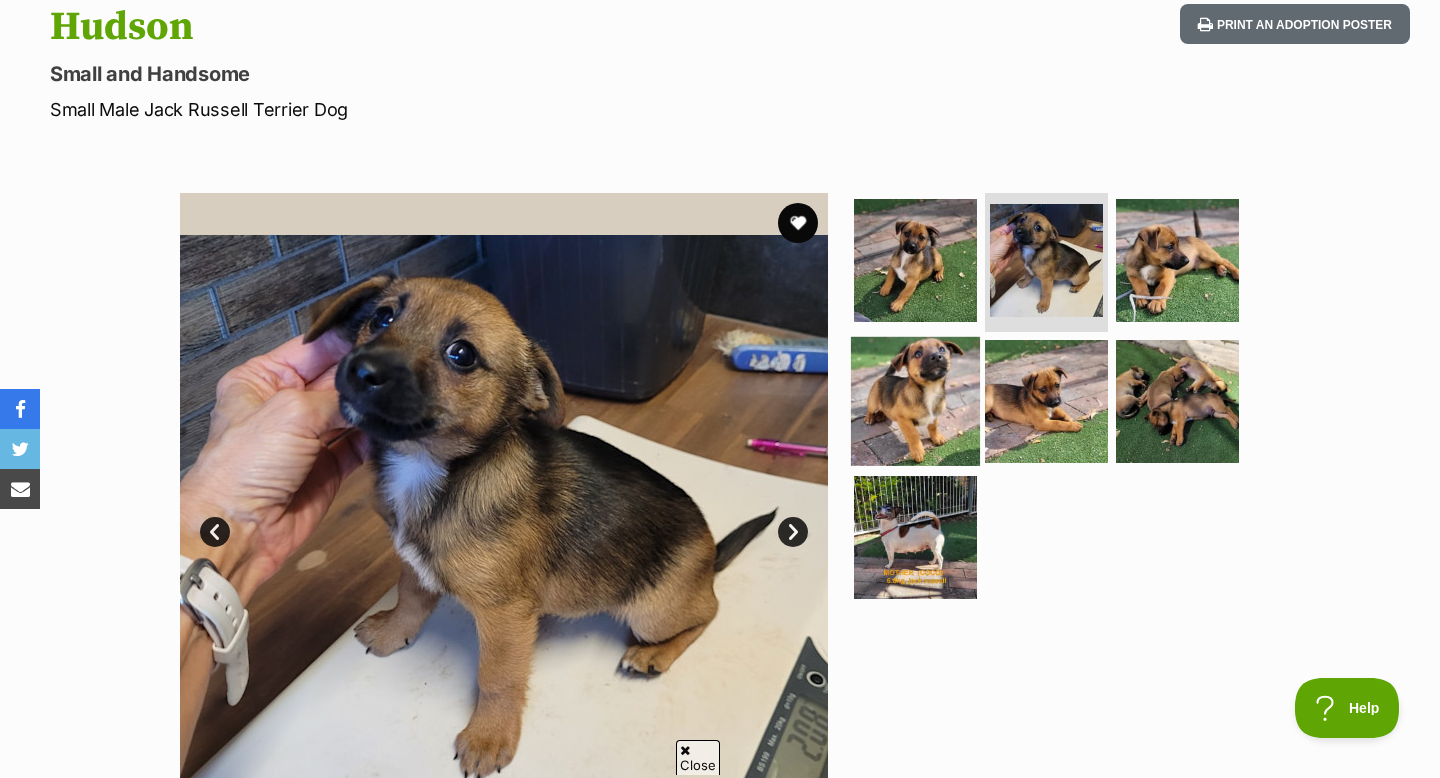 scroll, scrollTop: 0, scrollLeft: 0, axis: both 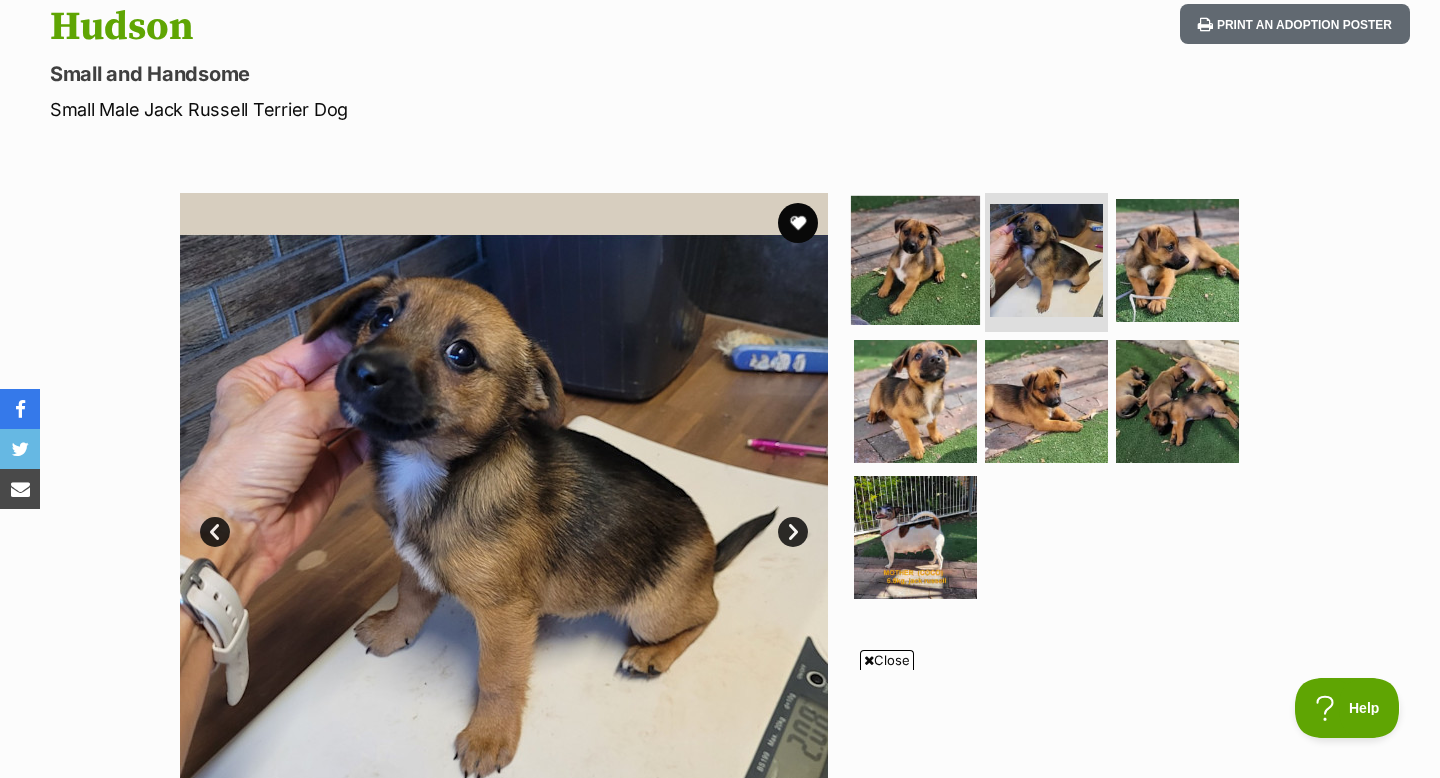 click at bounding box center (915, 259) 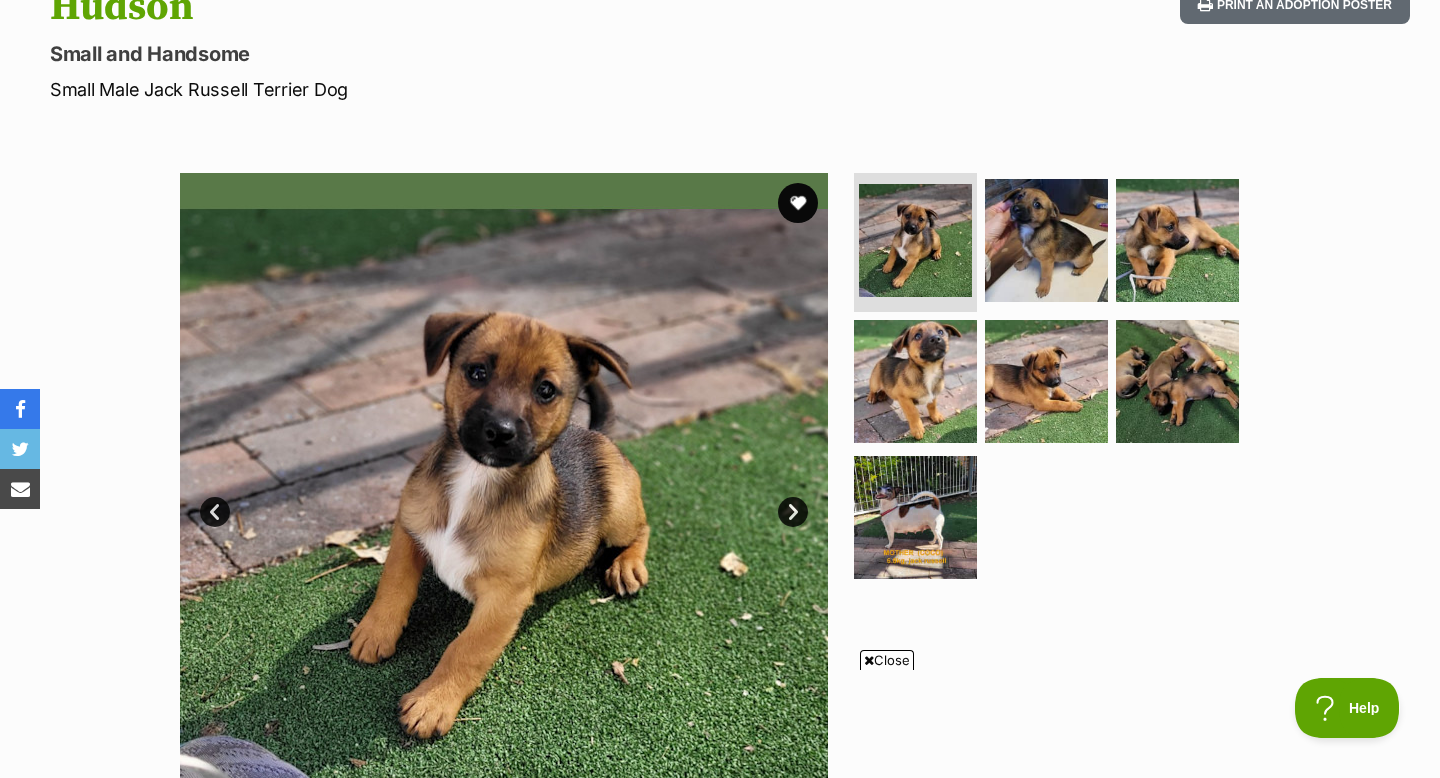 scroll, scrollTop: 293, scrollLeft: 0, axis: vertical 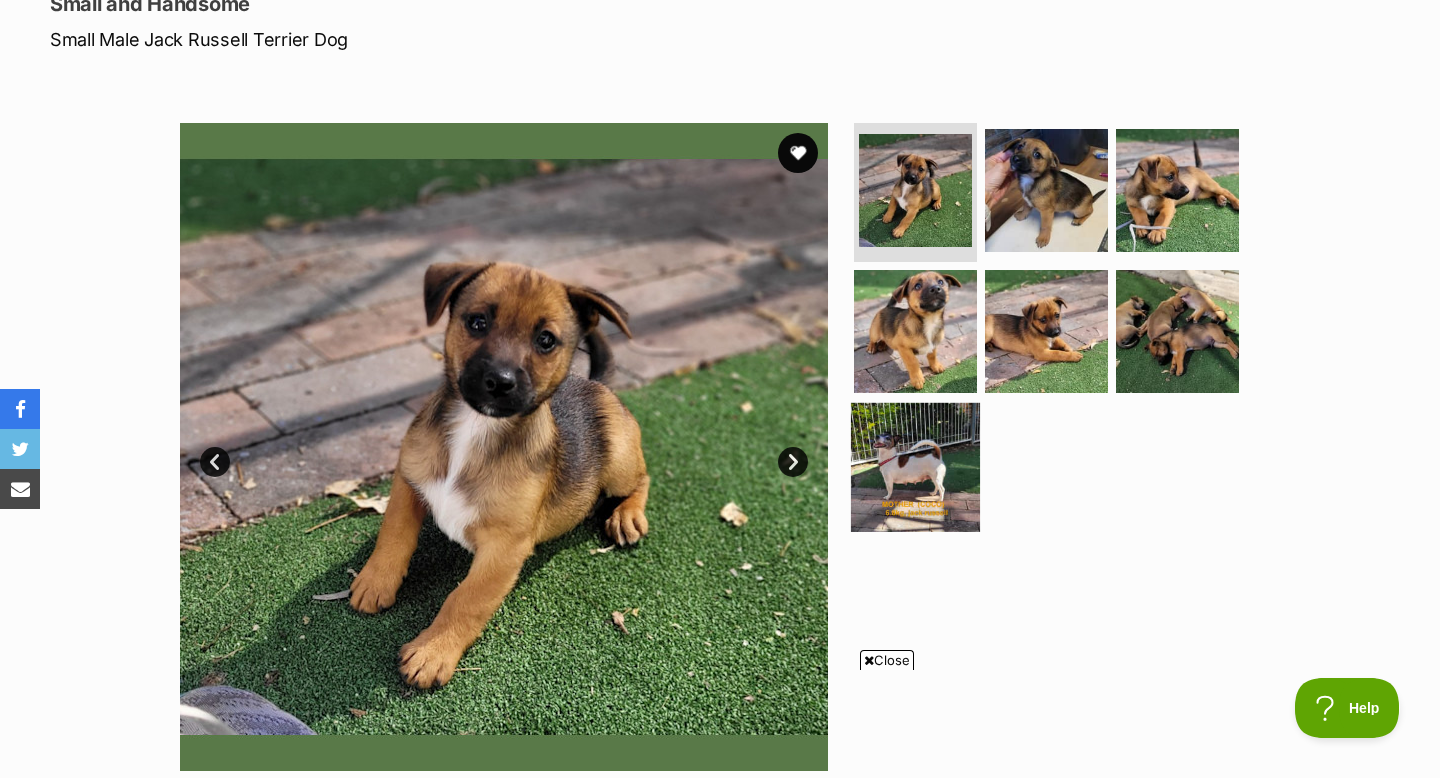 click at bounding box center (915, 467) 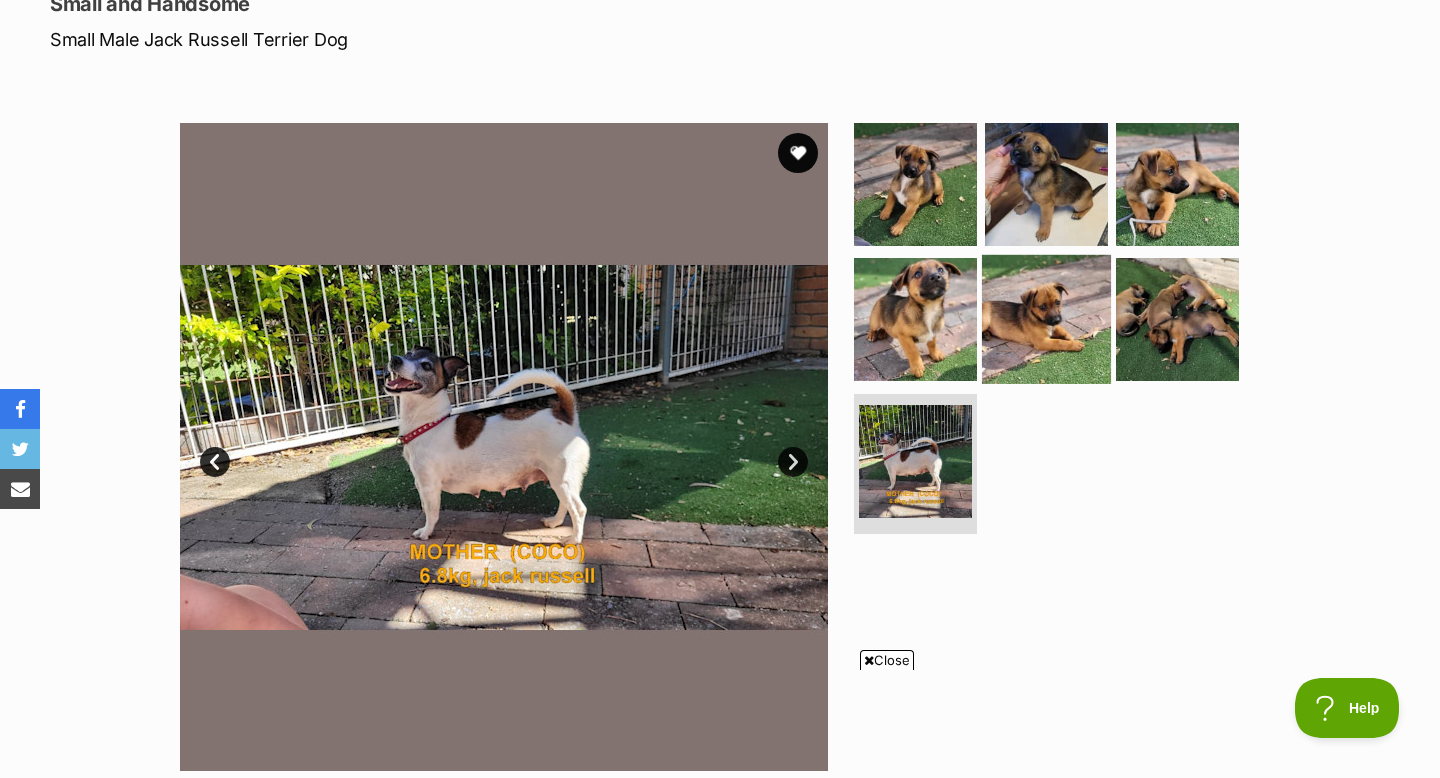 click at bounding box center [1046, 319] 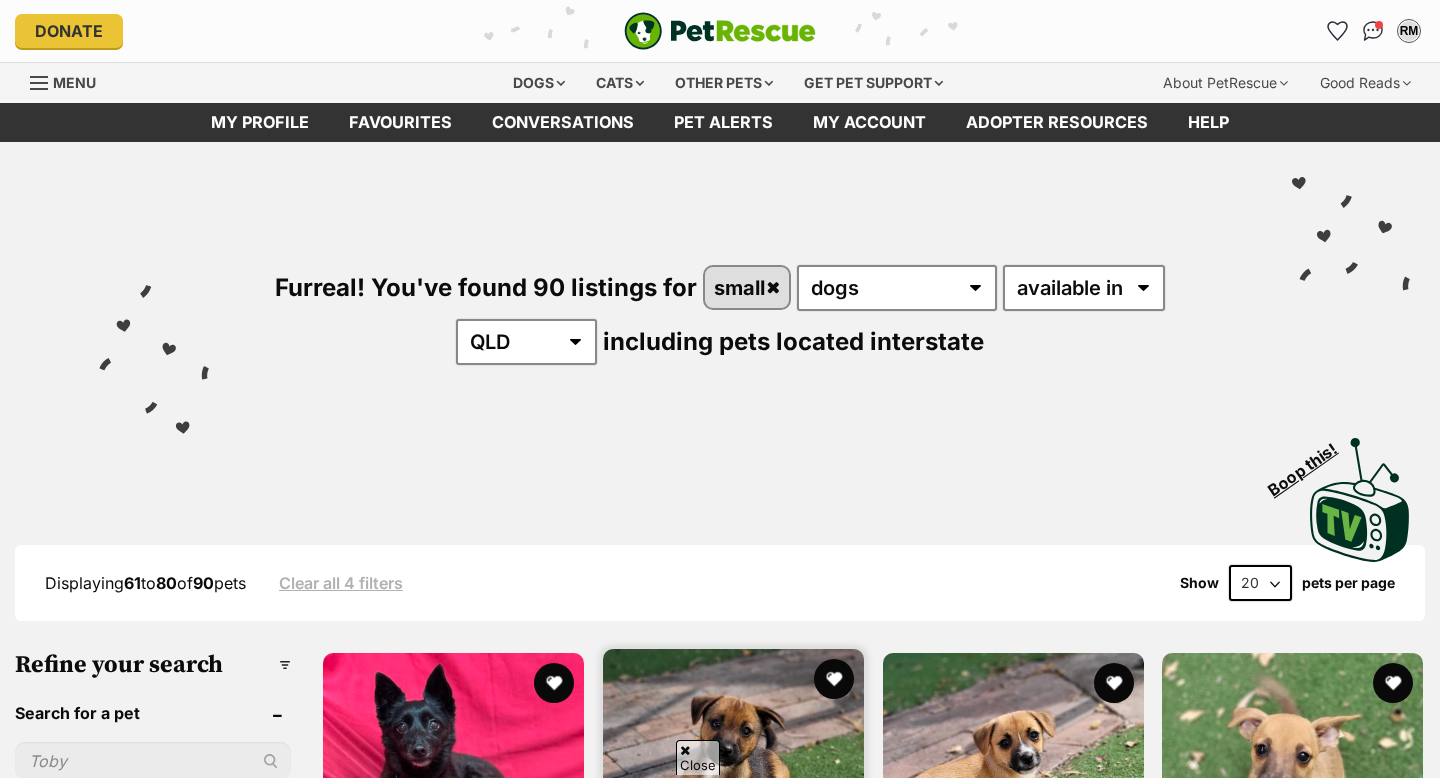 scroll, scrollTop: 630, scrollLeft: 0, axis: vertical 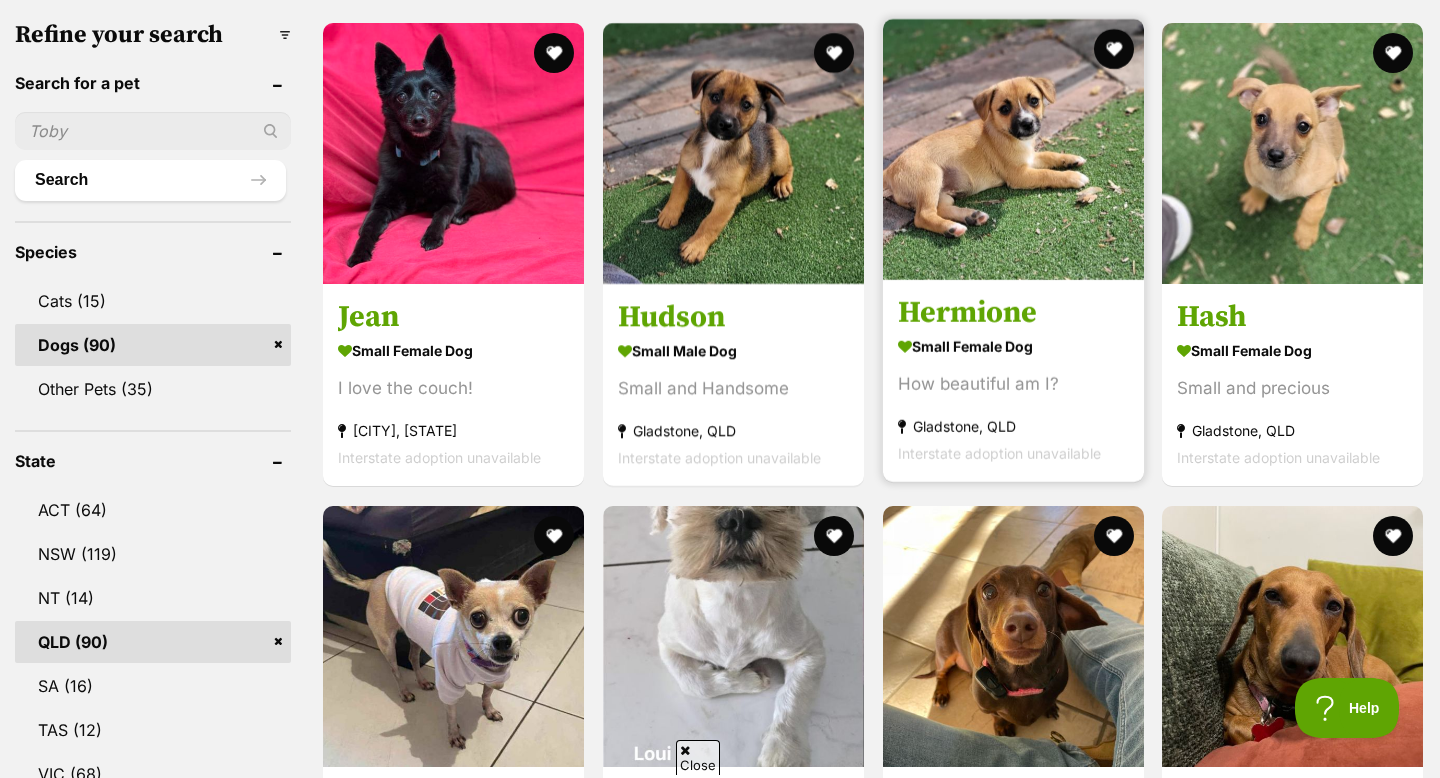 click on "Gladstone, QLD" at bounding box center (1013, 427) 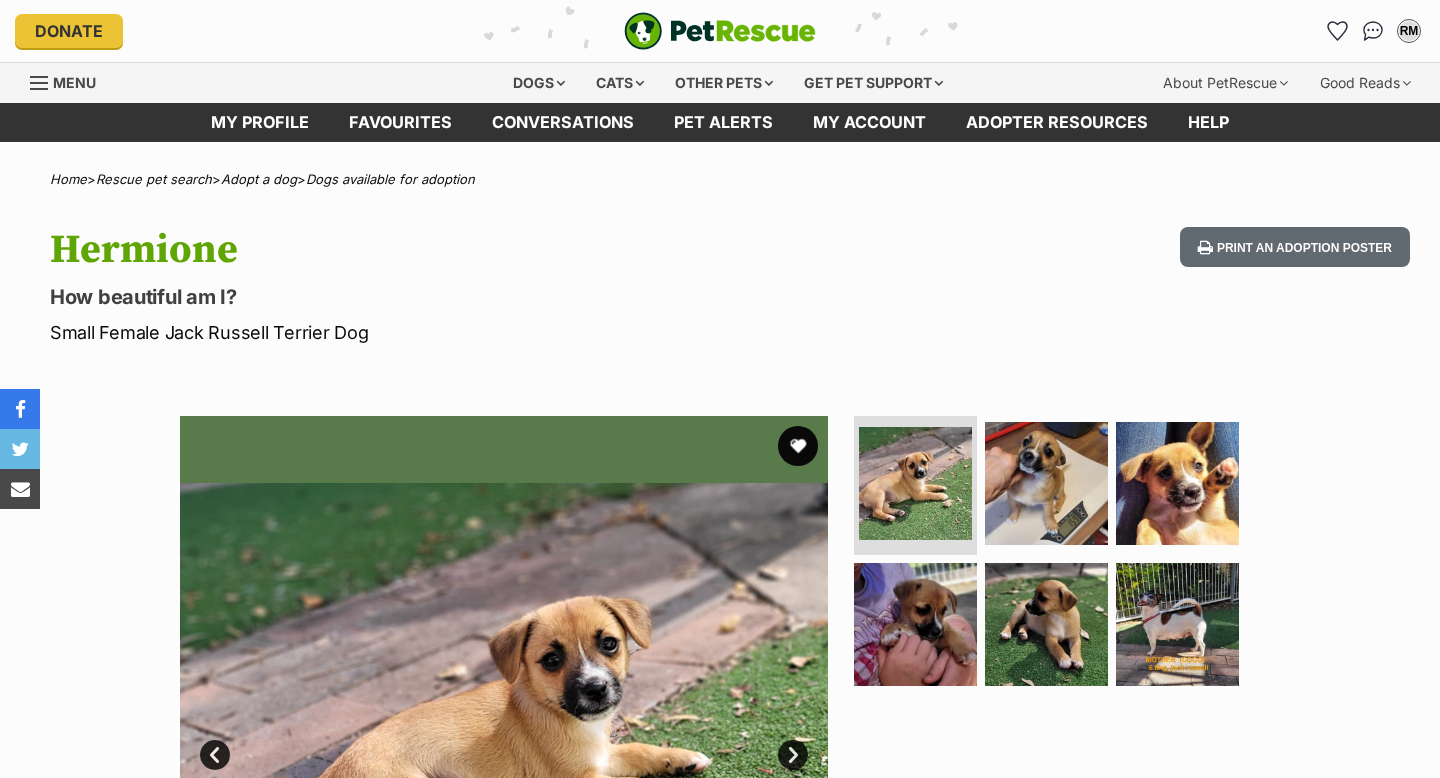 scroll, scrollTop: 0, scrollLeft: 0, axis: both 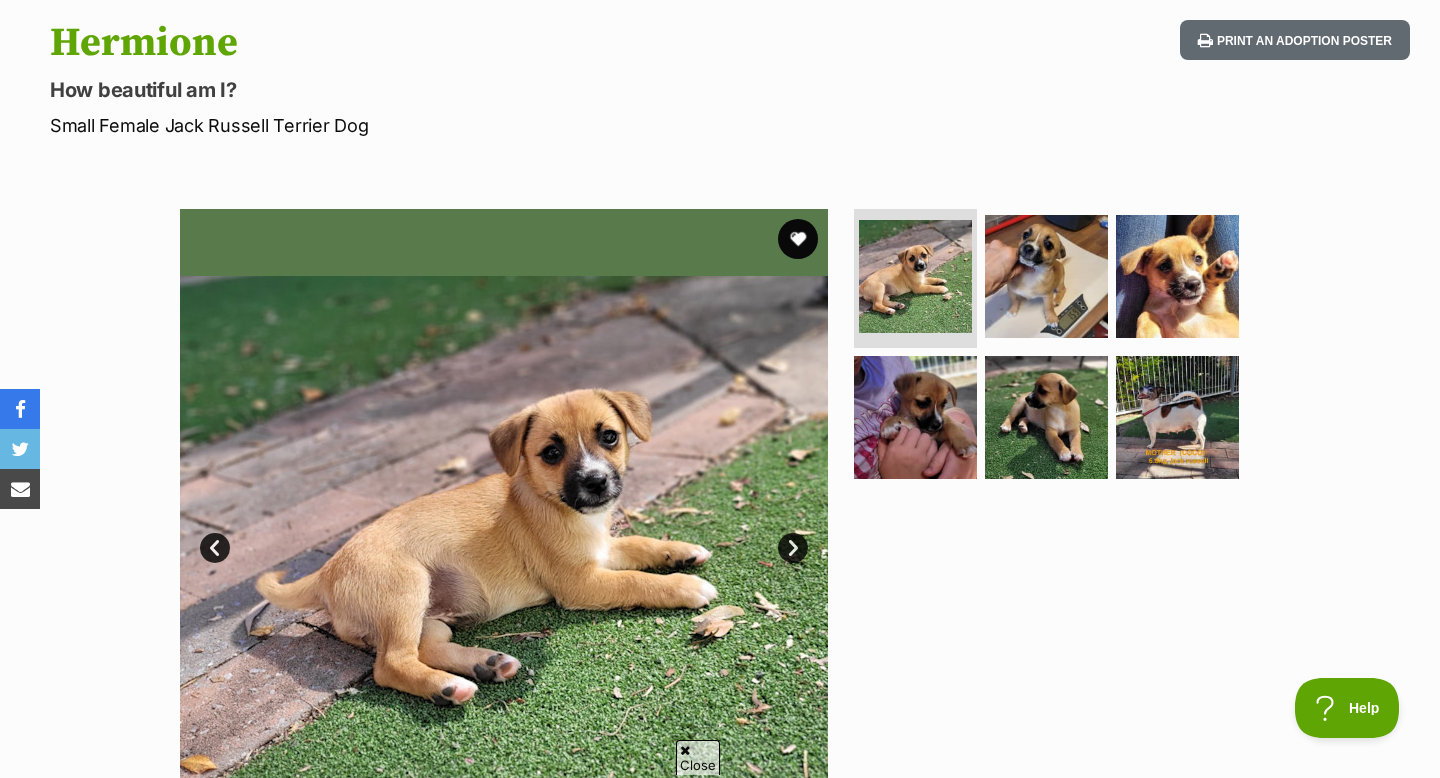 click on "Next" at bounding box center [793, 548] 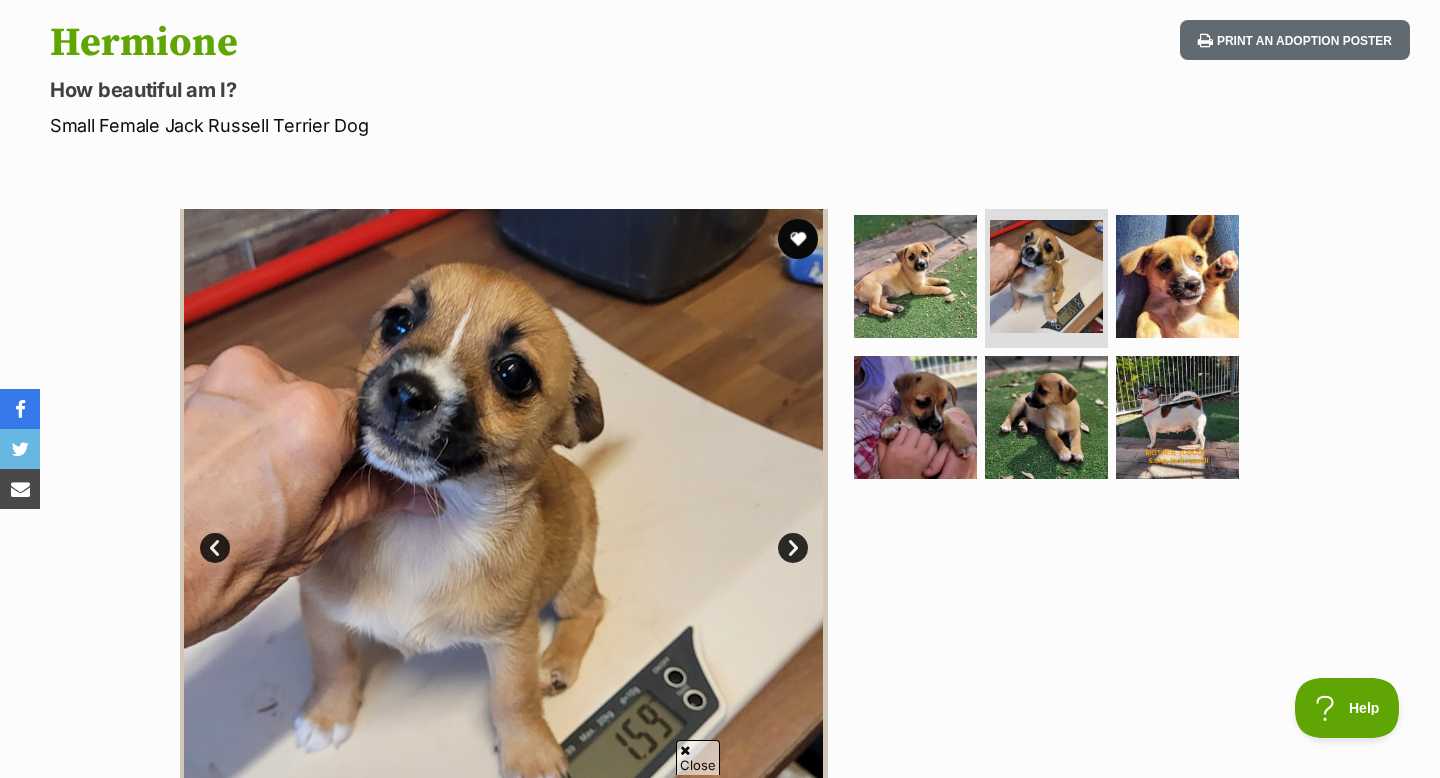 scroll, scrollTop: 0, scrollLeft: 0, axis: both 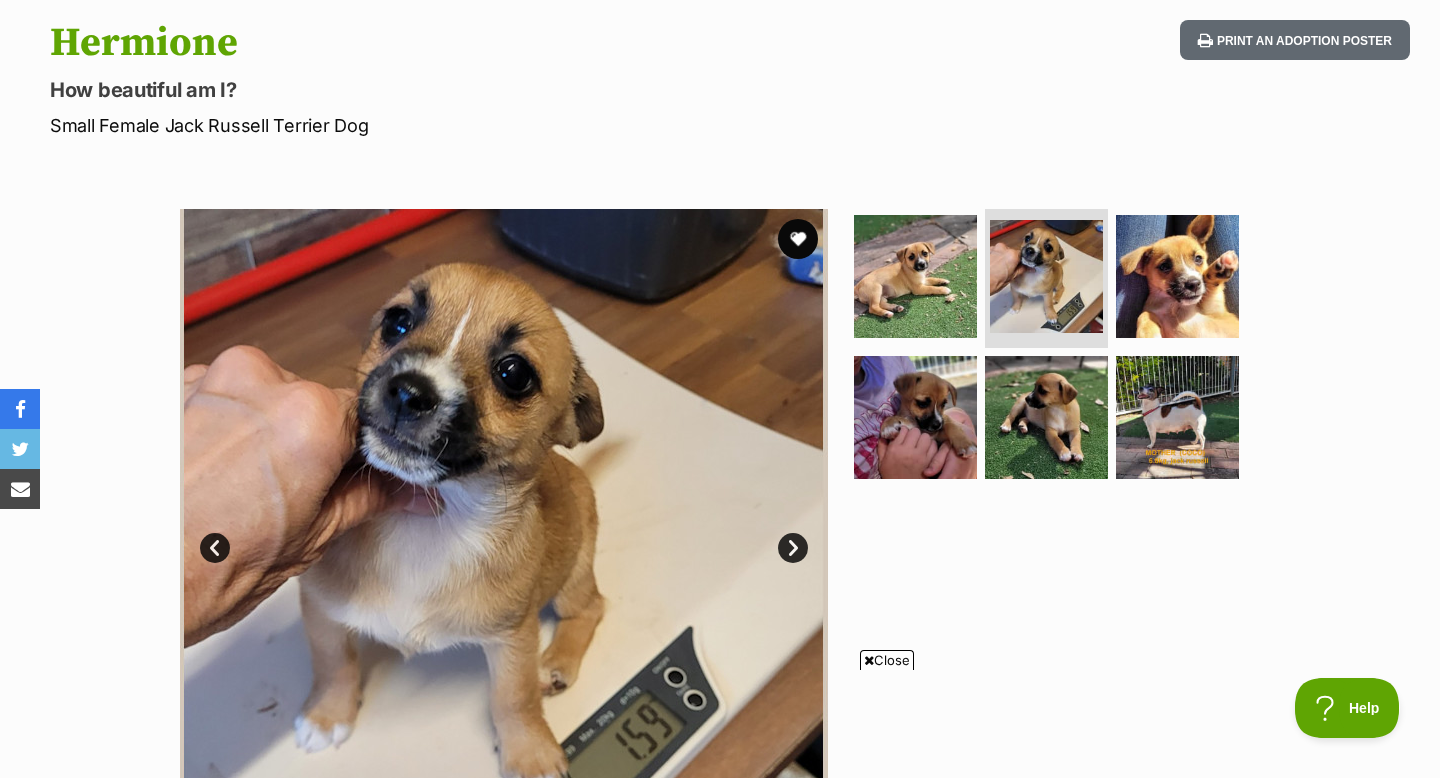 click on "Next" at bounding box center (793, 548) 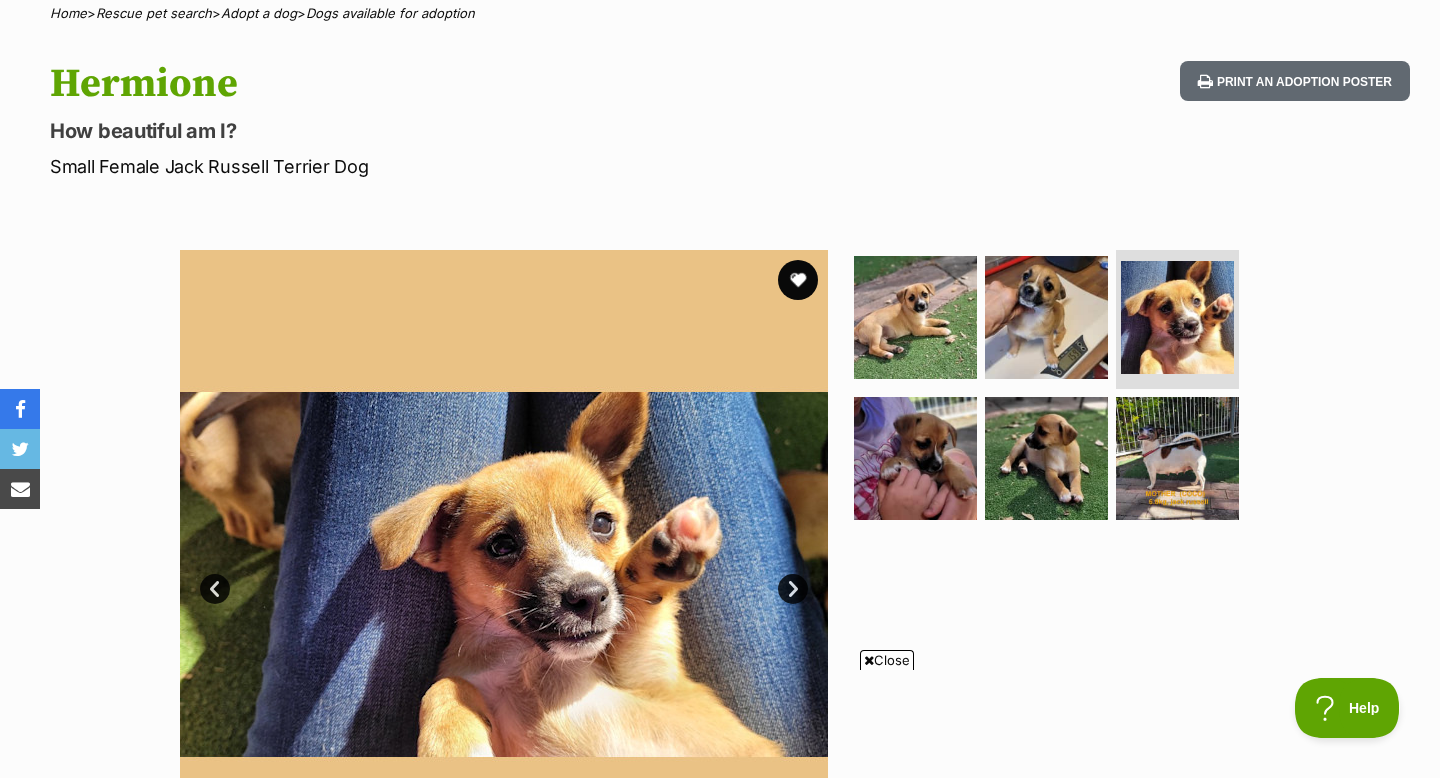 scroll, scrollTop: 172, scrollLeft: 0, axis: vertical 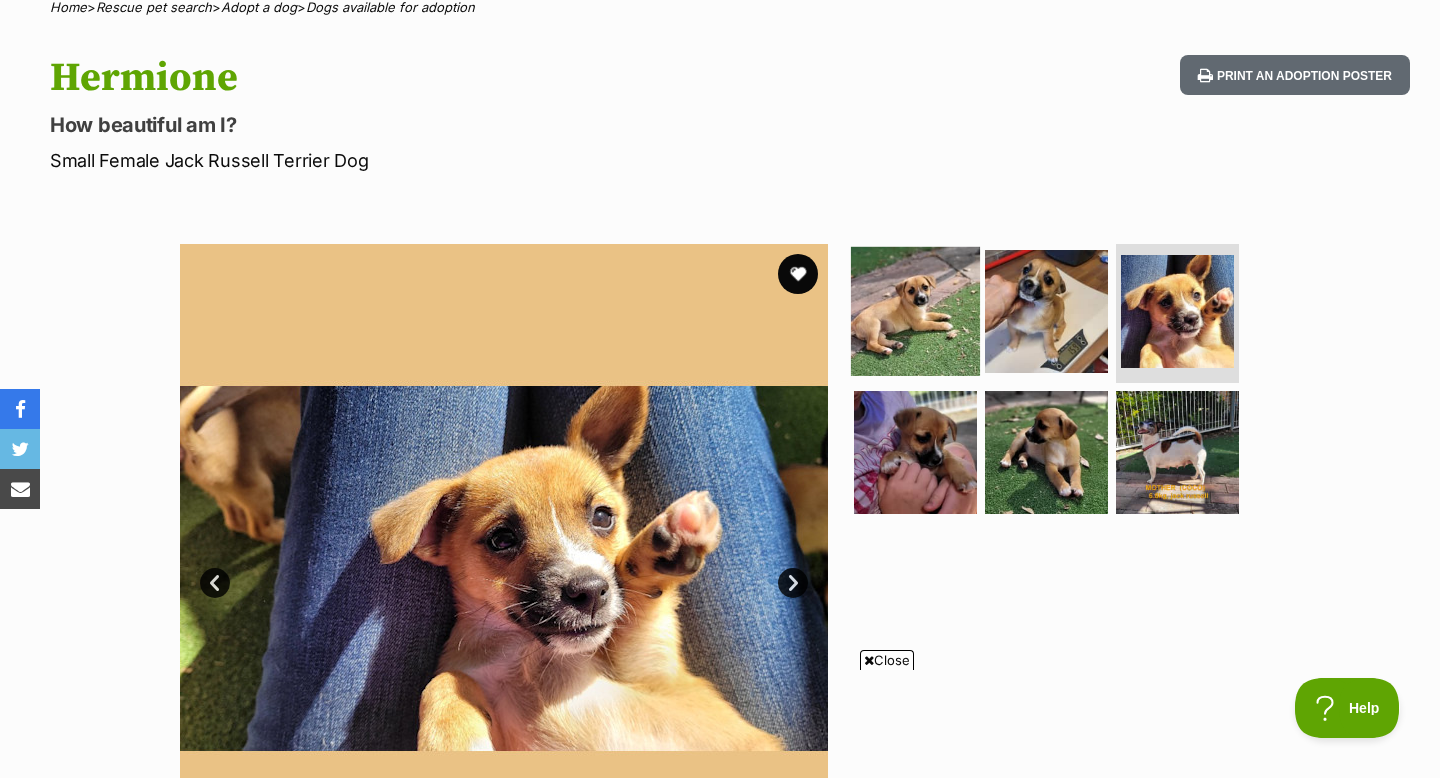 click at bounding box center (915, 310) 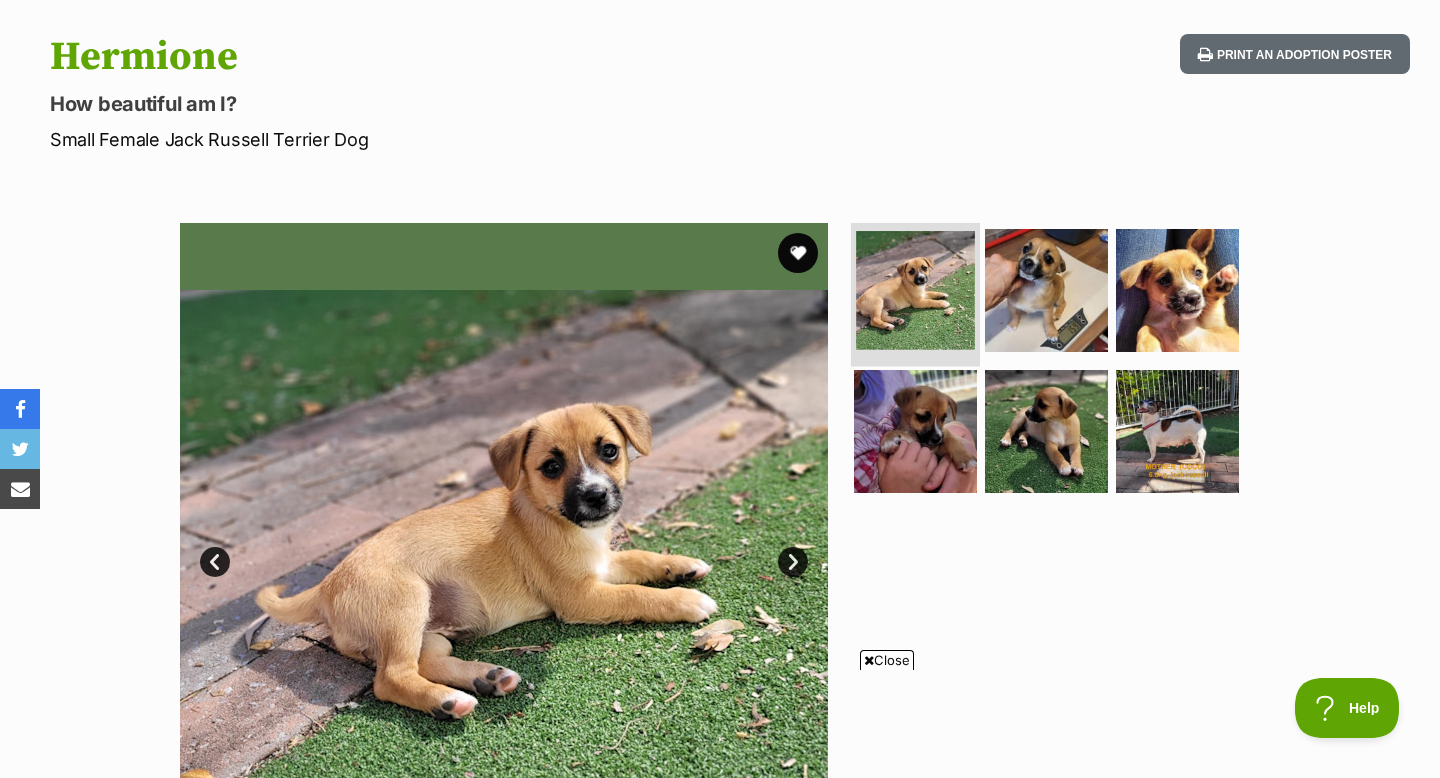 scroll, scrollTop: 192, scrollLeft: 0, axis: vertical 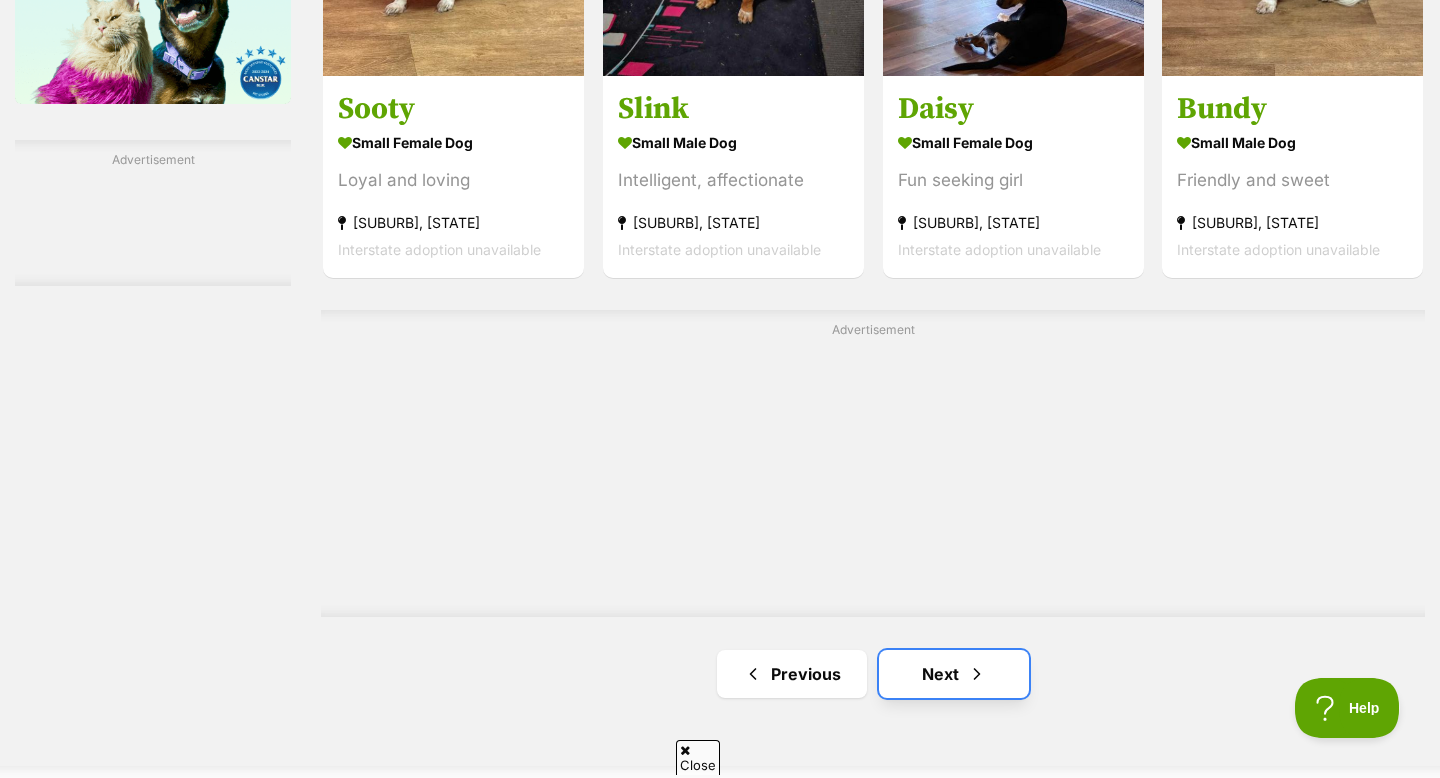 click on "Next" at bounding box center (954, 674) 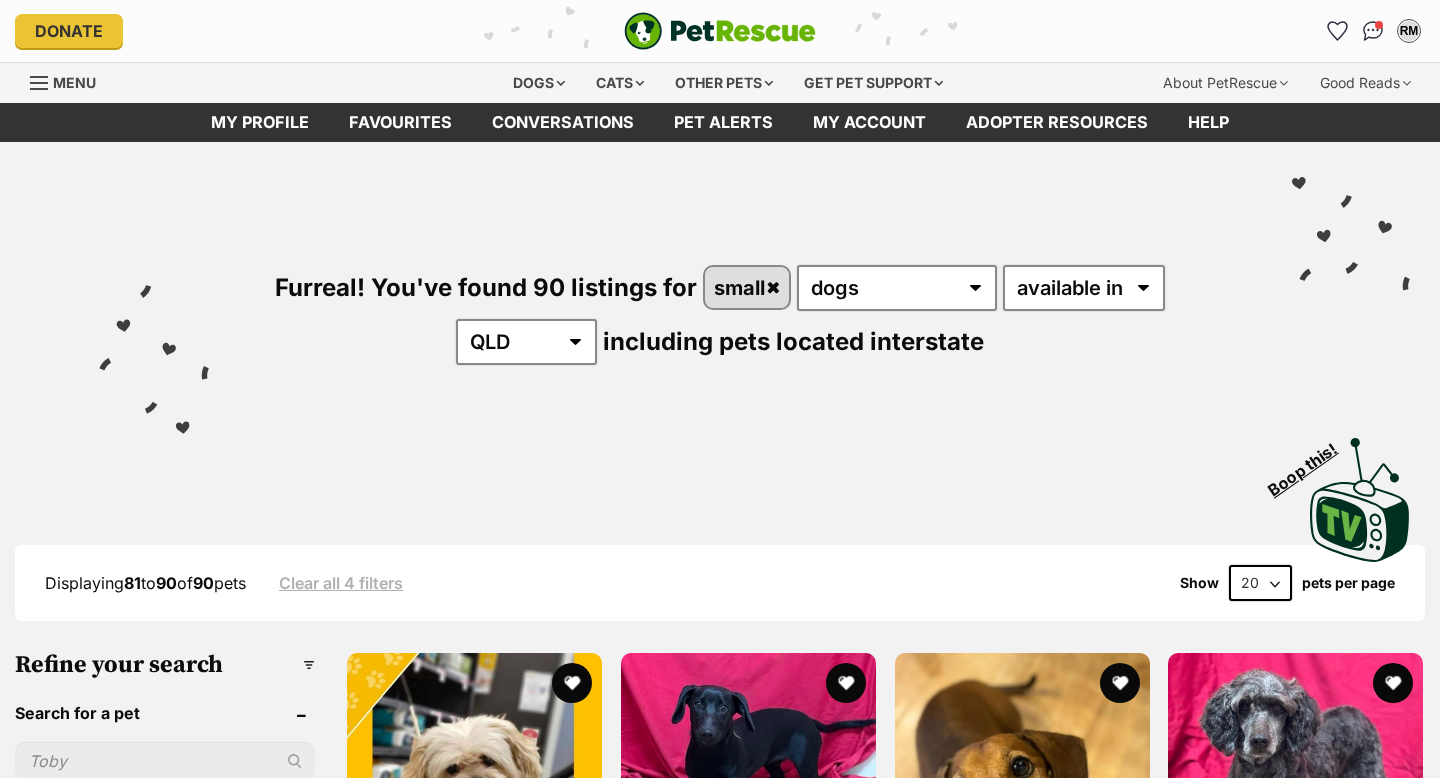 scroll, scrollTop: 0, scrollLeft: 0, axis: both 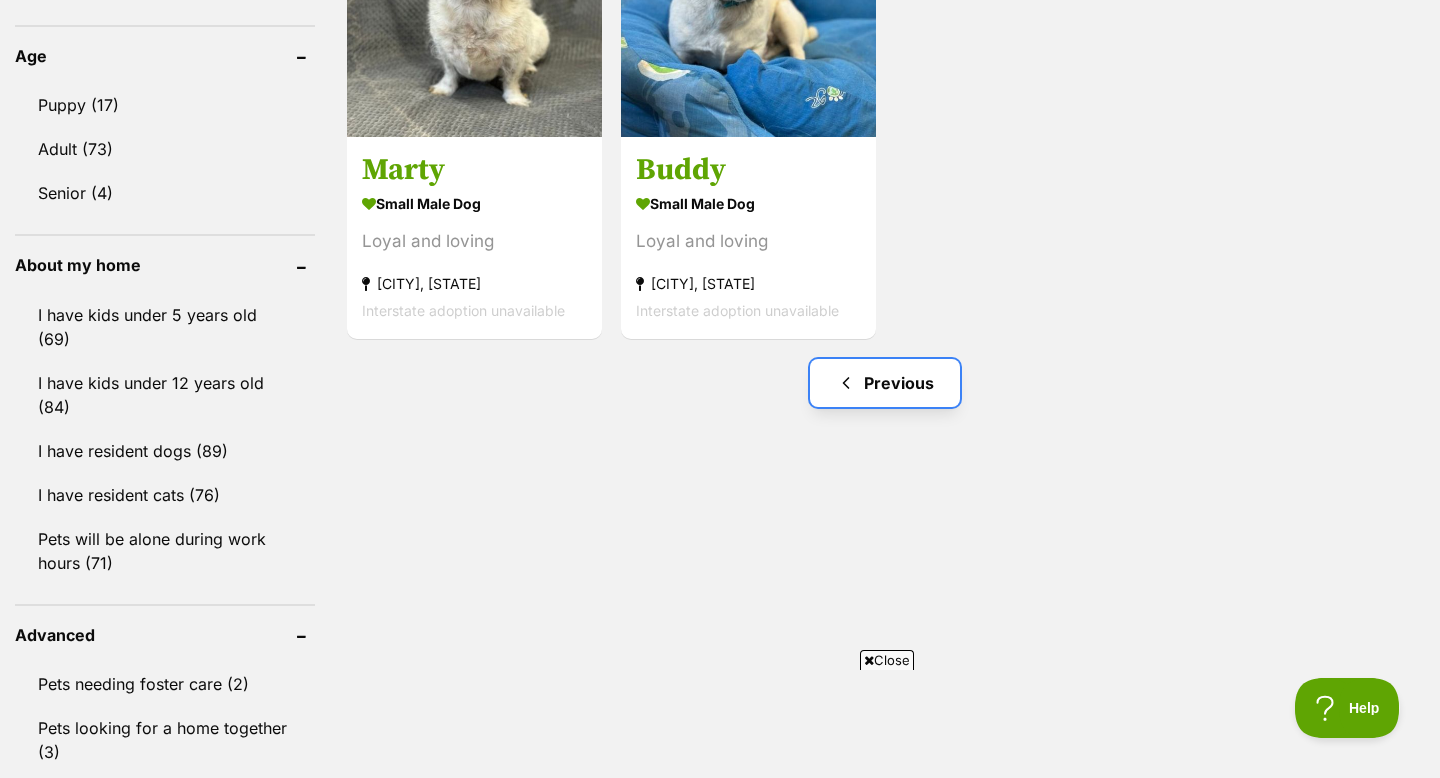 click on "Previous" at bounding box center (885, 383) 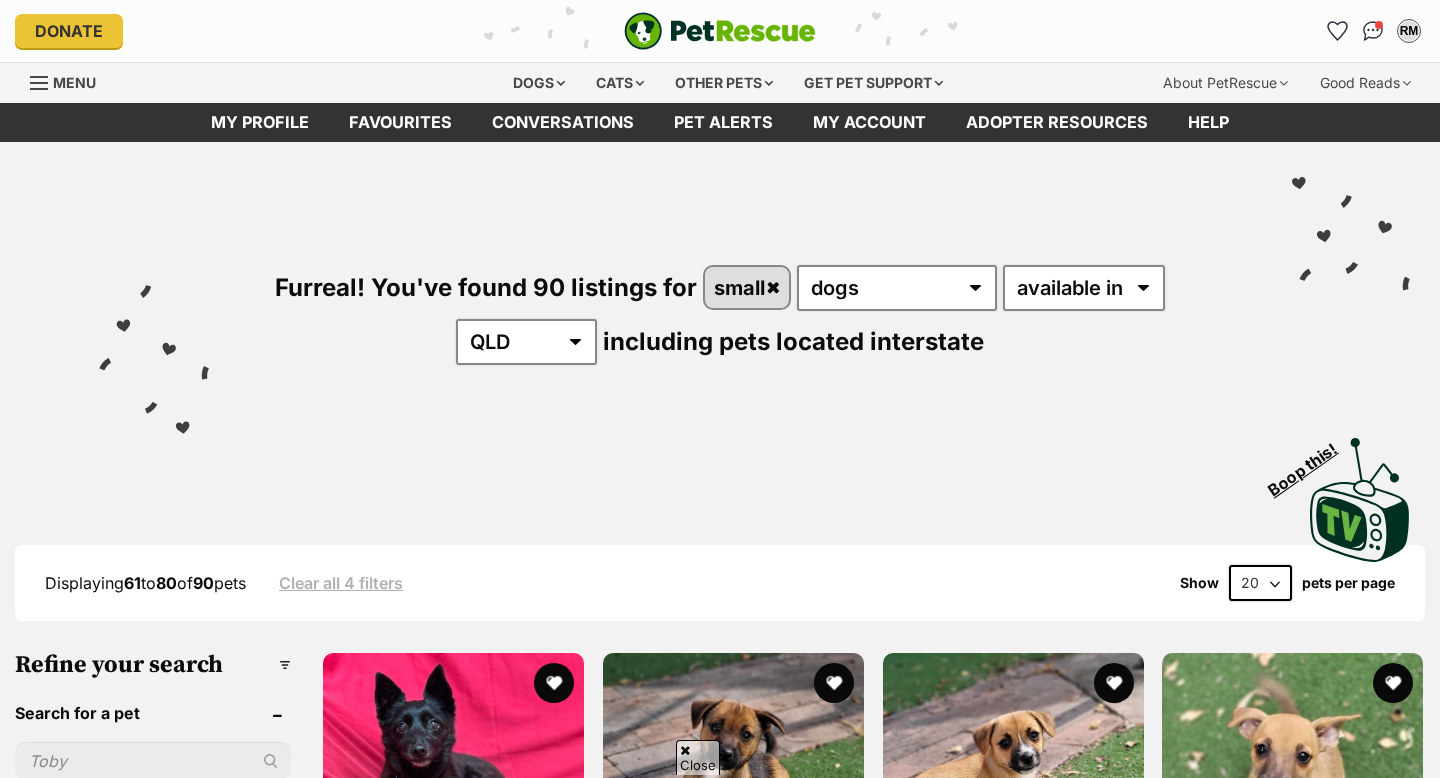 scroll, scrollTop: 580, scrollLeft: 0, axis: vertical 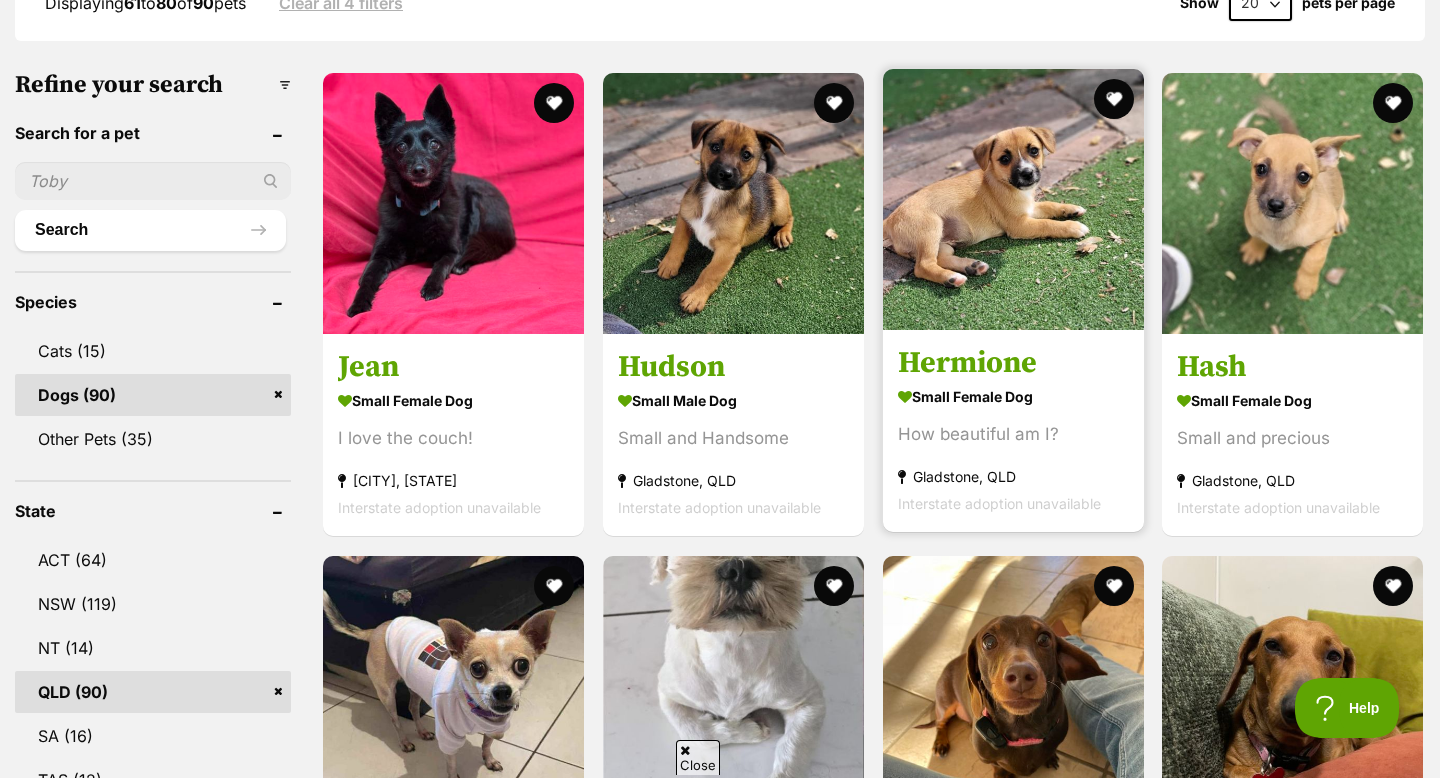 click on "How beautiful am I?" at bounding box center (1013, 435) 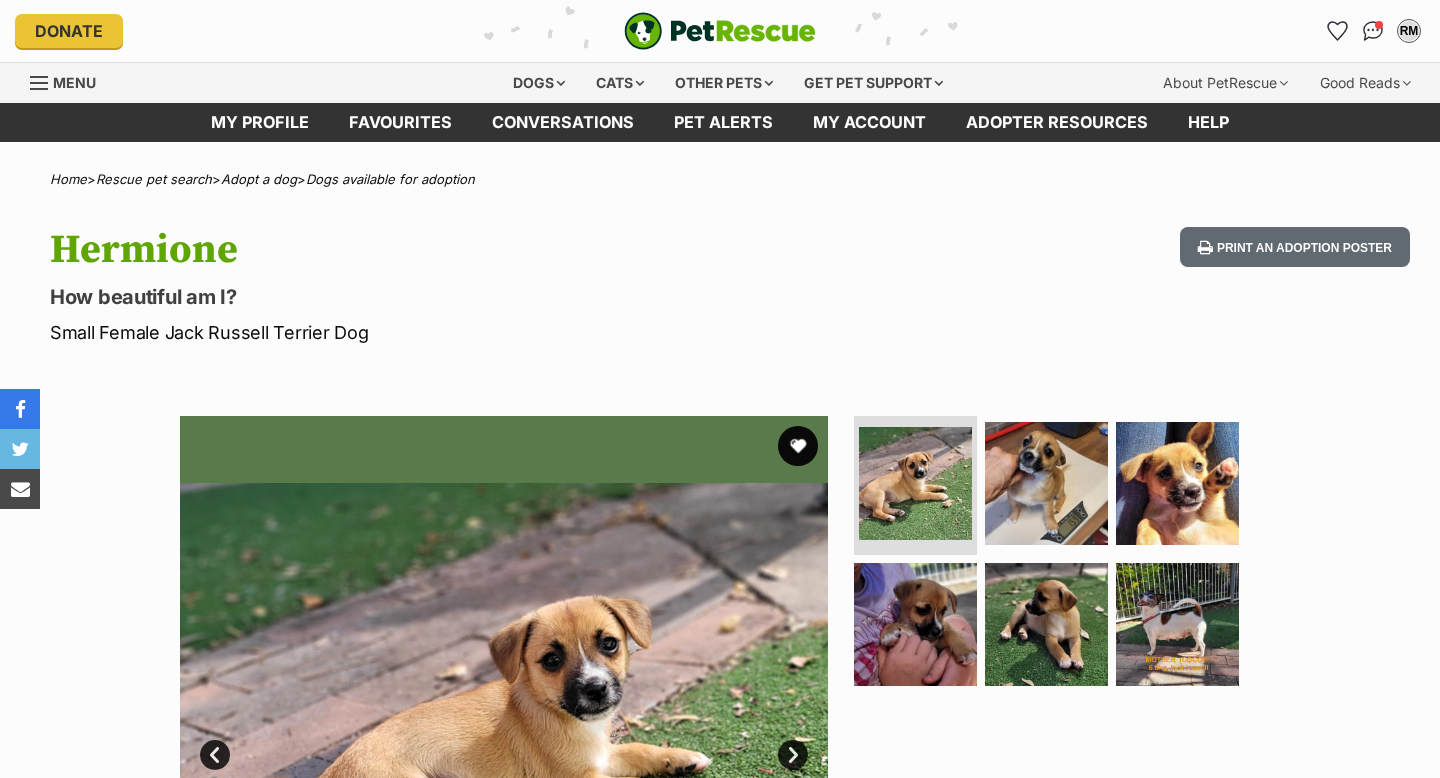 scroll, scrollTop: 0, scrollLeft: 0, axis: both 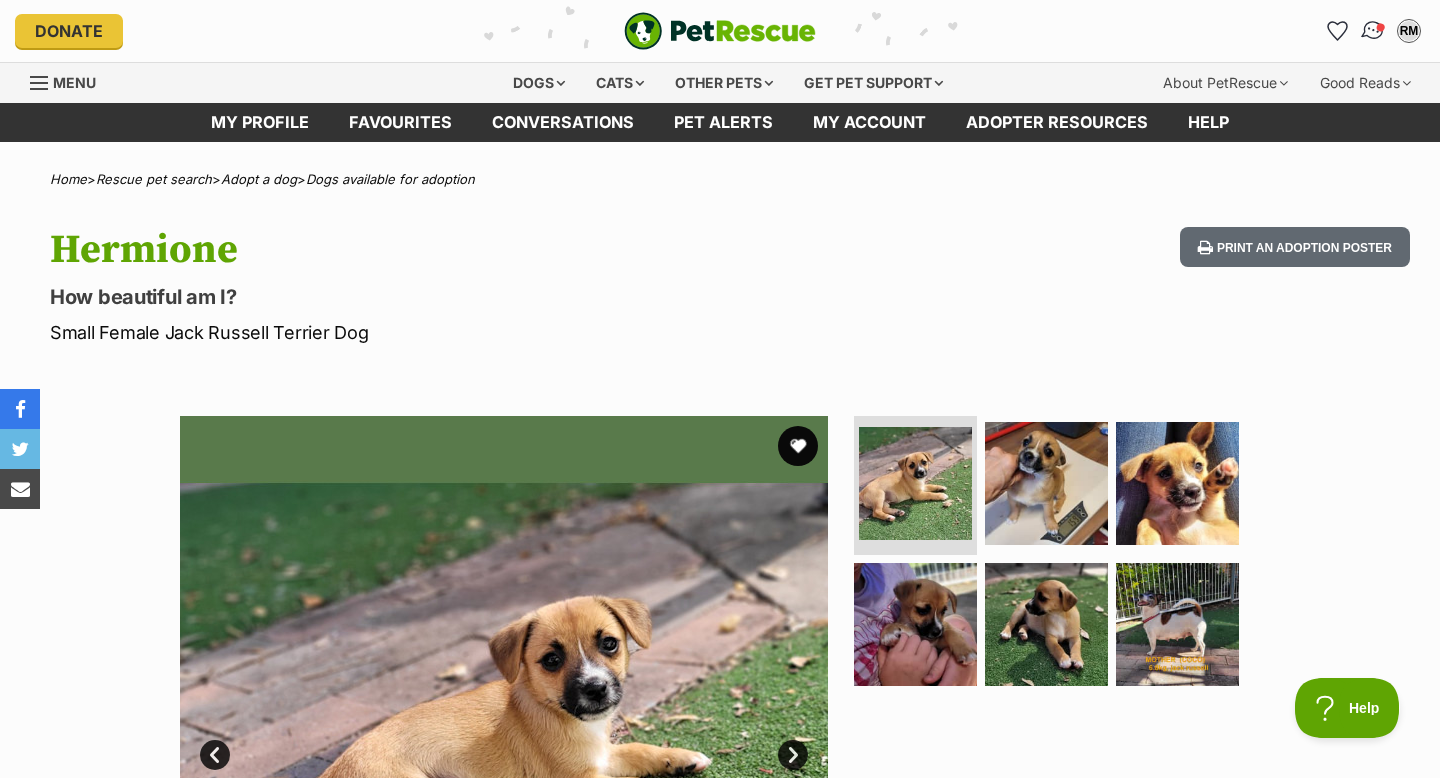 click at bounding box center [1381, 27] 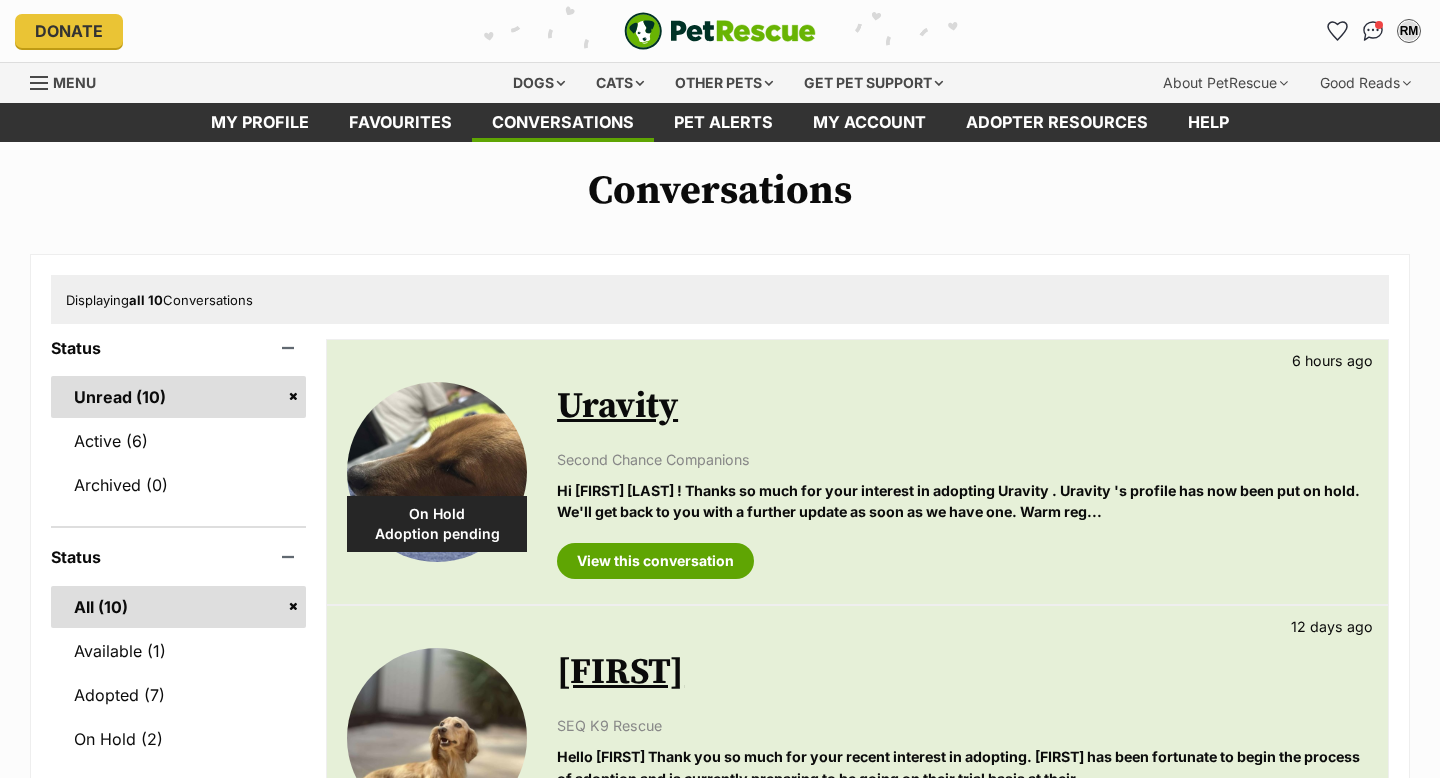 scroll, scrollTop: 0, scrollLeft: 0, axis: both 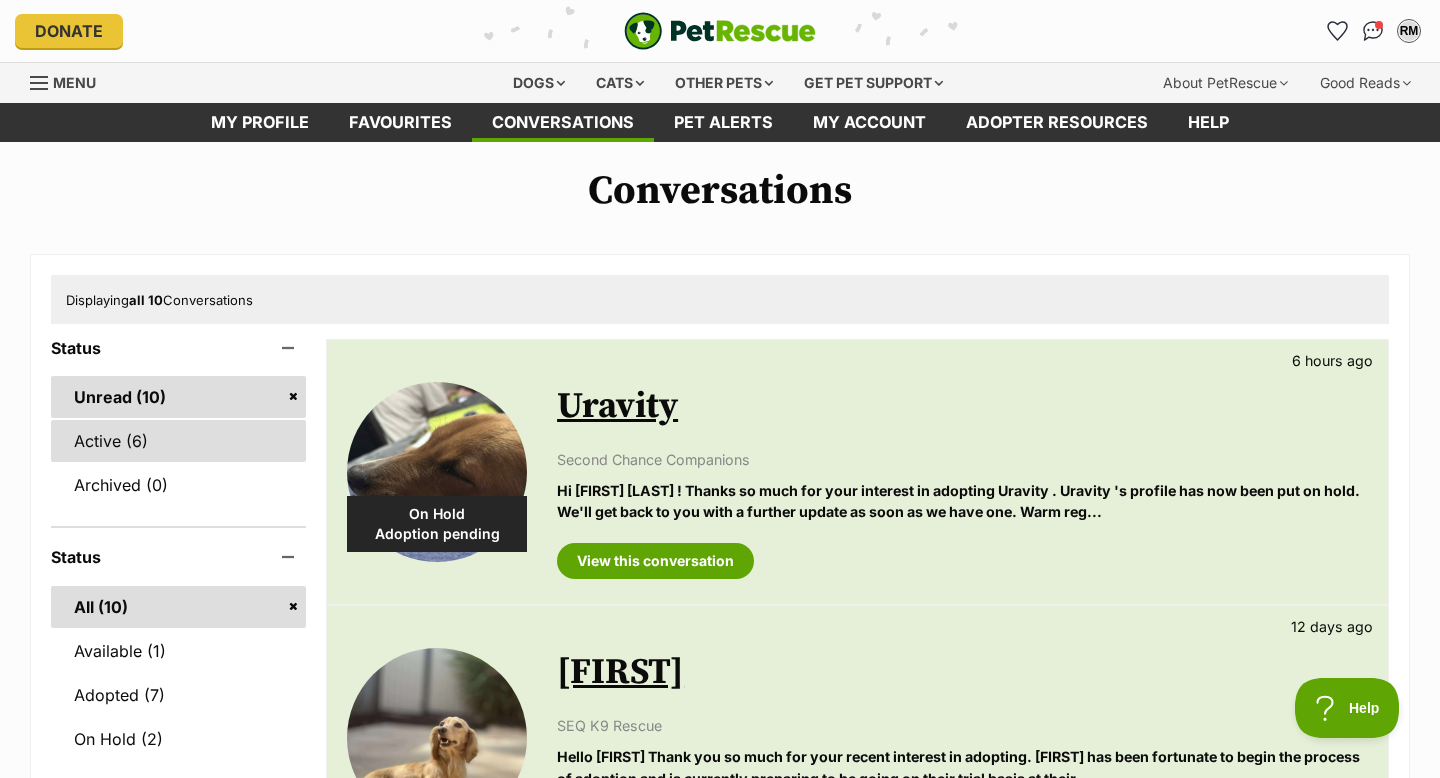 click on "Active (6)" at bounding box center [178, 441] 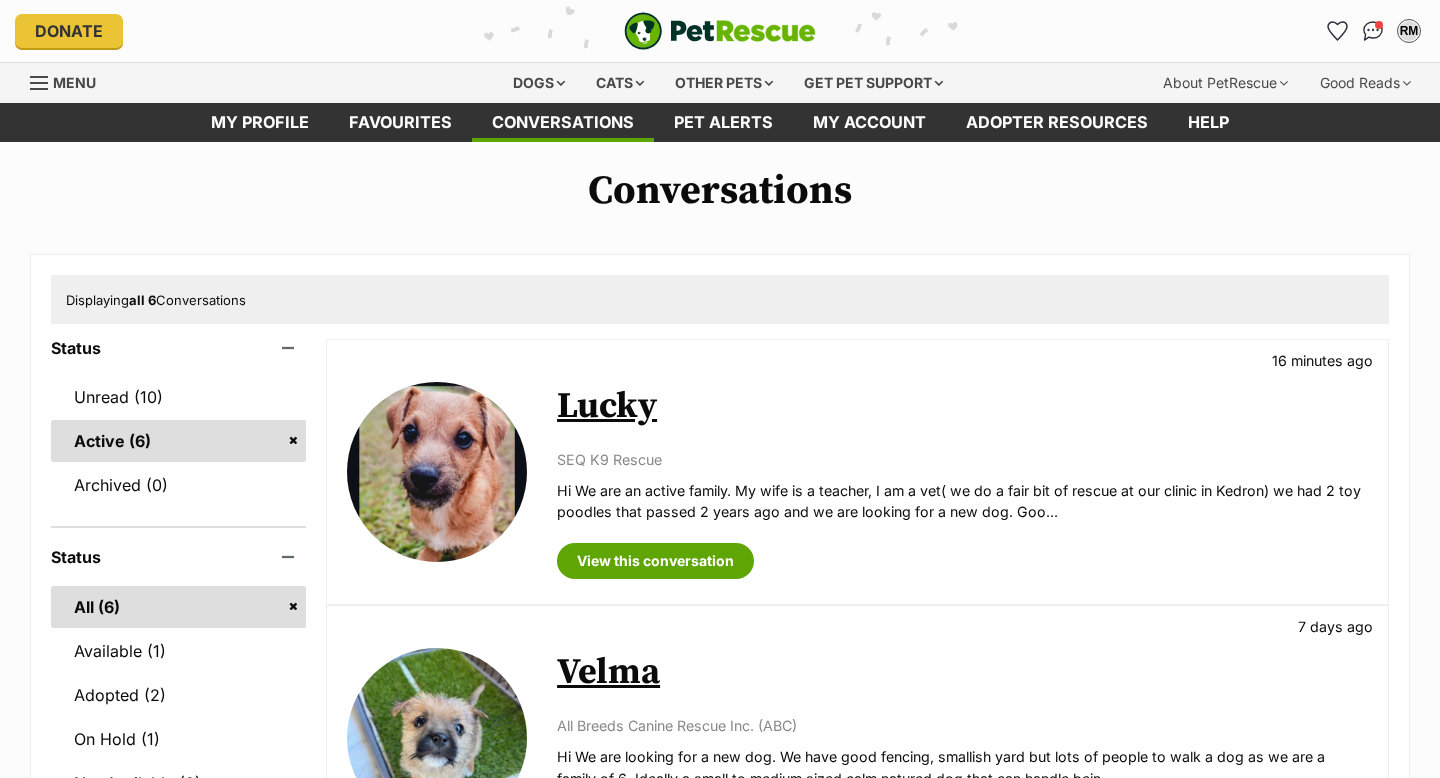 scroll, scrollTop: 0, scrollLeft: 0, axis: both 